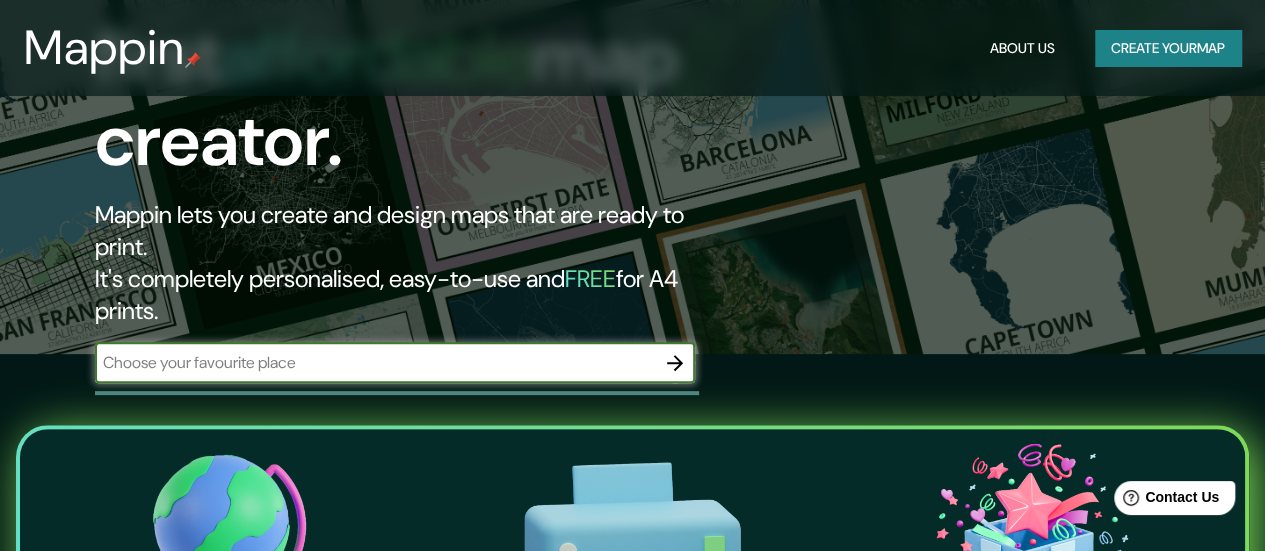 scroll, scrollTop: 200, scrollLeft: 0, axis: vertical 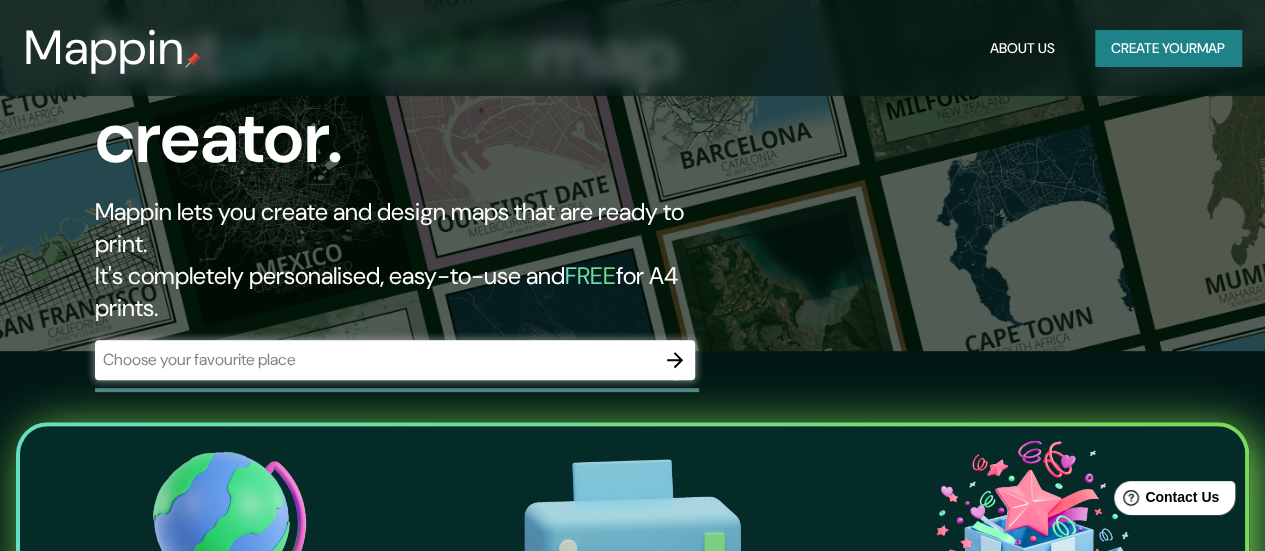 click on "​" at bounding box center (395, 360) 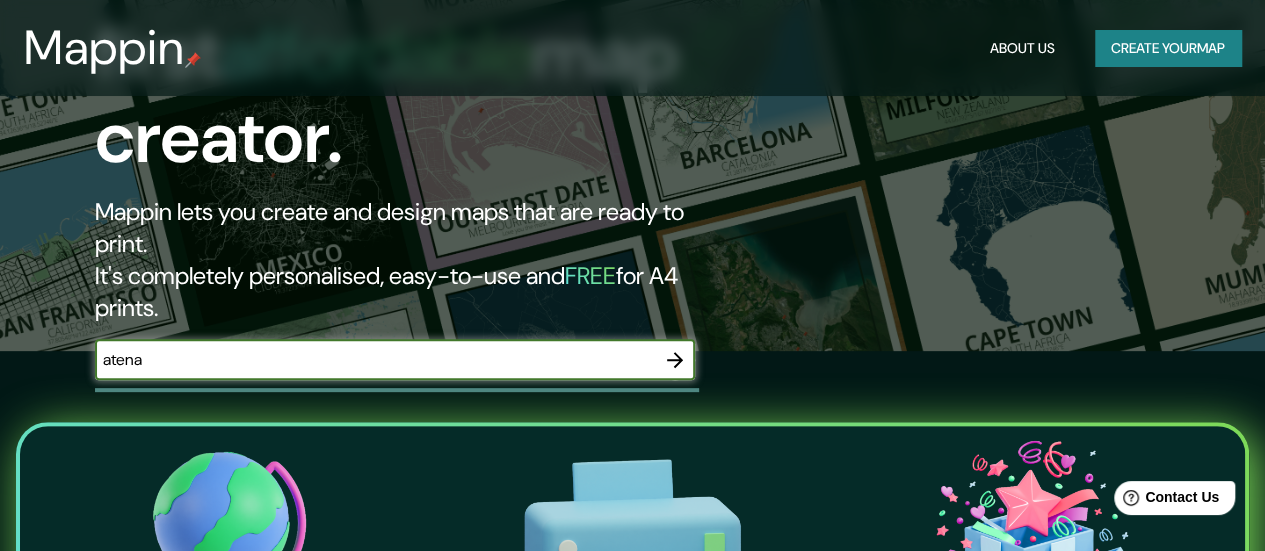 type on "[GEOGRAPHIC_DATA]" 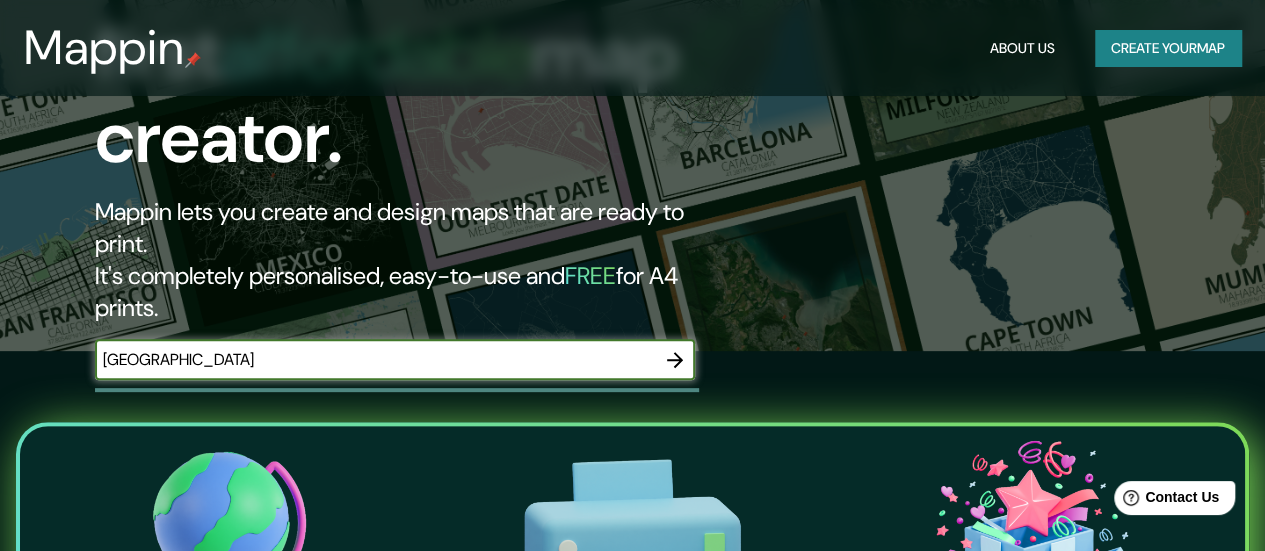 click 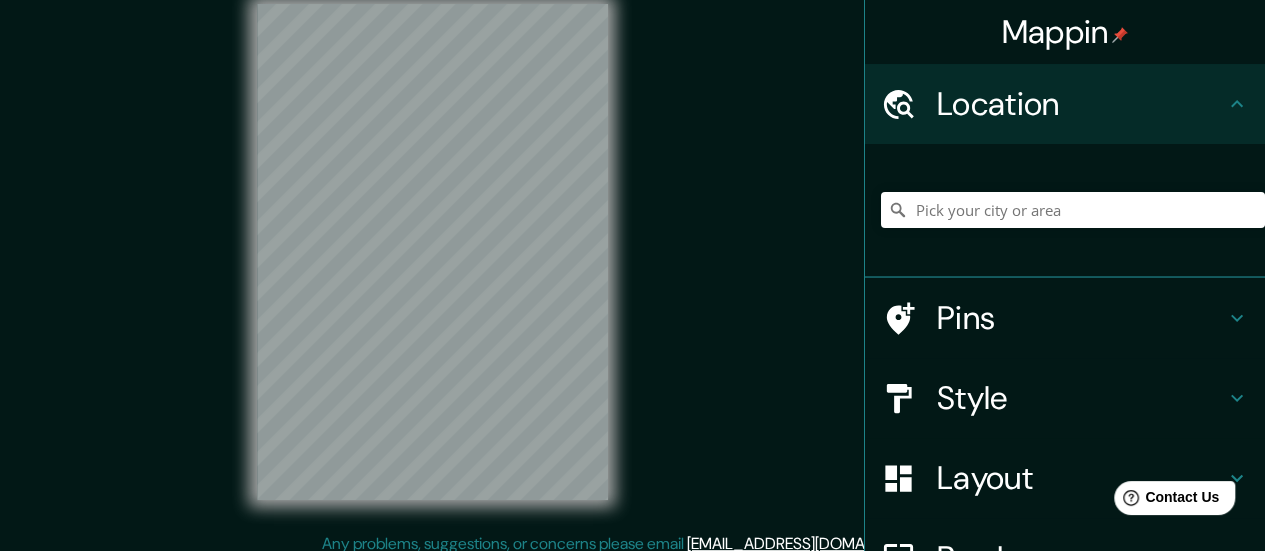 scroll, scrollTop: 0, scrollLeft: 0, axis: both 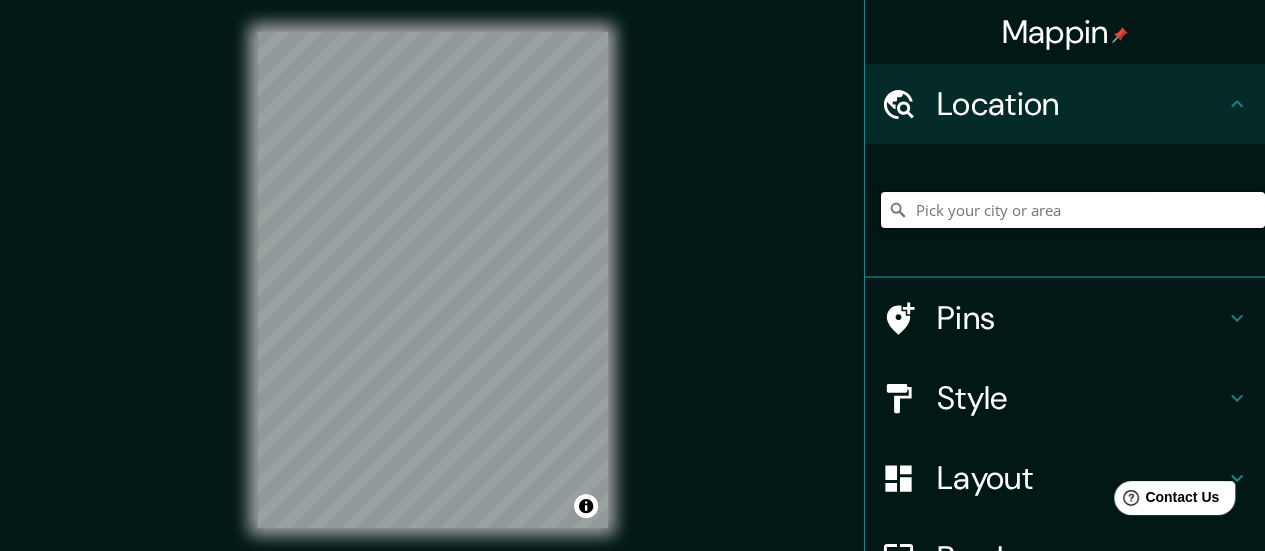 click at bounding box center (1073, 210) 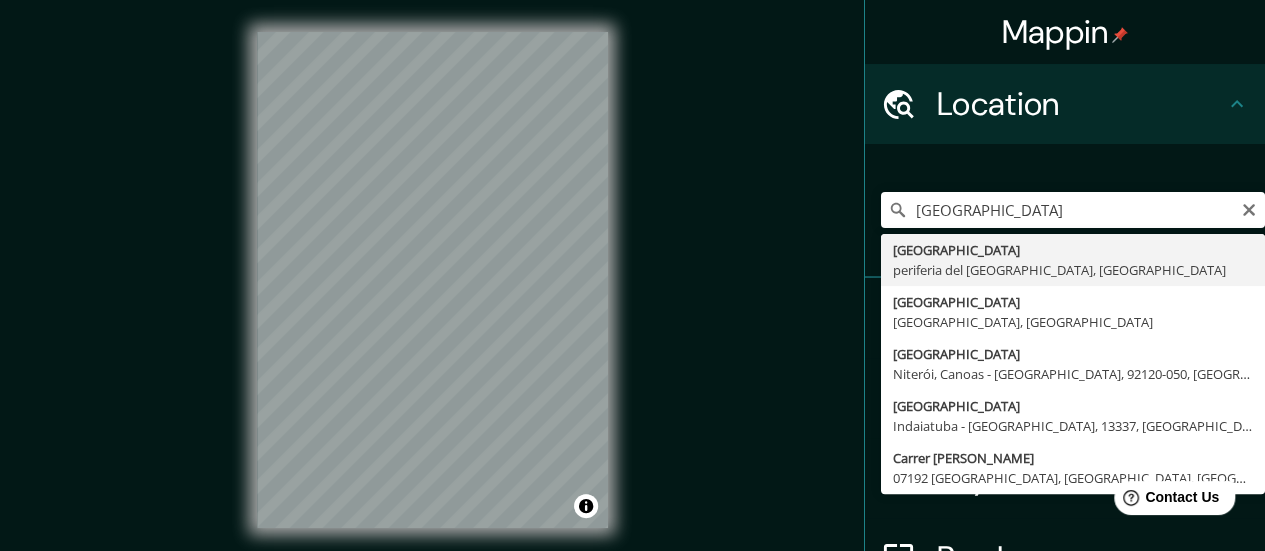 type on "[GEOGRAPHIC_DATA], periferia del [GEOGRAPHIC_DATA], [GEOGRAPHIC_DATA]" 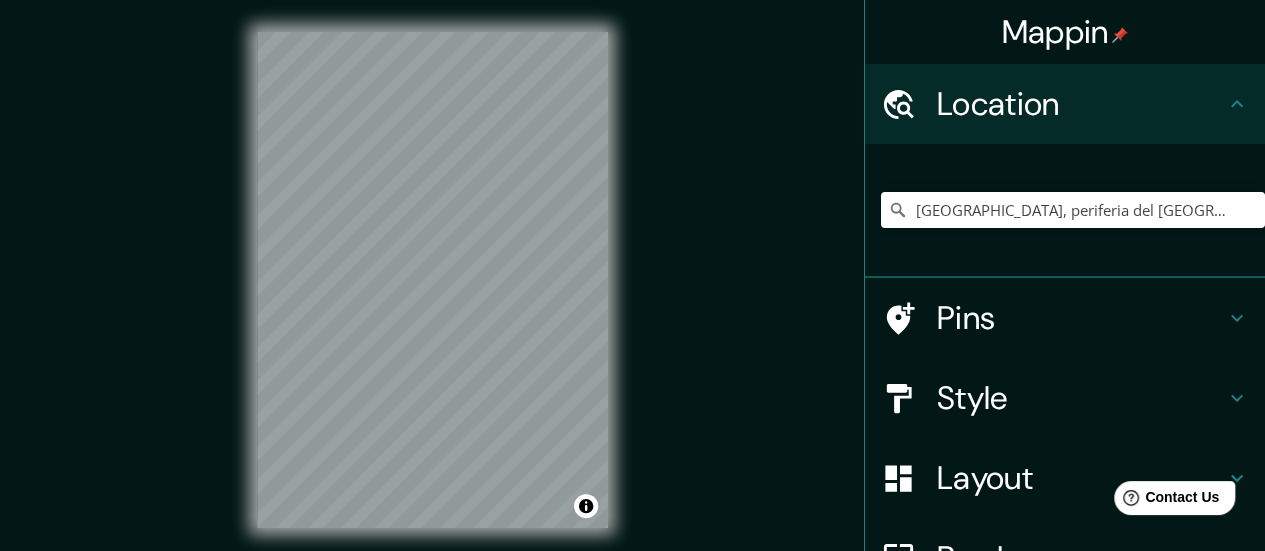 click 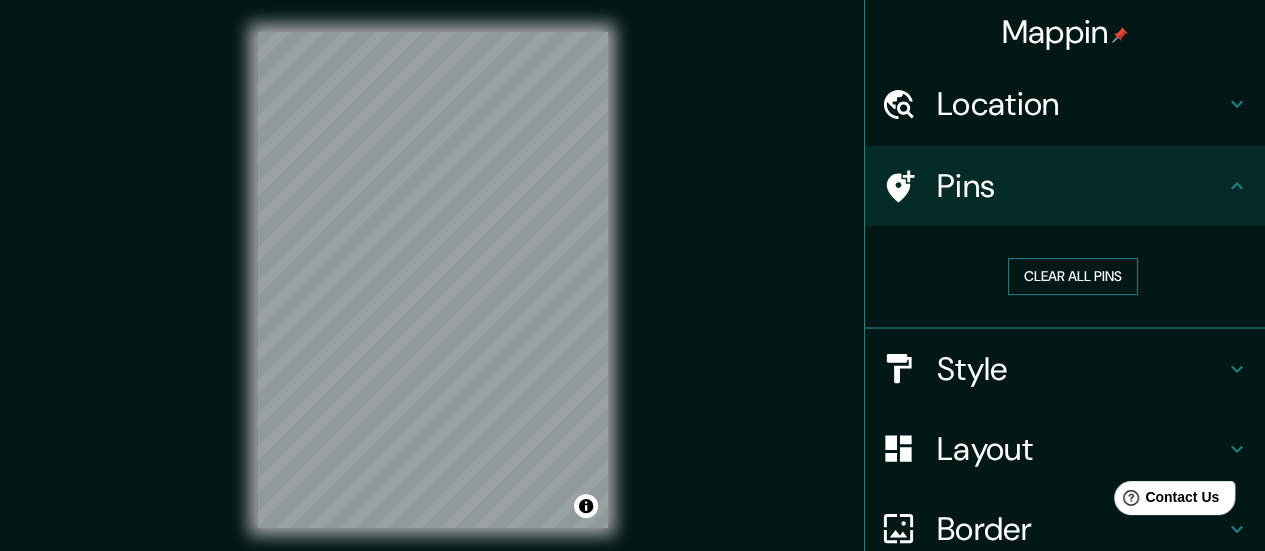 click on "Clear all pins" at bounding box center [1073, 276] 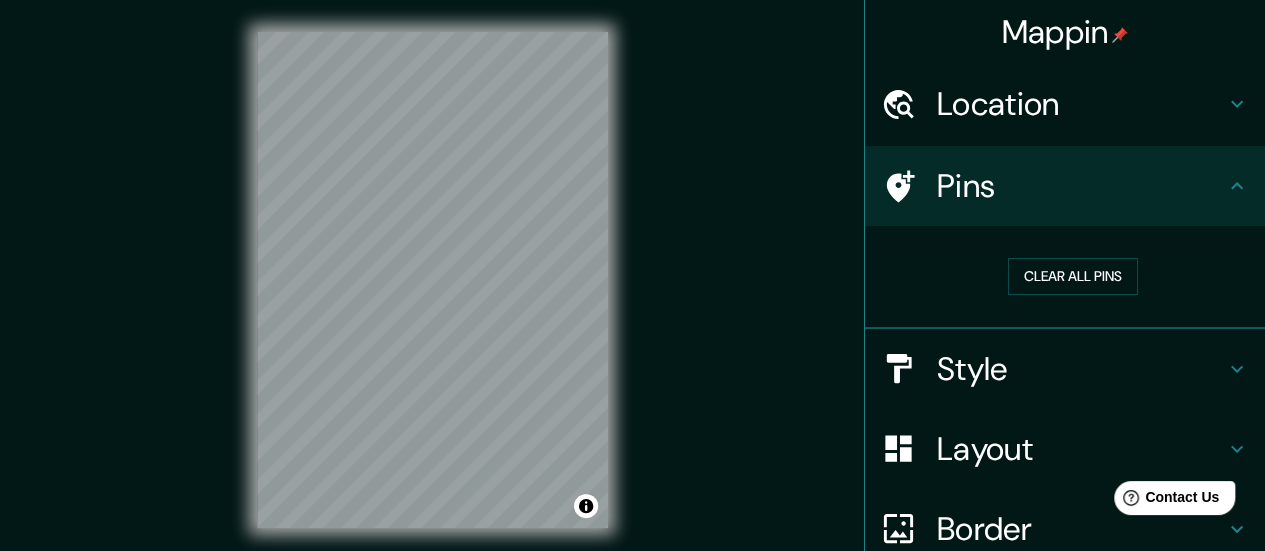 click 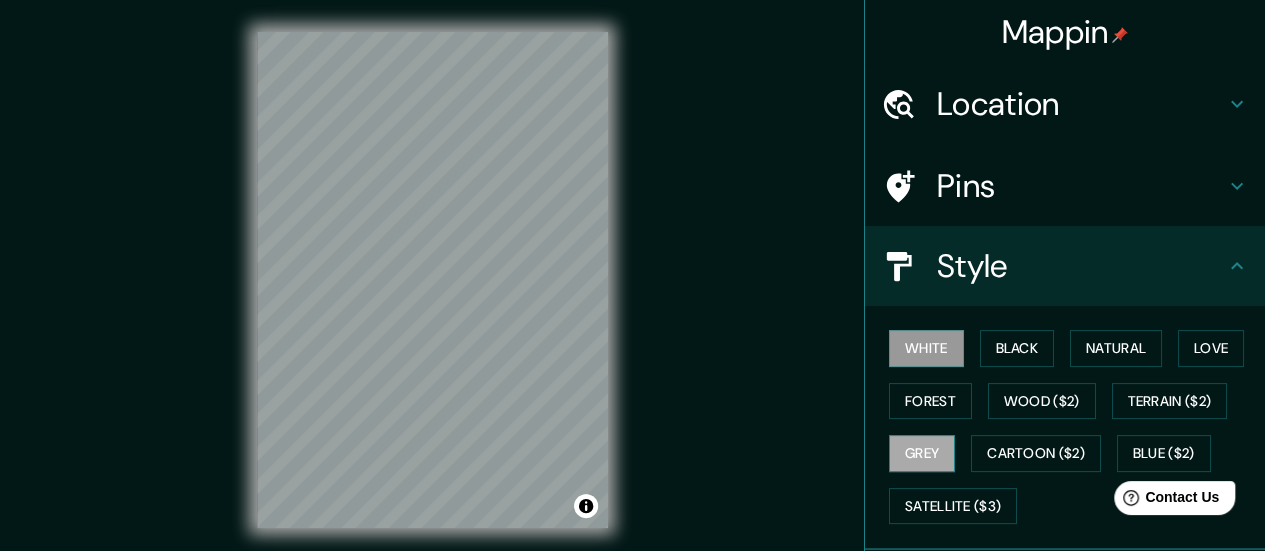 click on "Grey" at bounding box center (922, 453) 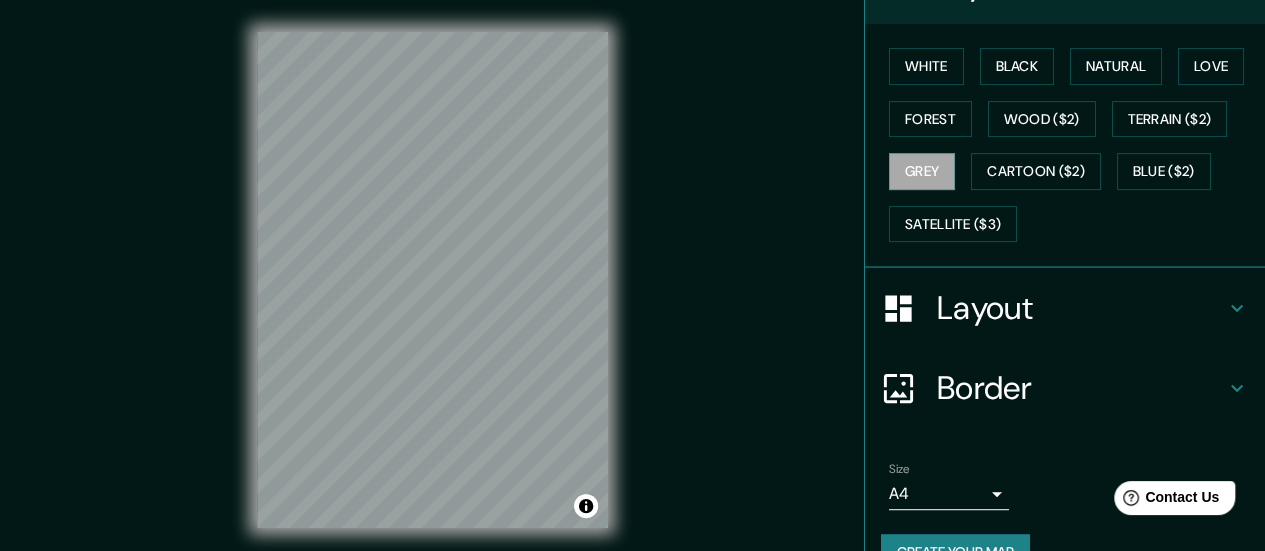 scroll, scrollTop: 317, scrollLeft: 0, axis: vertical 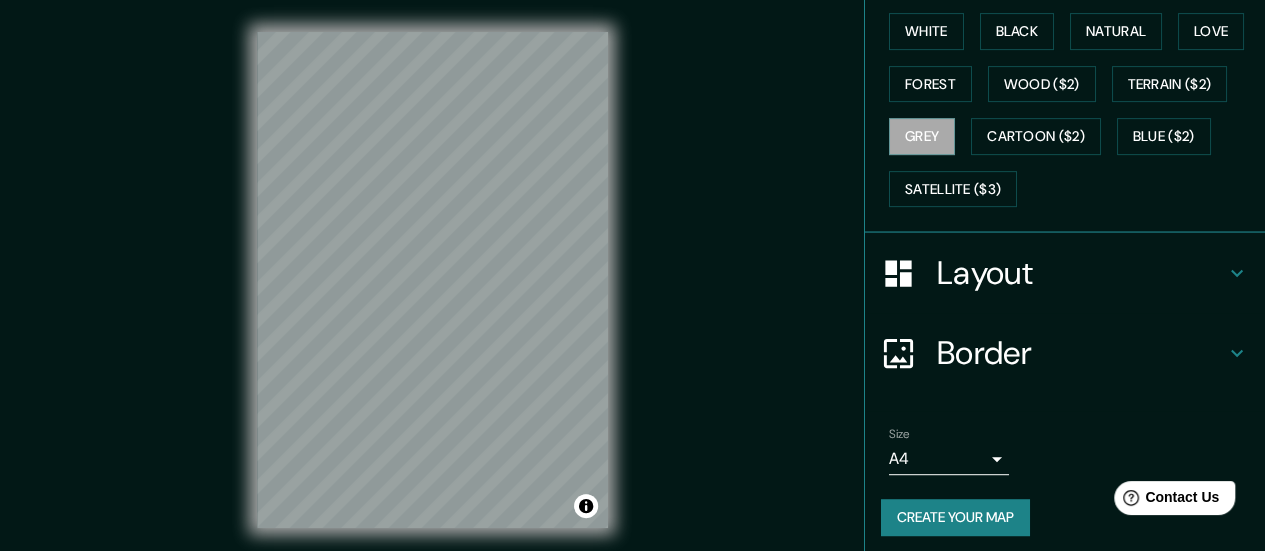 click 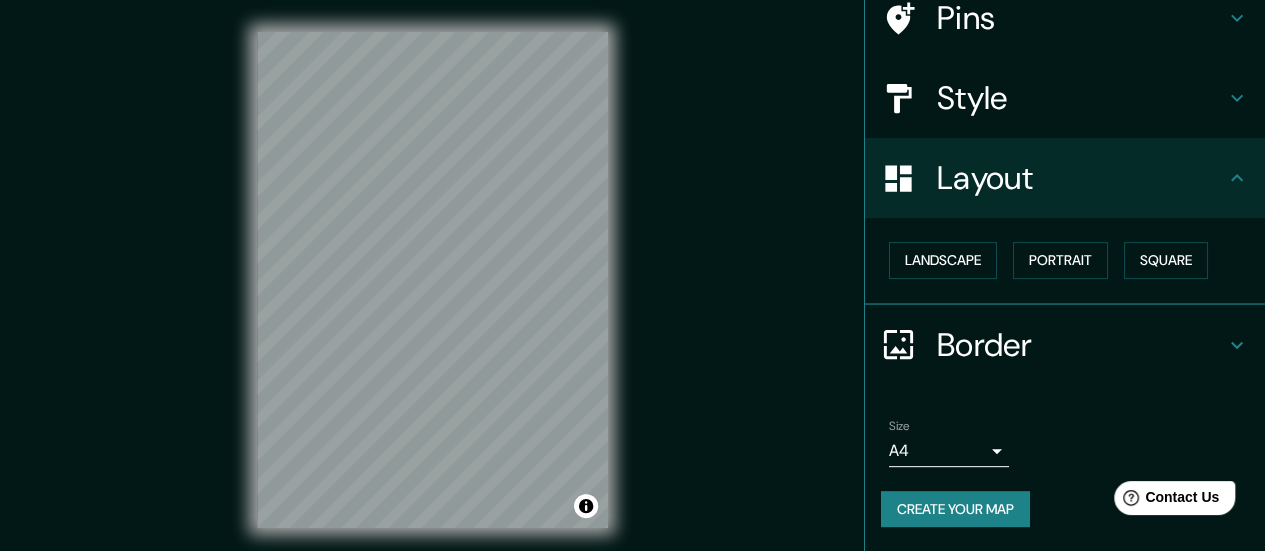 scroll, scrollTop: 166, scrollLeft: 0, axis: vertical 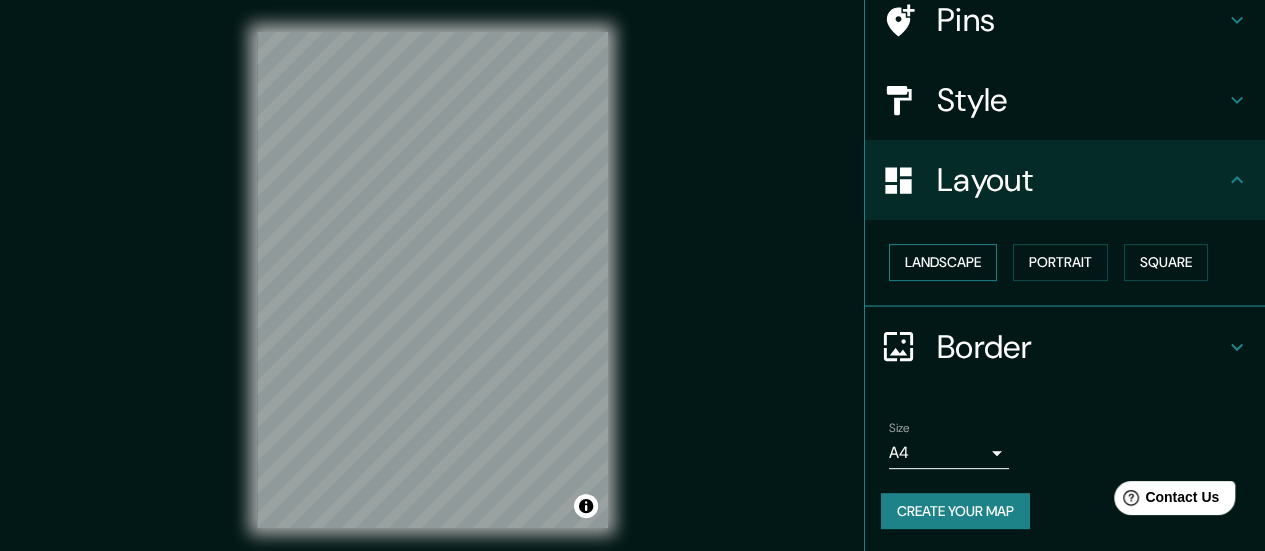 click on "Landscape" at bounding box center (943, 262) 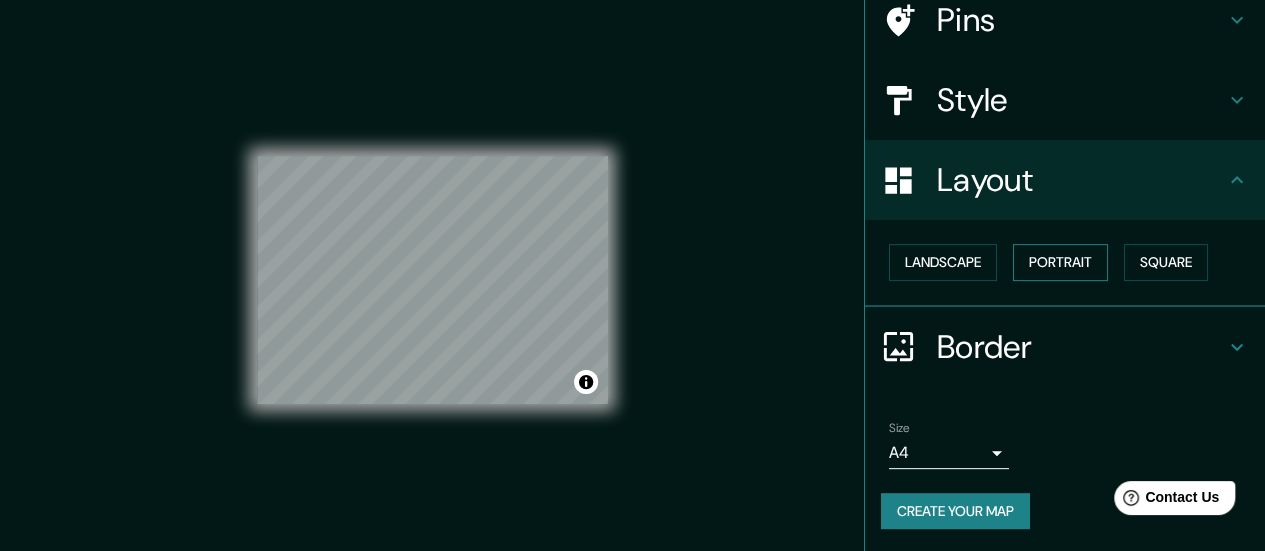 click on "Portrait" at bounding box center [1060, 262] 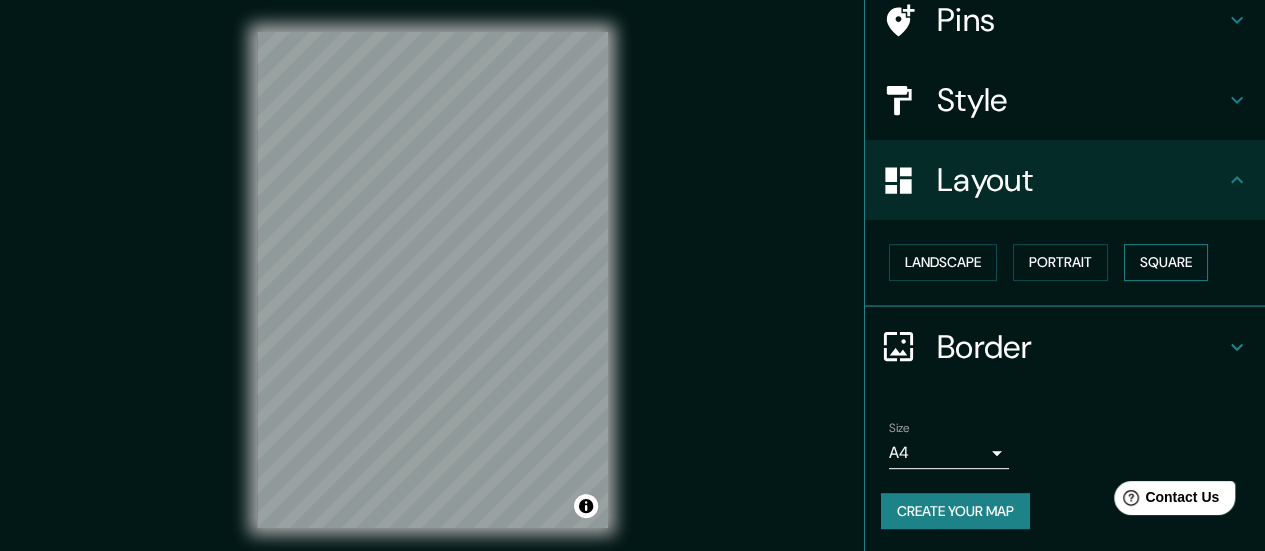 click on "Square" at bounding box center (1166, 262) 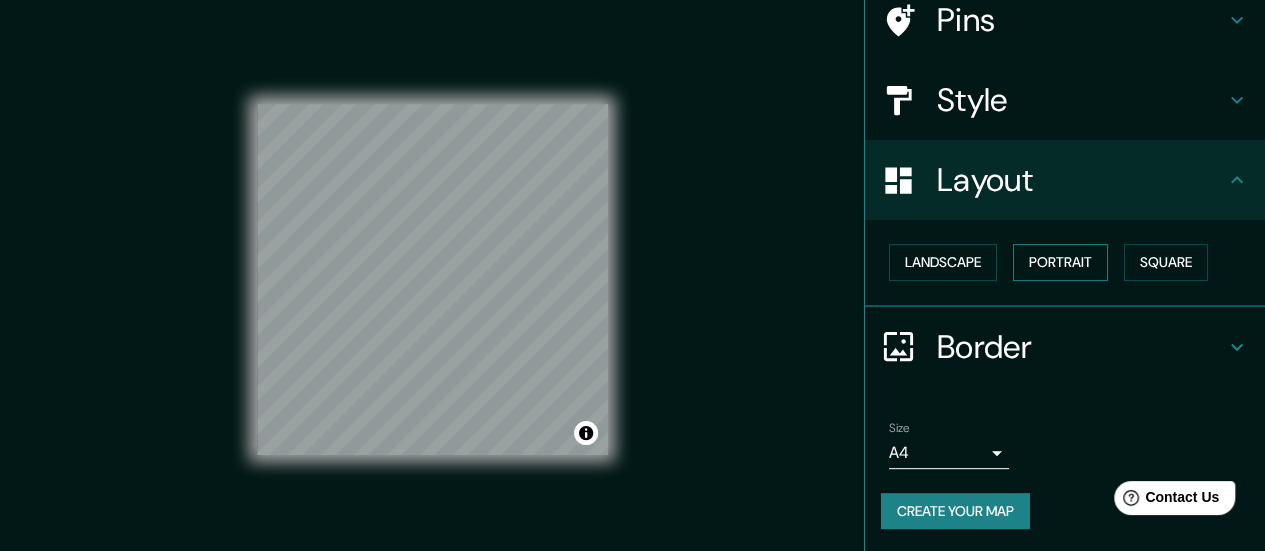 click on "Portrait" at bounding box center (1060, 262) 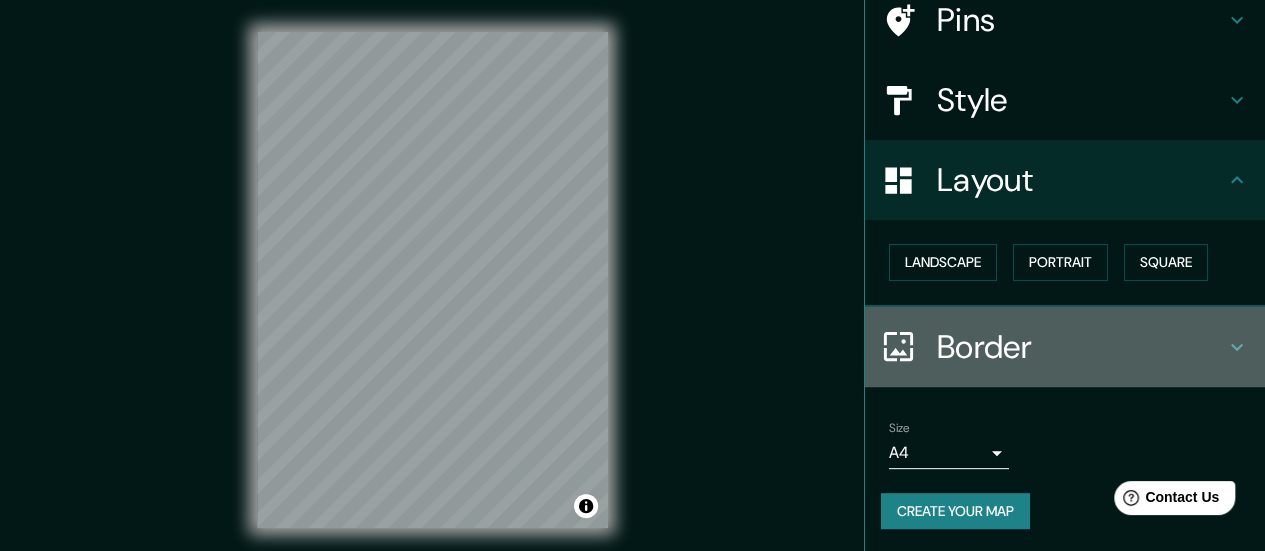 click 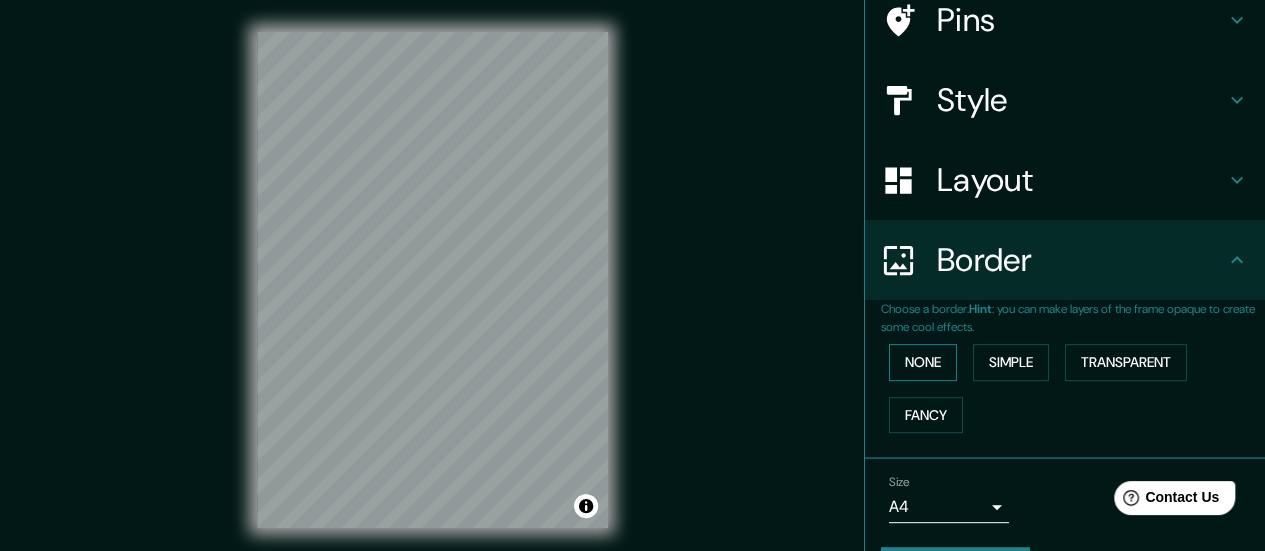 click on "None" at bounding box center [923, 362] 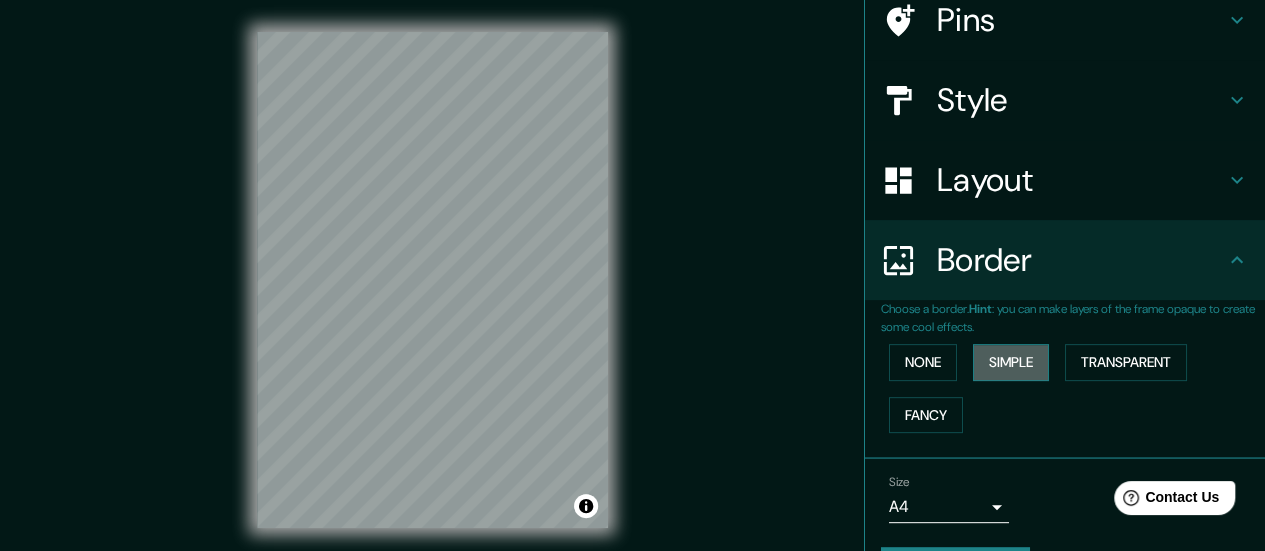click on "Simple" at bounding box center (1011, 362) 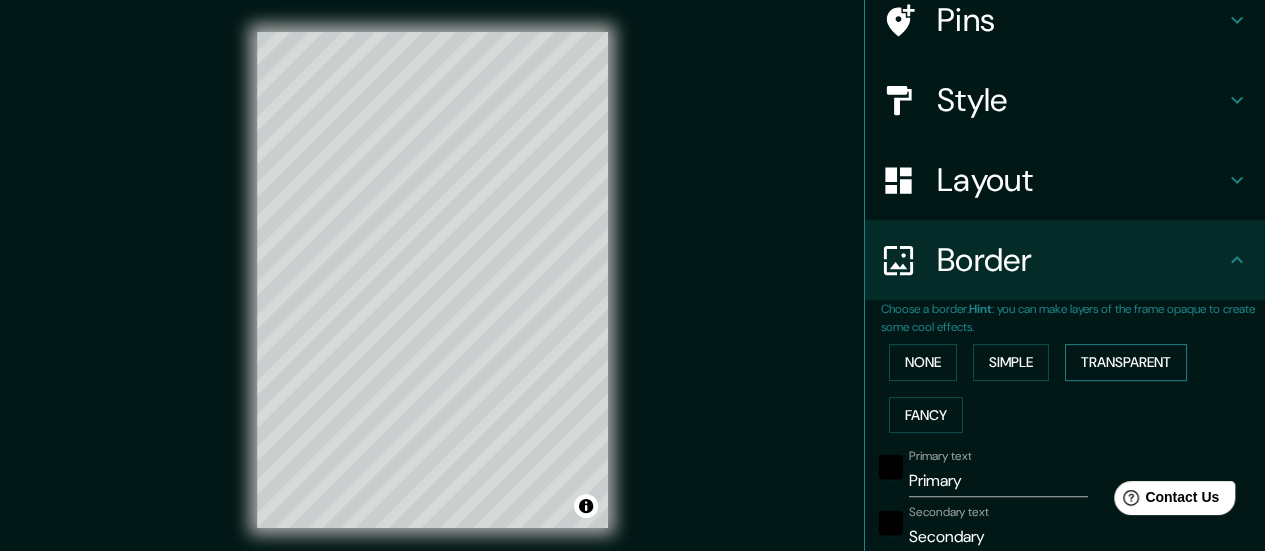 click on "Transparent" at bounding box center [1126, 362] 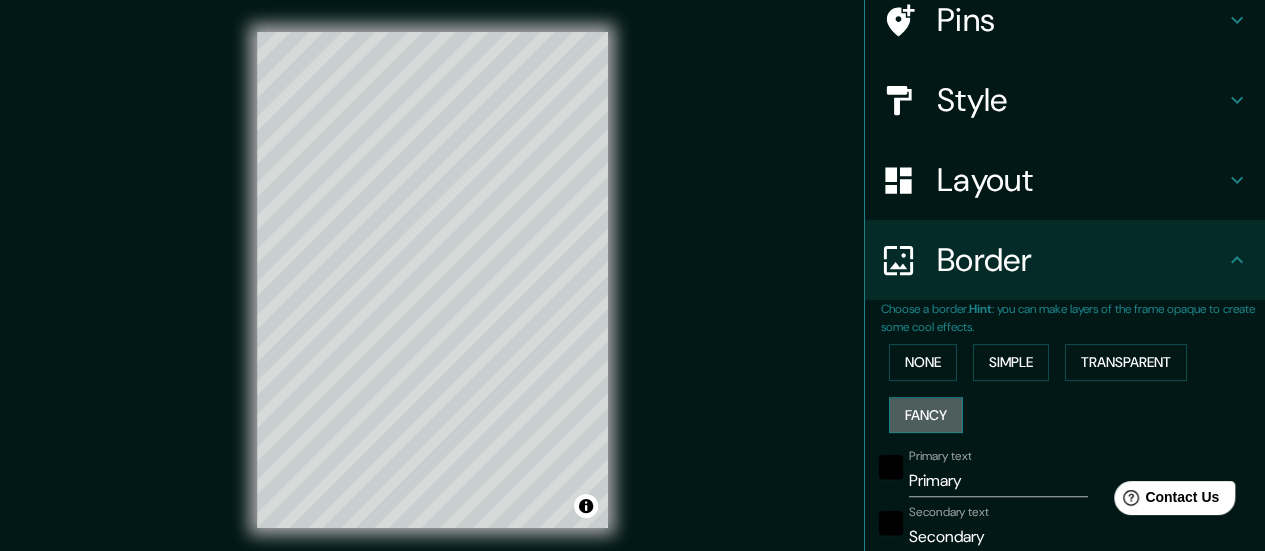 click on "Fancy" at bounding box center (926, 415) 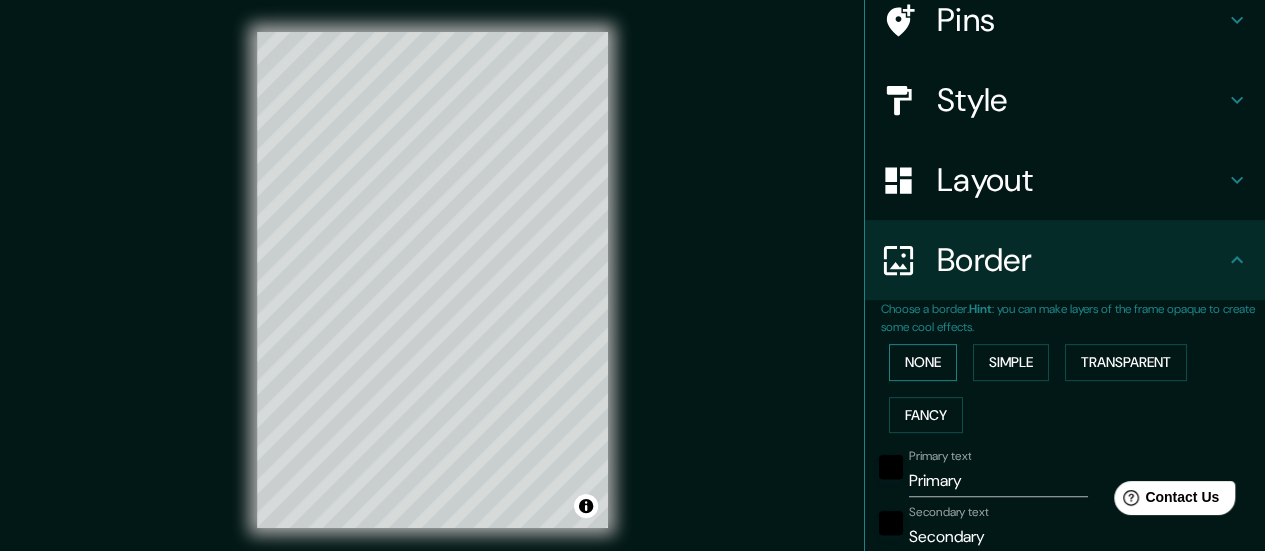 click on "None" at bounding box center (923, 362) 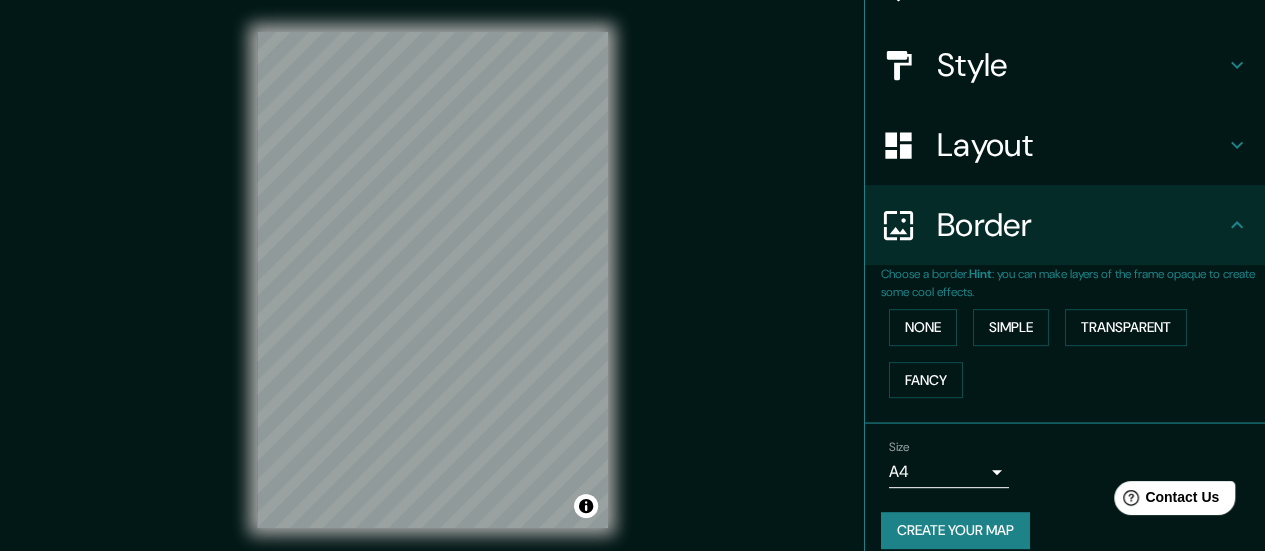scroll, scrollTop: 220, scrollLeft: 0, axis: vertical 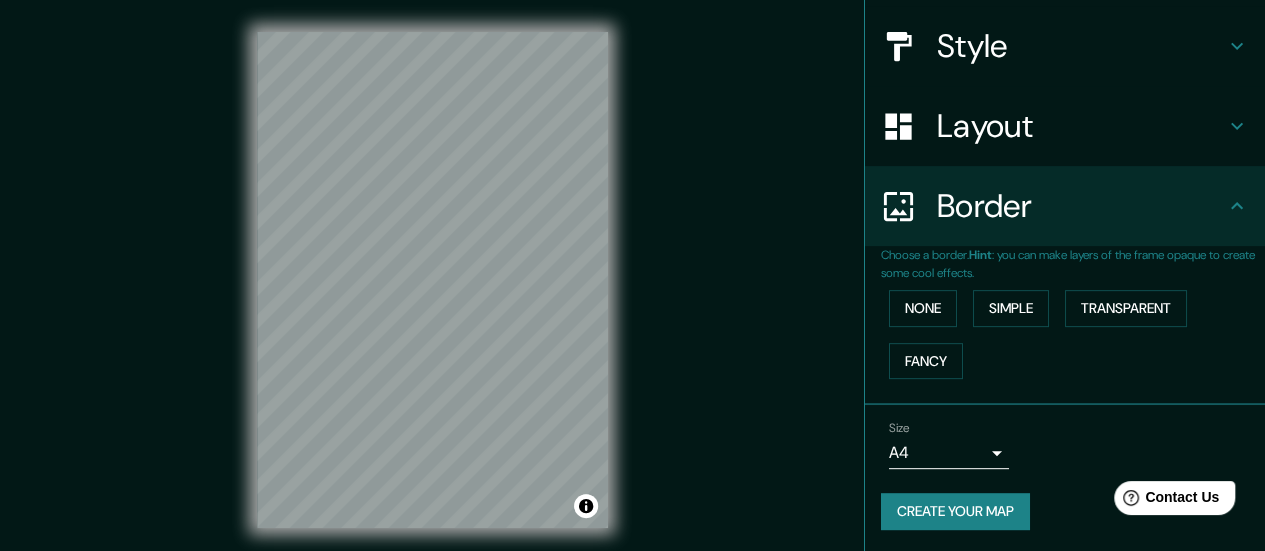 click on "Mappin Location Atenas, periferia del Ática, Grecia Pins Style Layout Border Choose a border.  Hint : you can make layers of the frame opaque to create some cool effects. None Simple Transparent Fancy Size A4 single Create your map © Mapbox   © OpenStreetMap   Improve this map Any problems, suggestions, or concerns please email    help@mappin.pro . . ." at bounding box center (632, 275) 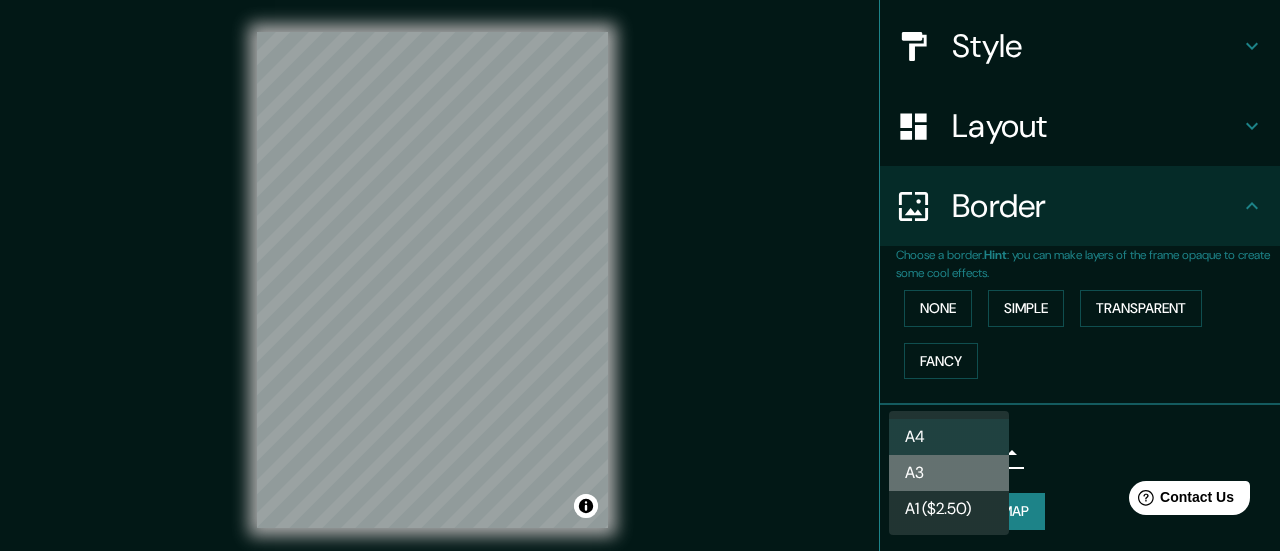 click on "A3" at bounding box center (949, 473) 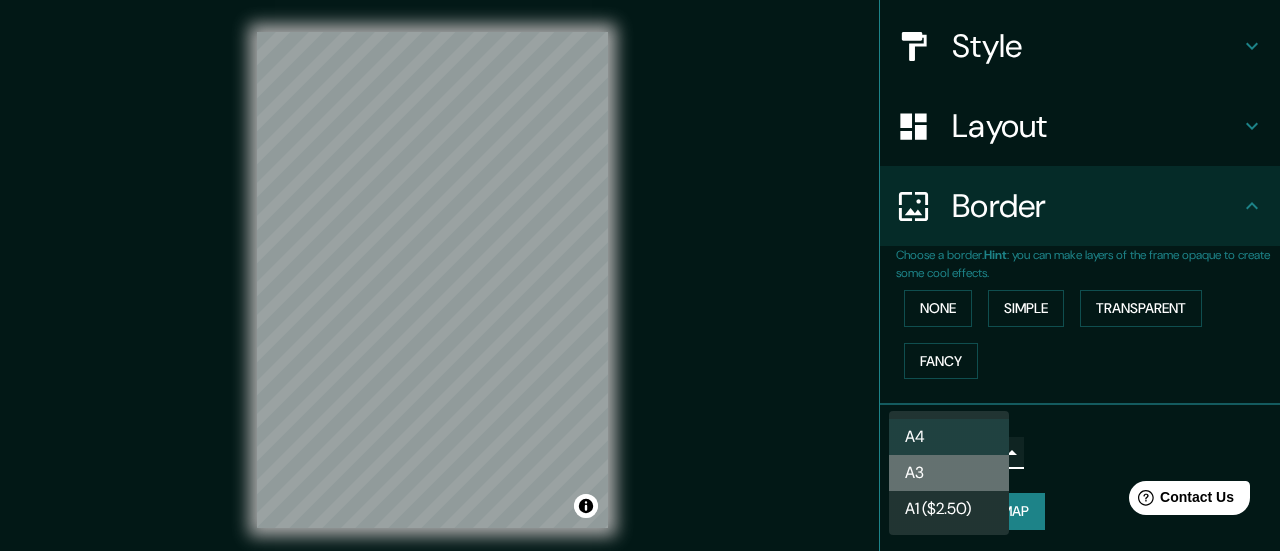 type on "a4" 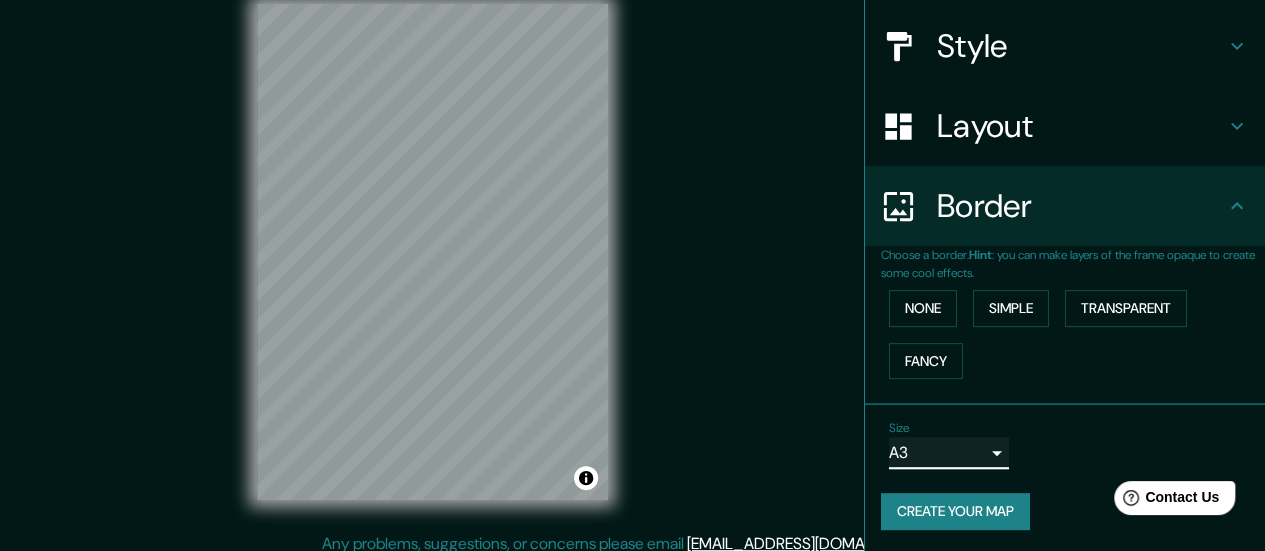 scroll, scrollTop: 40, scrollLeft: 0, axis: vertical 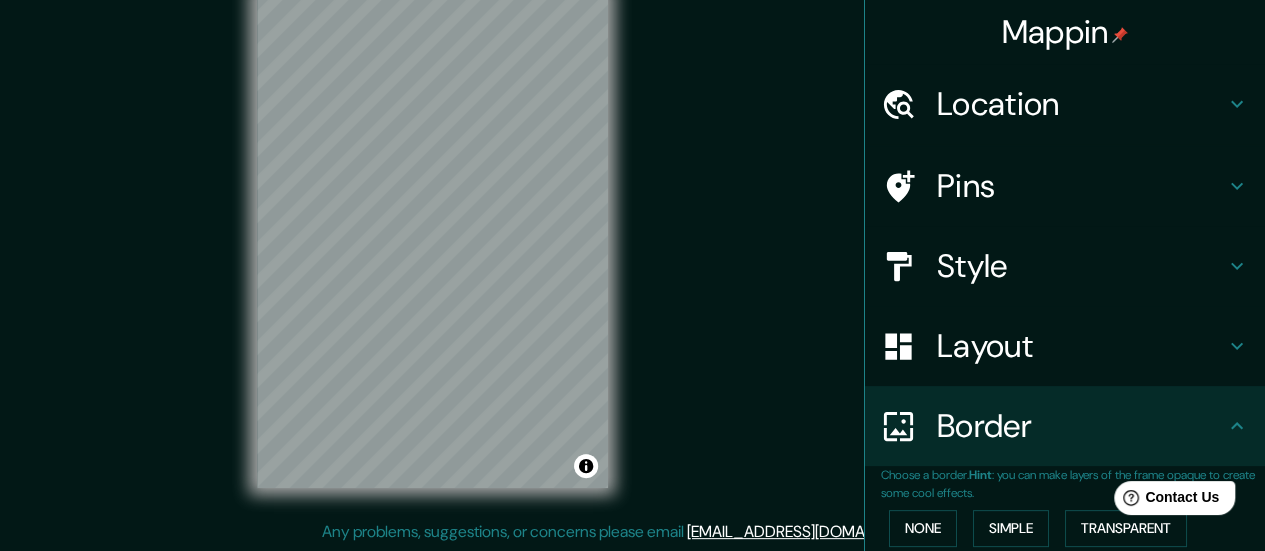 click 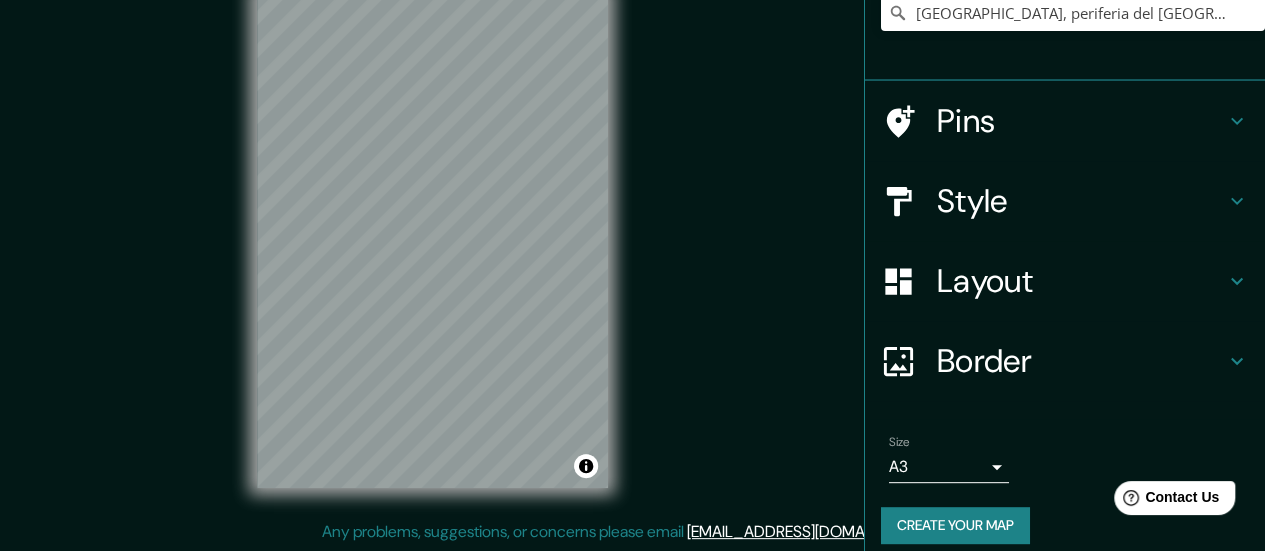 scroll, scrollTop: 213, scrollLeft: 0, axis: vertical 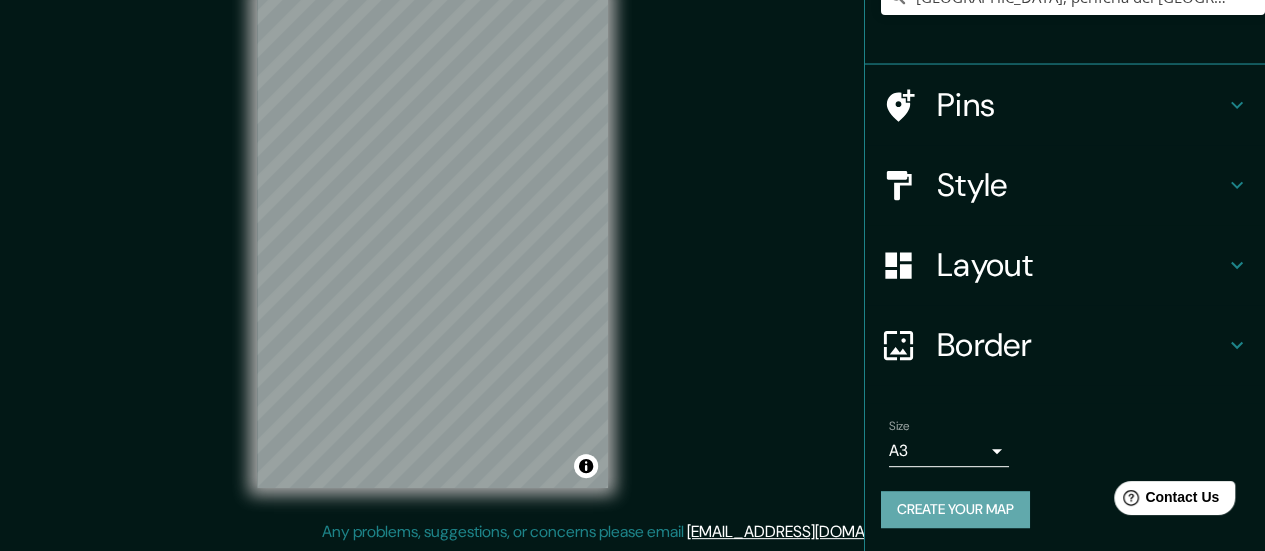 click on "Create your map" at bounding box center [955, 509] 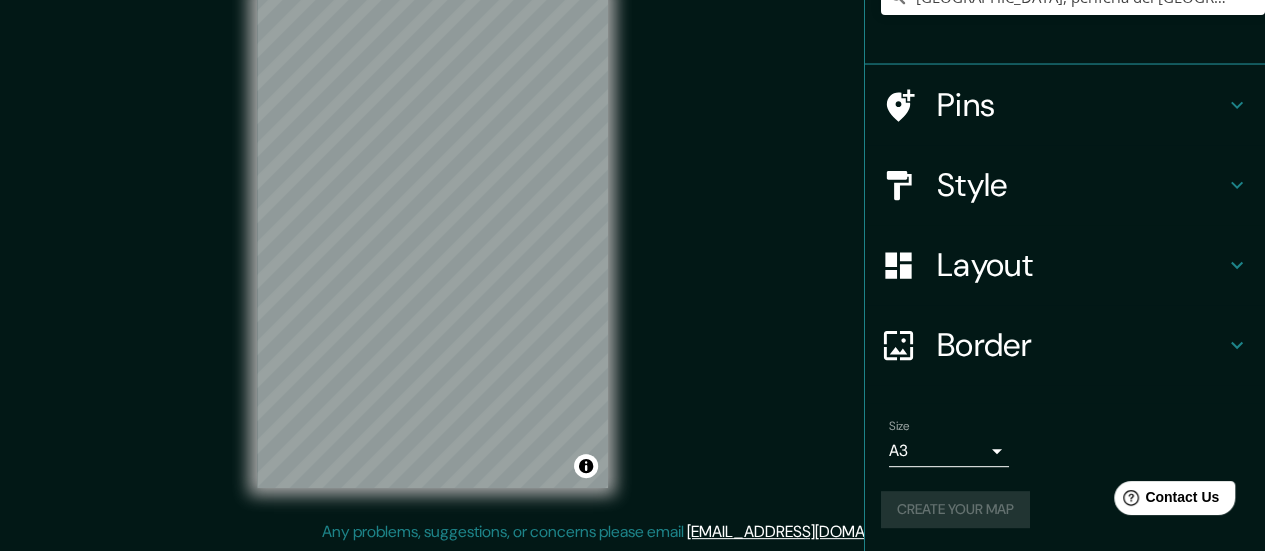 click 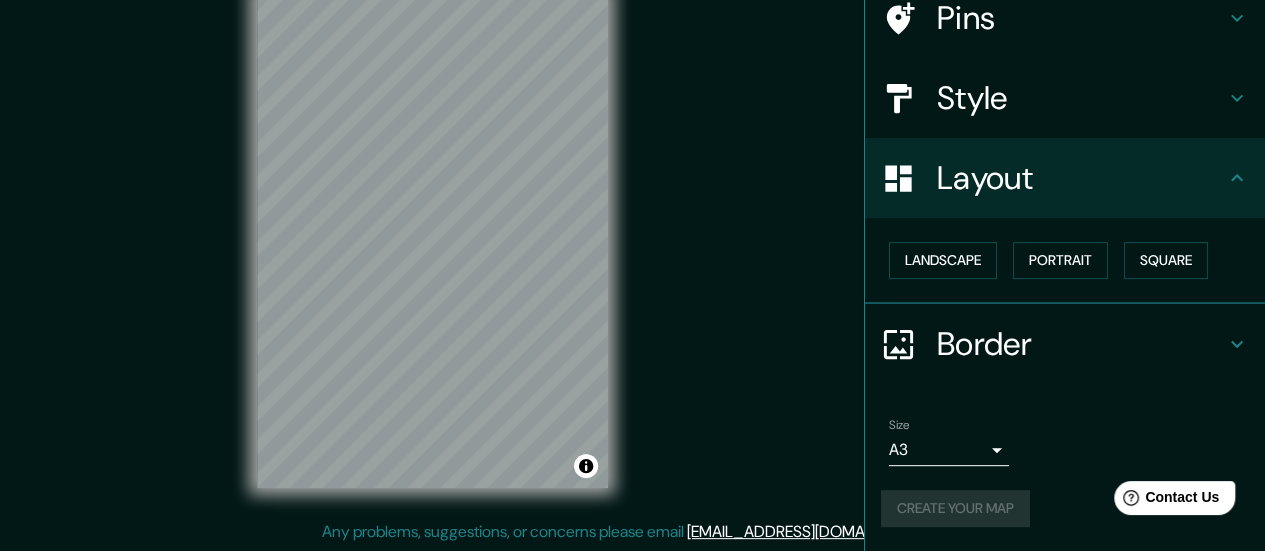 scroll, scrollTop: 152, scrollLeft: 0, axis: vertical 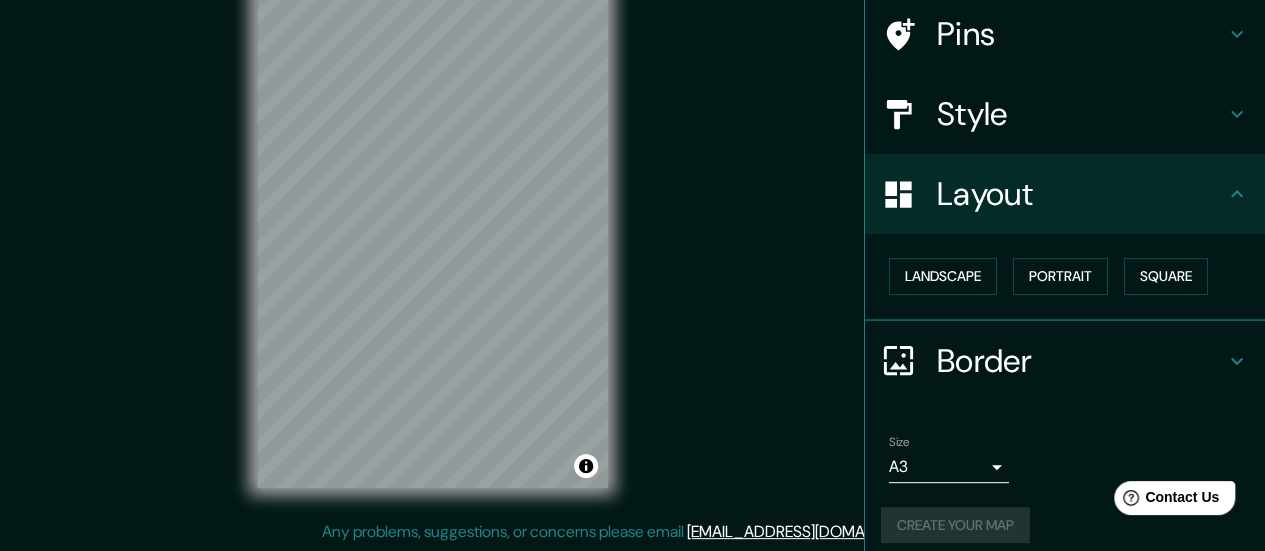 click 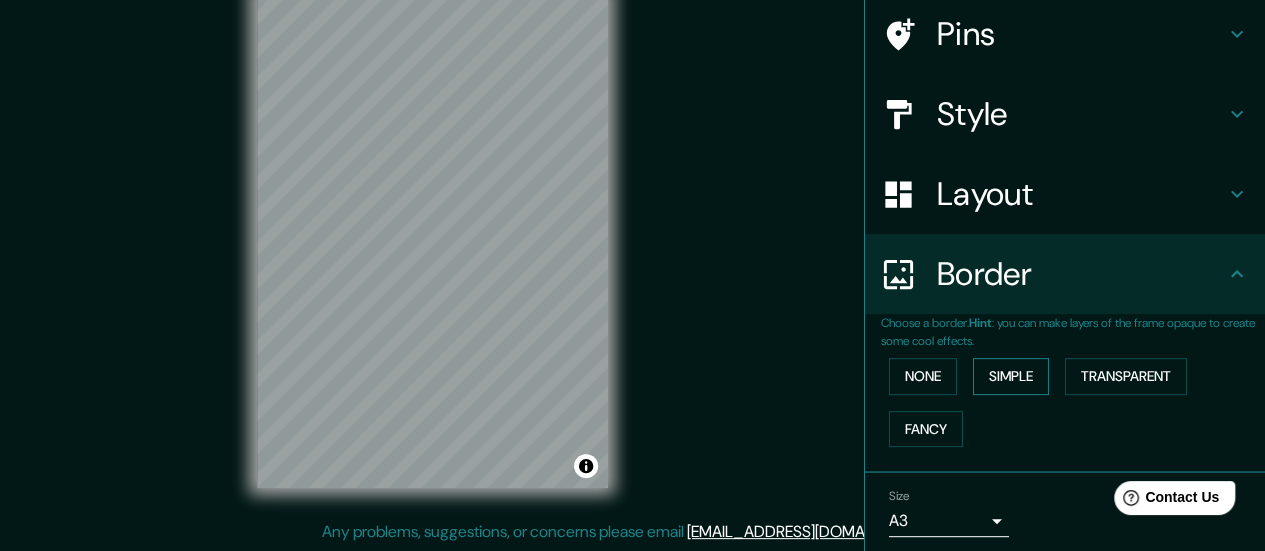 click on "Simple" at bounding box center [1011, 376] 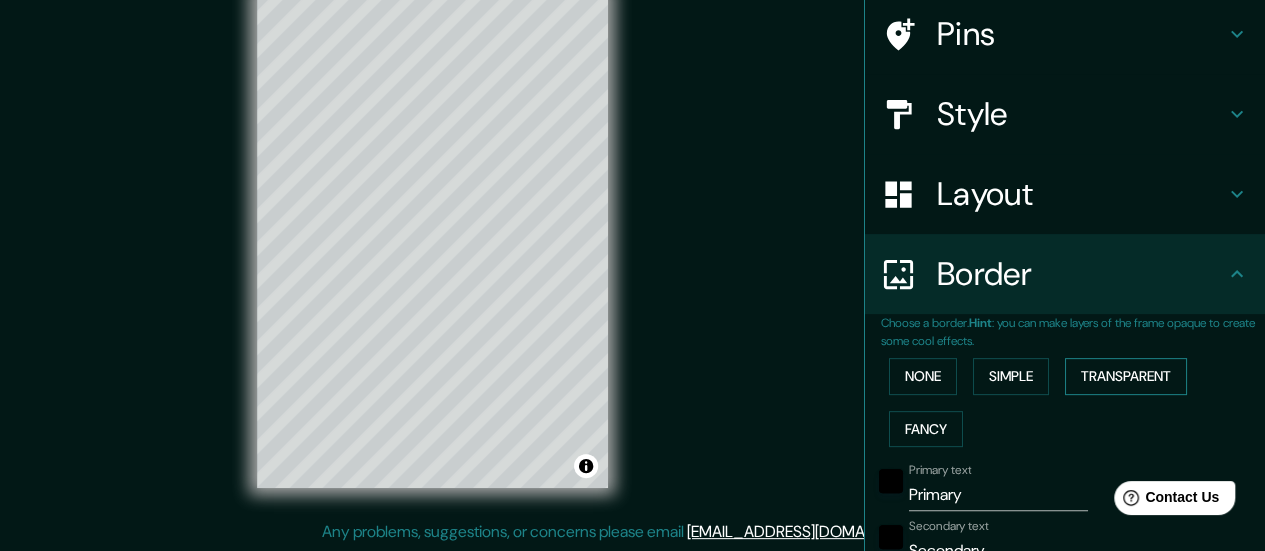 click on "Transparent" at bounding box center (1126, 376) 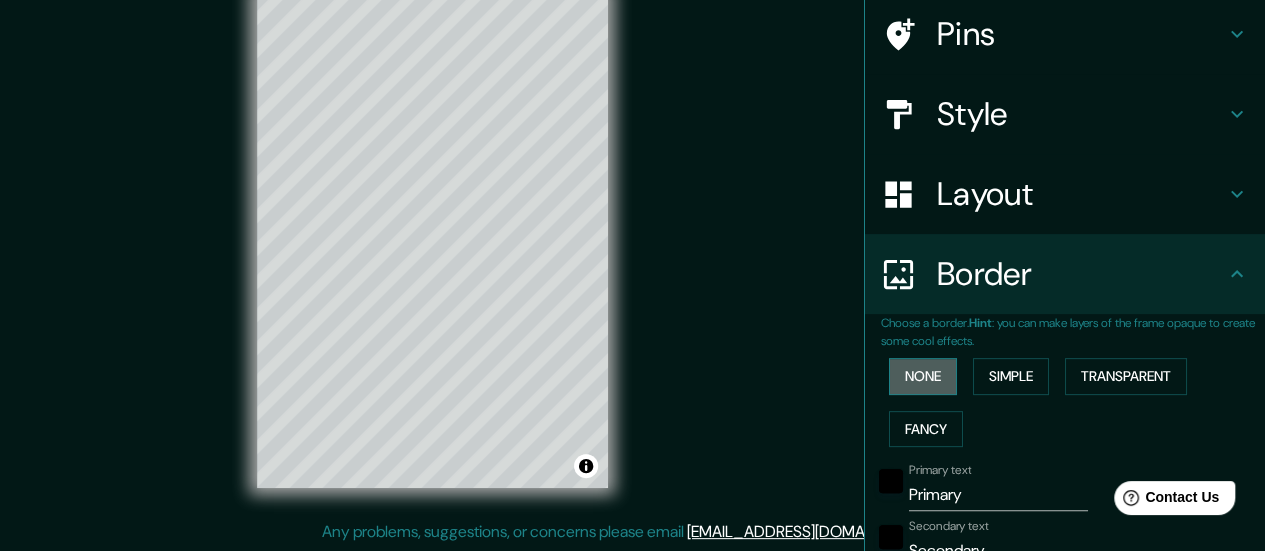 click on "None" at bounding box center (923, 376) 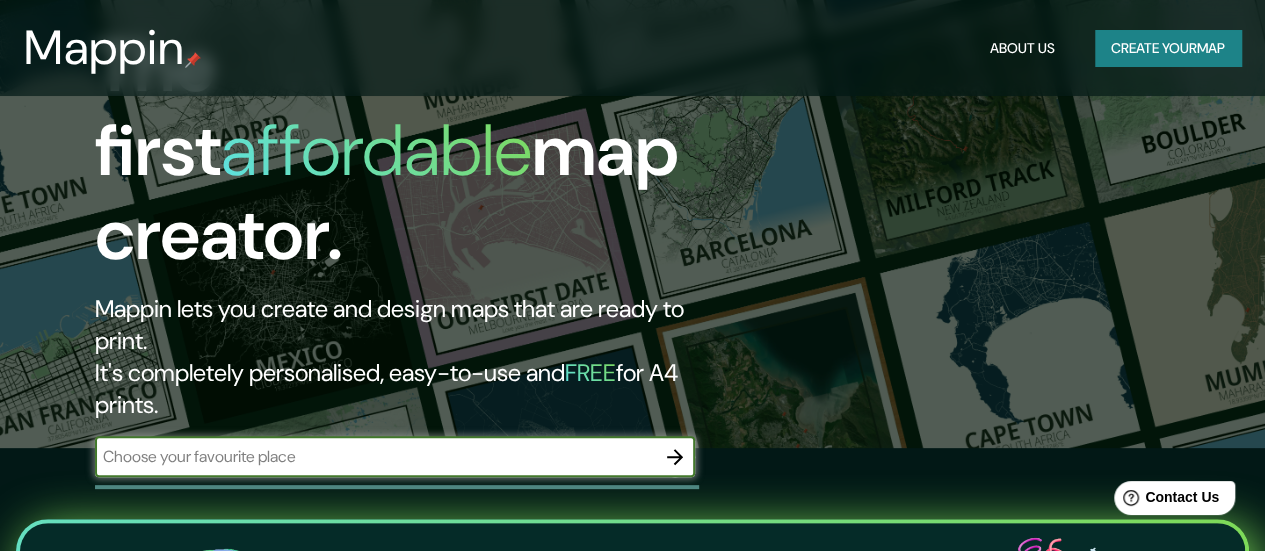 scroll, scrollTop: 100, scrollLeft: 0, axis: vertical 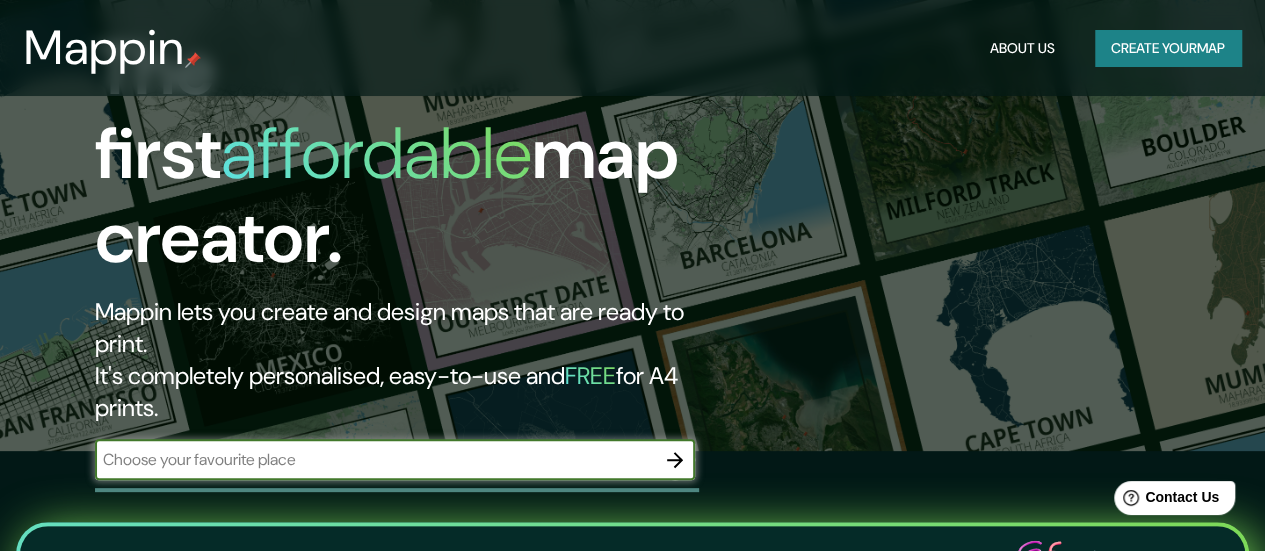 click at bounding box center [375, 459] 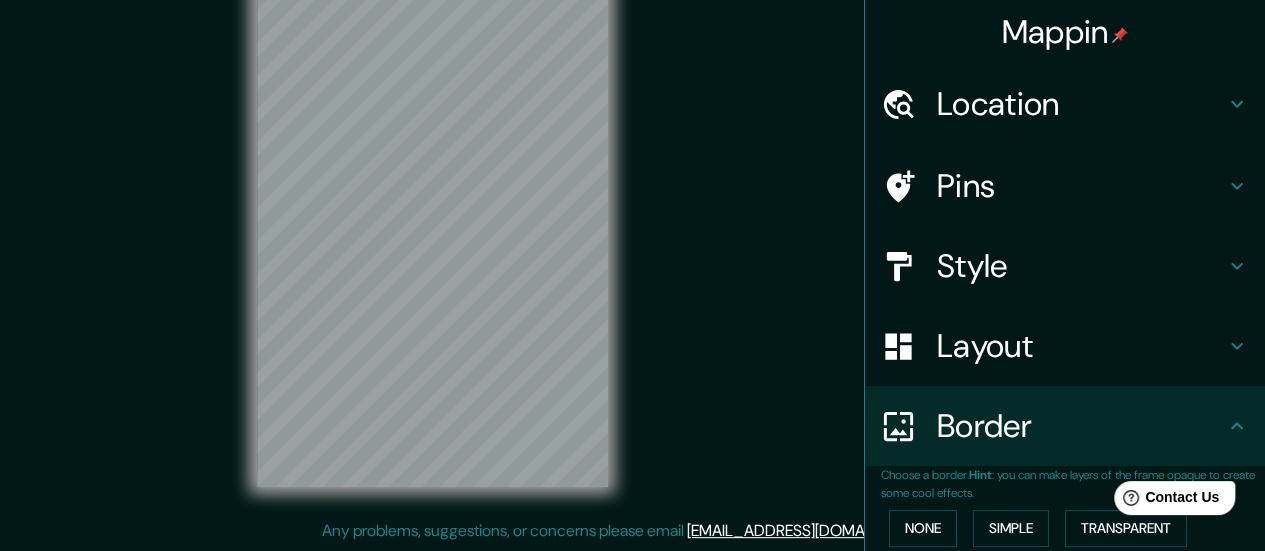 scroll, scrollTop: 0, scrollLeft: 0, axis: both 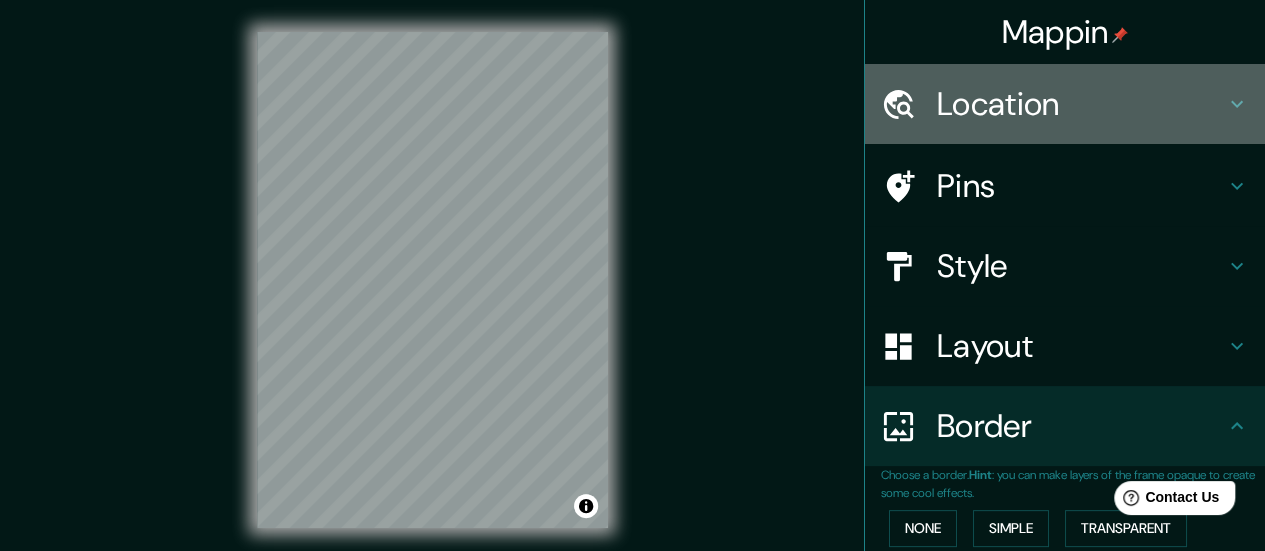 click 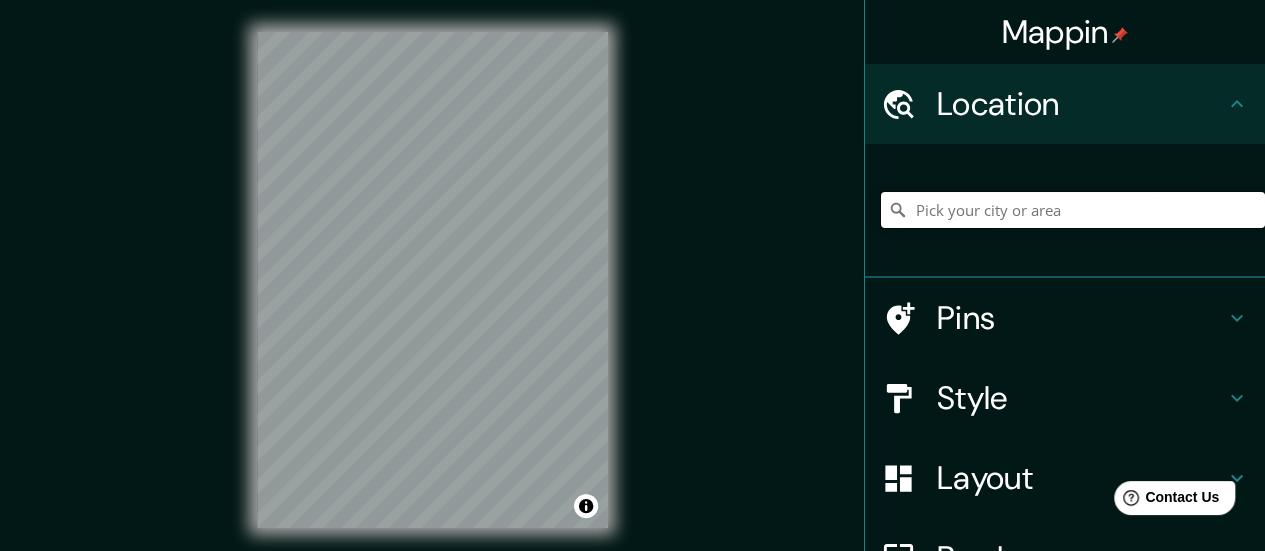 click at bounding box center [1073, 210] 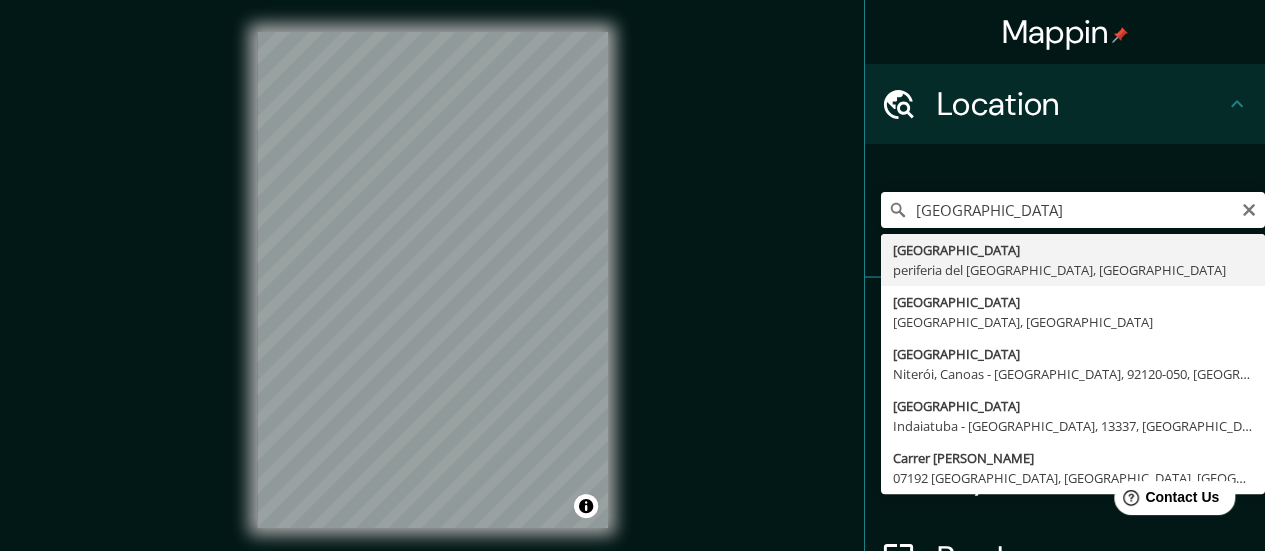 type on "Atenas, periferia del Ática, Grecia" 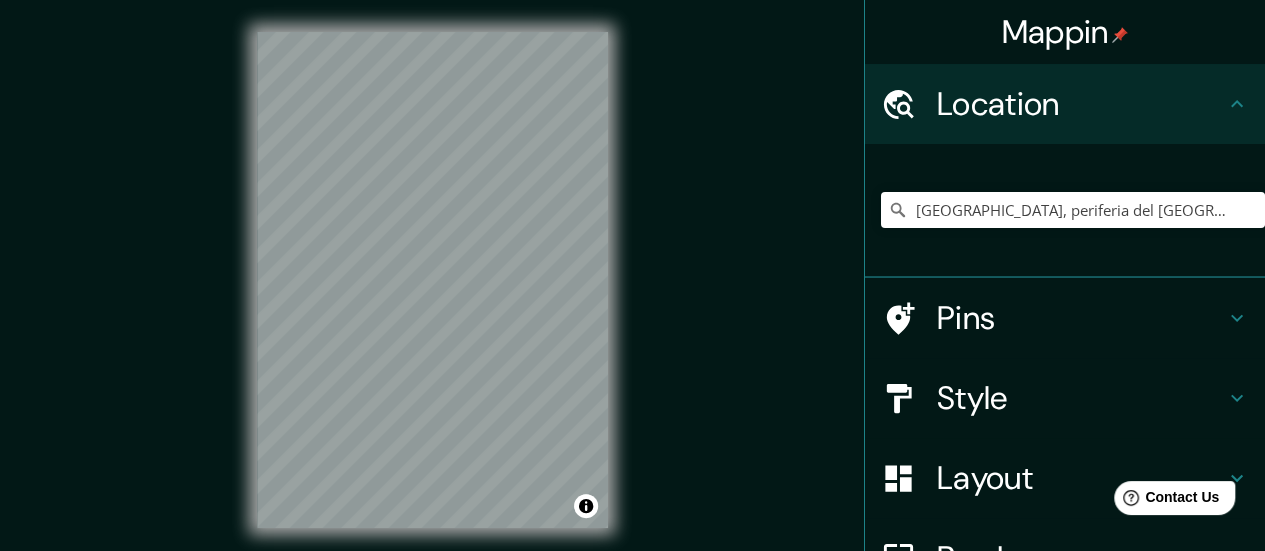 click 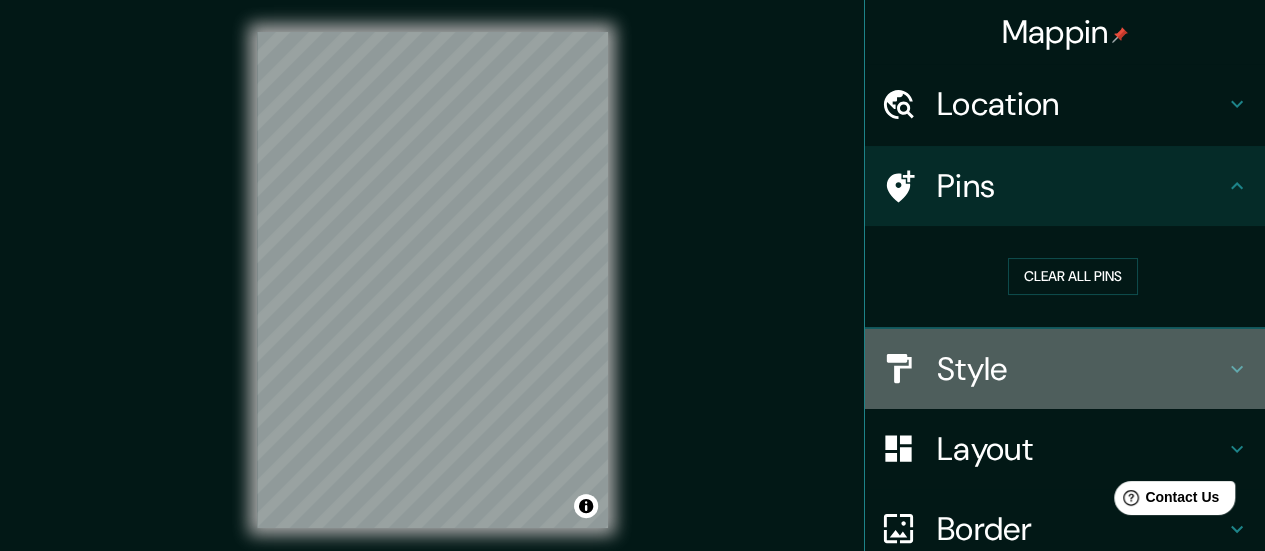 click 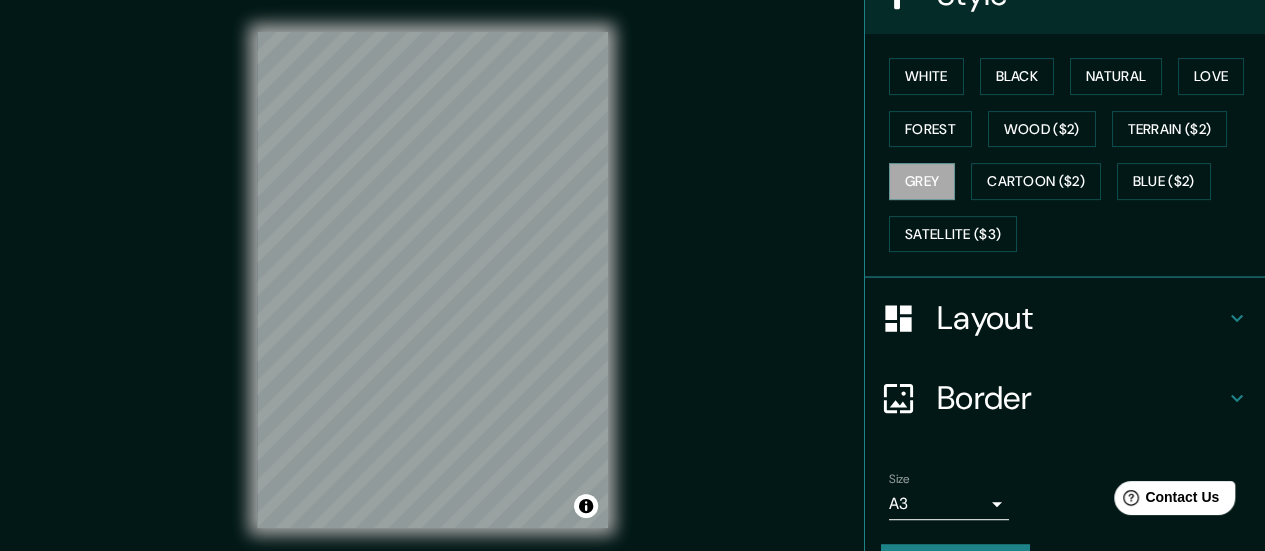 scroll, scrollTop: 274, scrollLeft: 0, axis: vertical 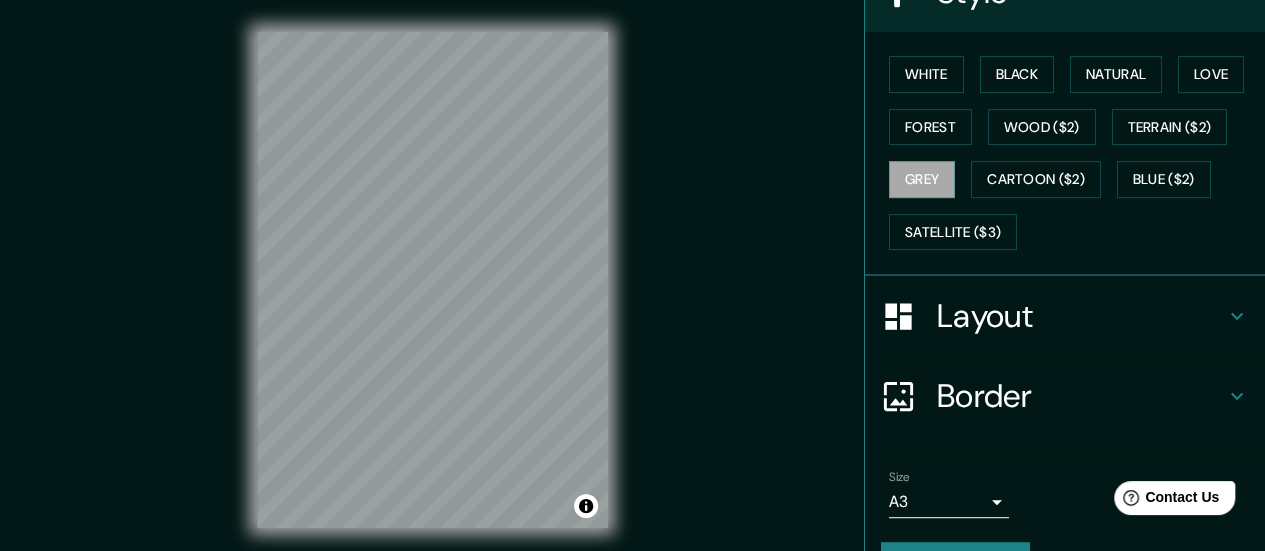 click 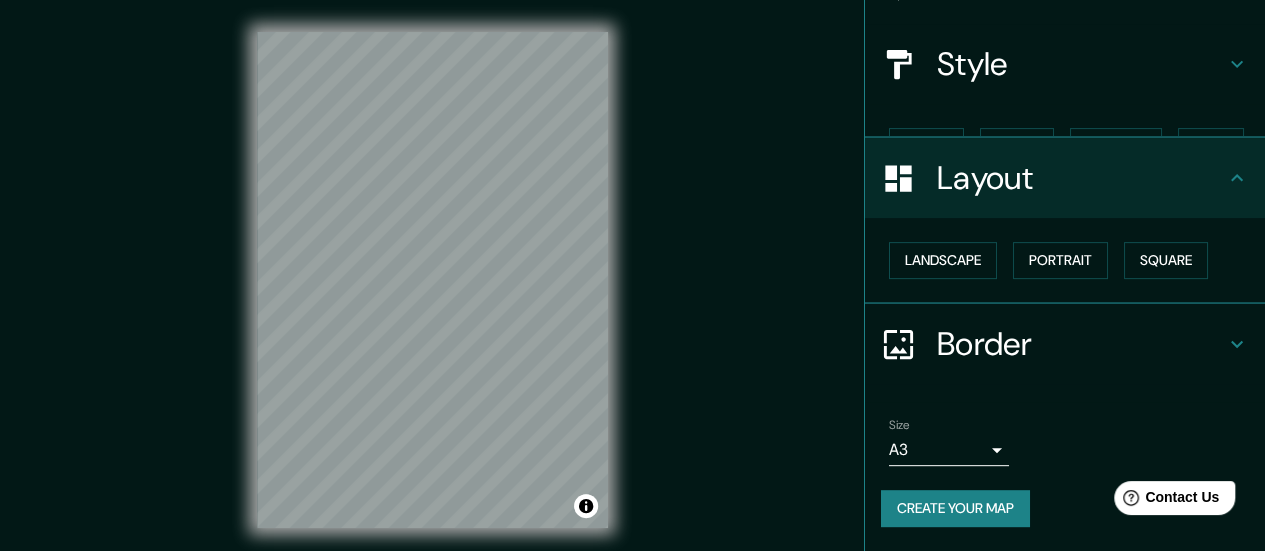 scroll, scrollTop: 166, scrollLeft: 0, axis: vertical 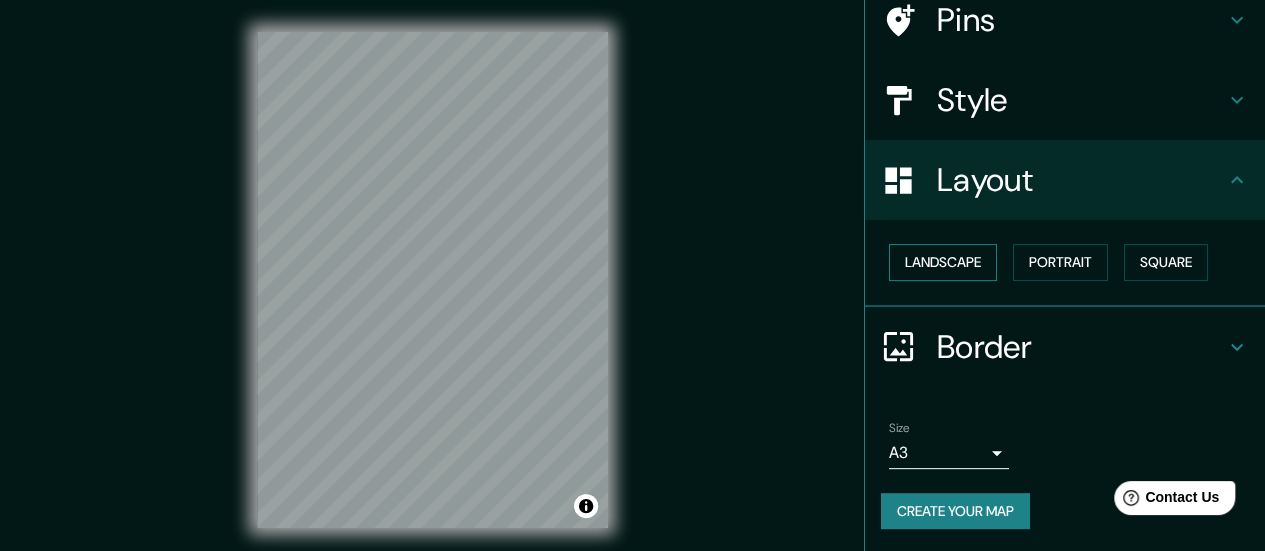 click on "Landscape" at bounding box center (943, 262) 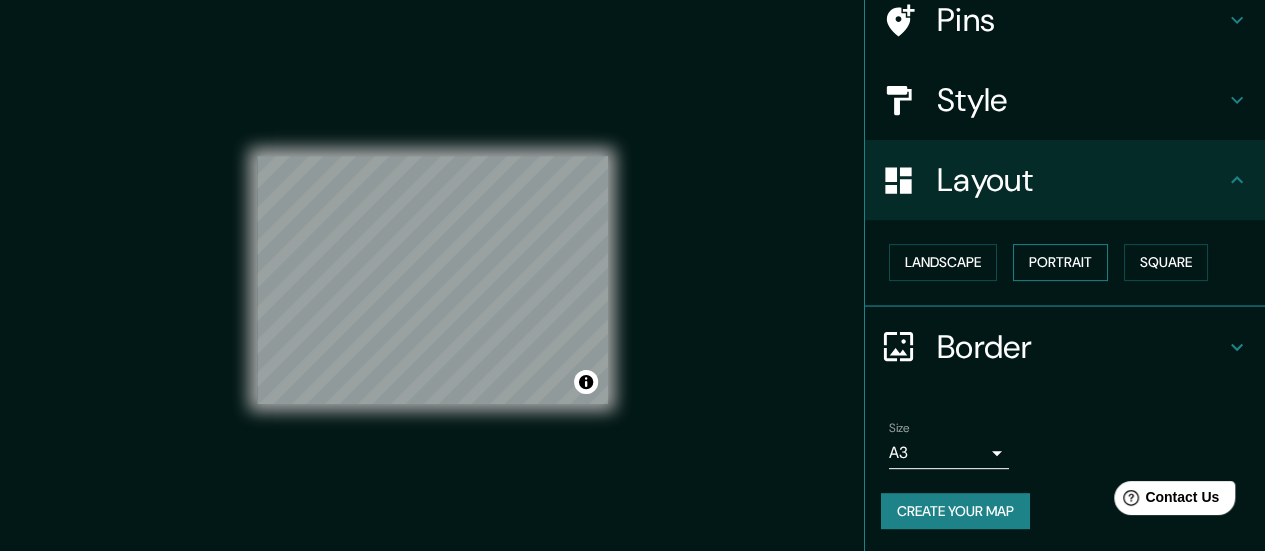 click on "Portrait" at bounding box center [1060, 262] 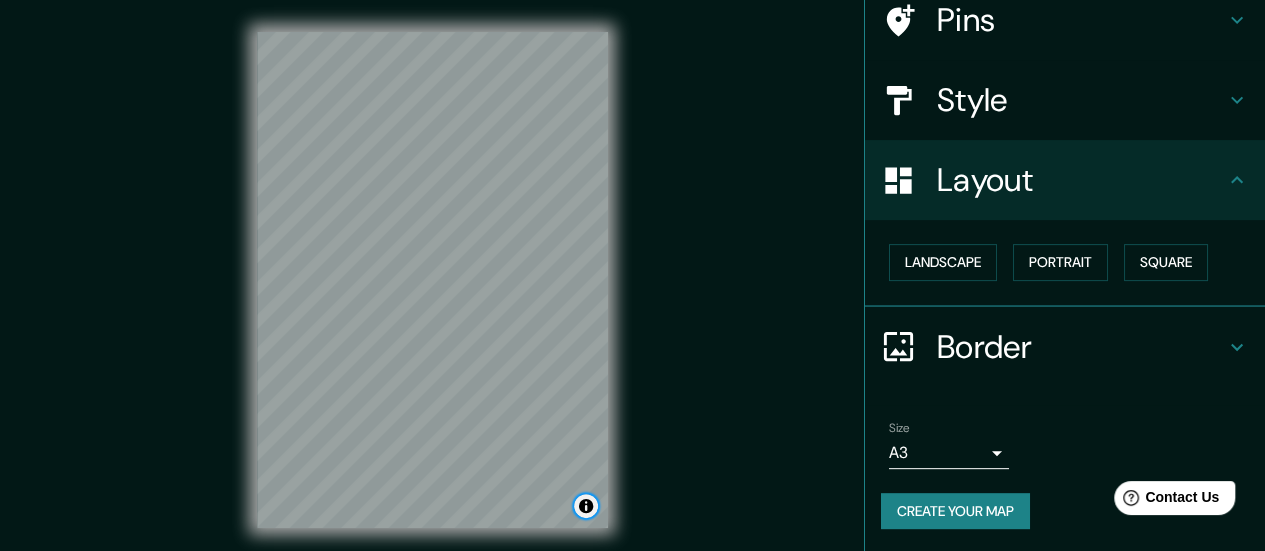 click at bounding box center [586, 506] 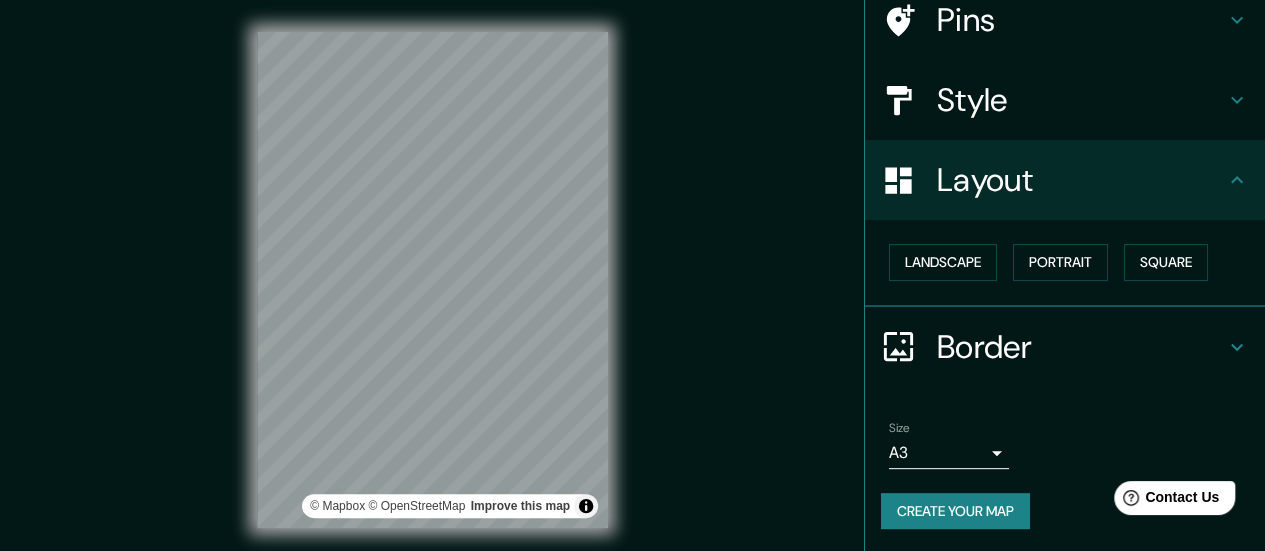 click on "Border" at bounding box center (1081, 347) 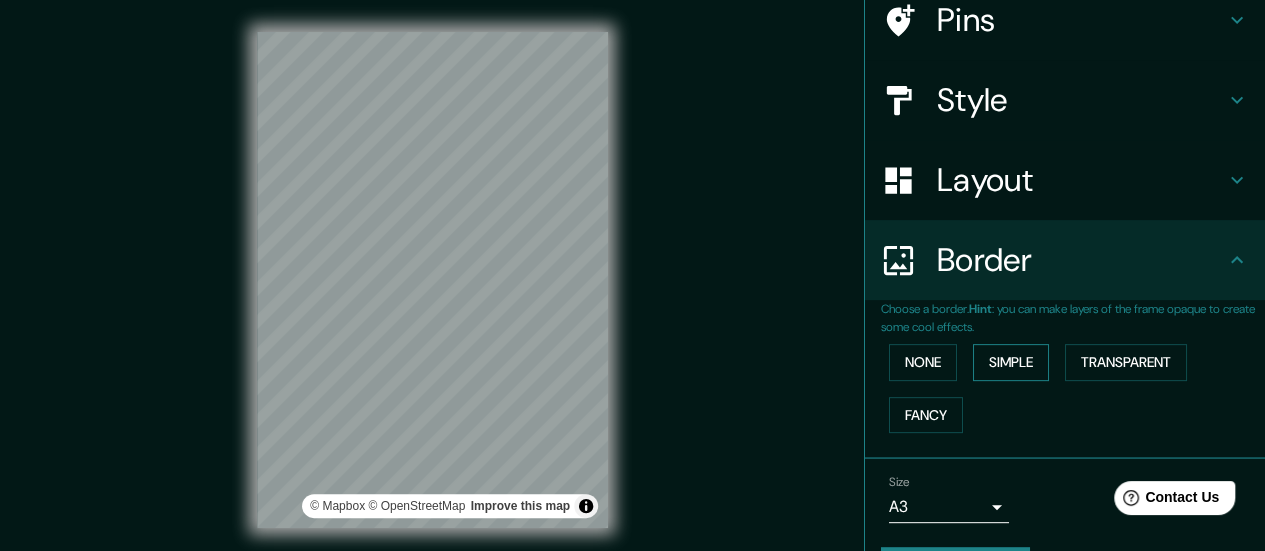 click on "Simple" at bounding box center [1011, 362] 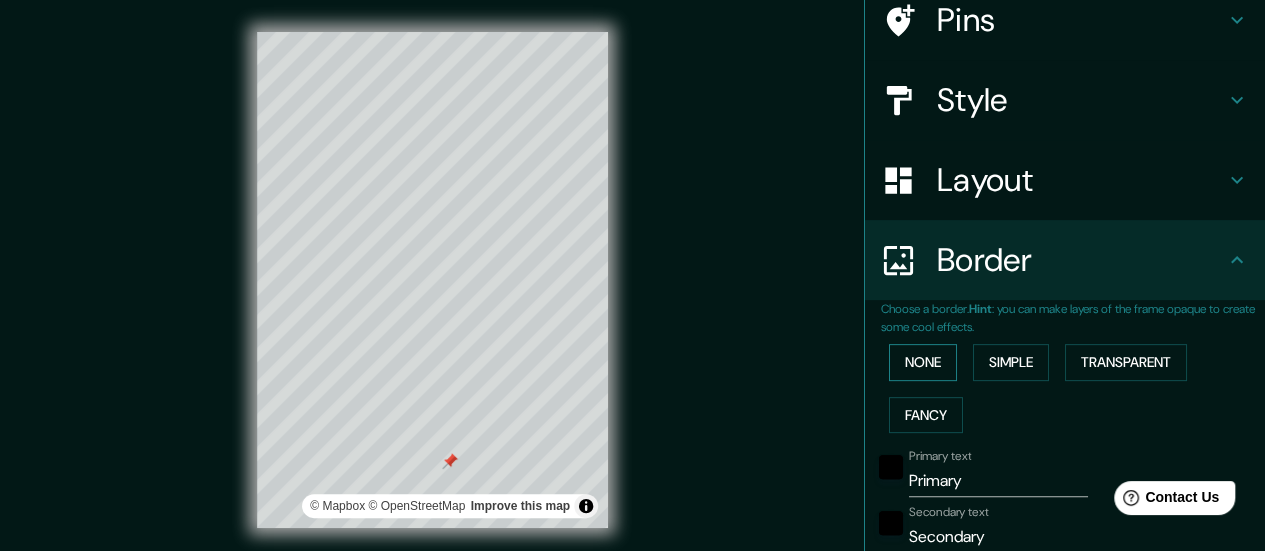 click on "None" at bounding box center (923, 362) 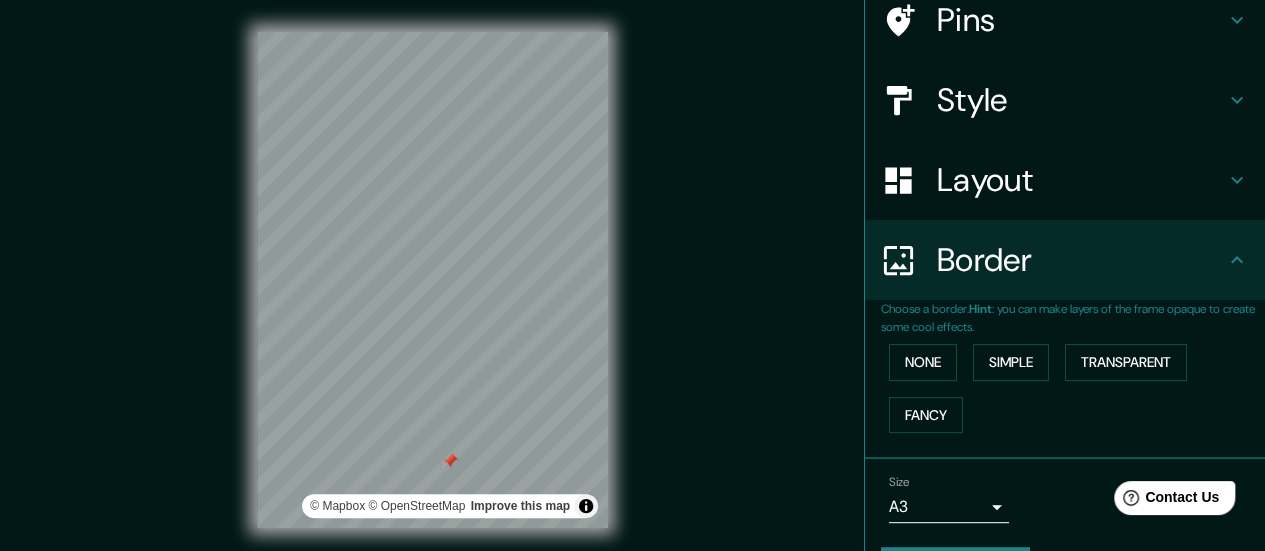 click 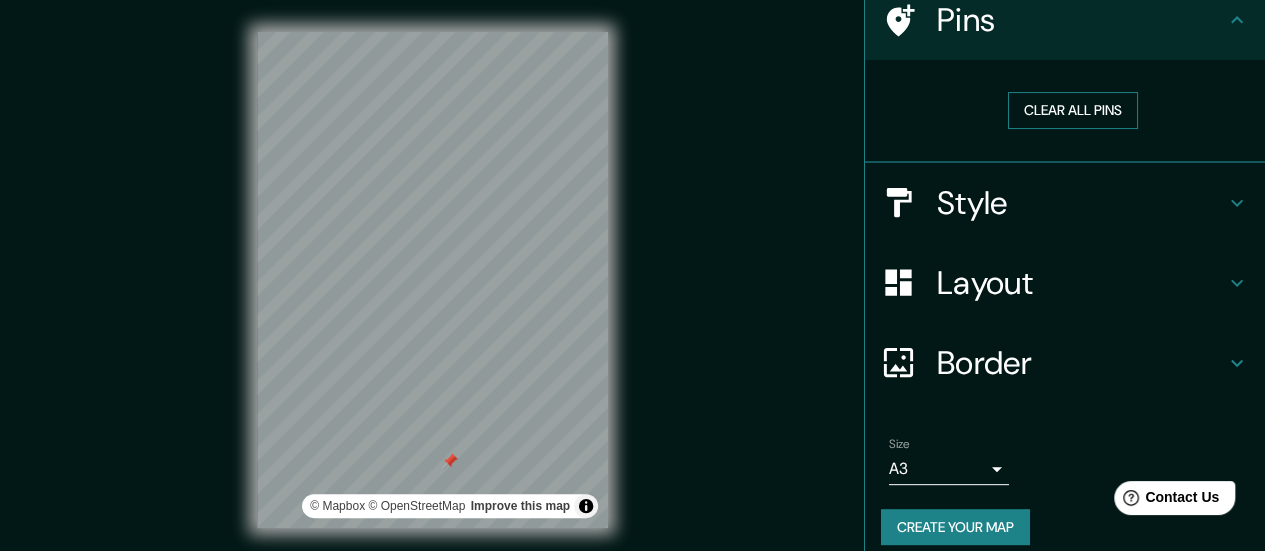 click on "Clear all pins" at bounding box center (1073, 110) 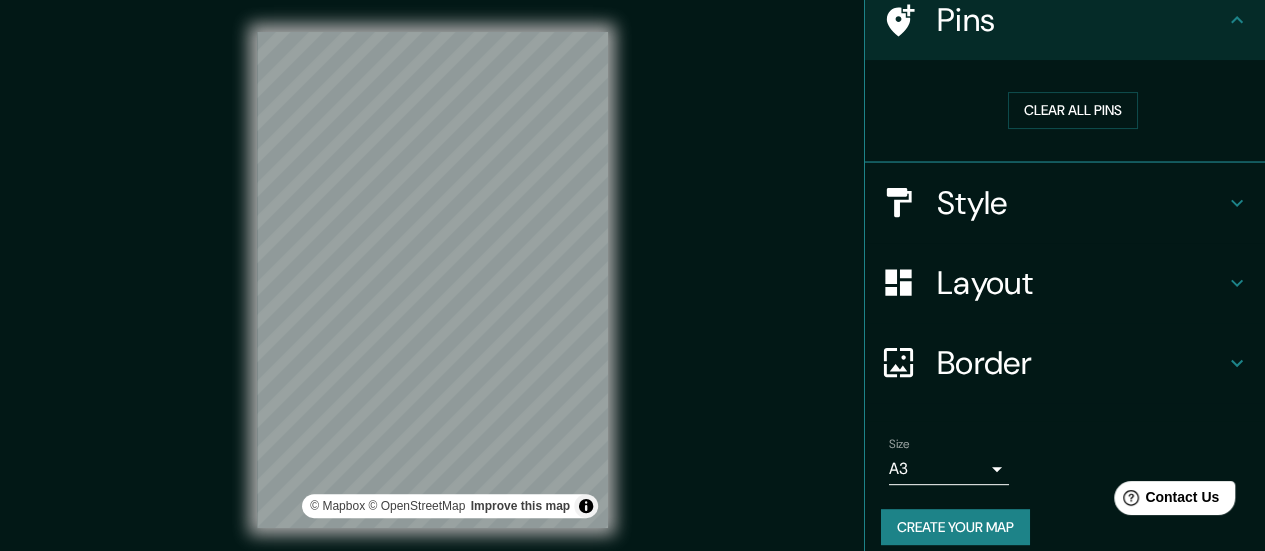 click on "Border" at bounding box center [1081, 363] 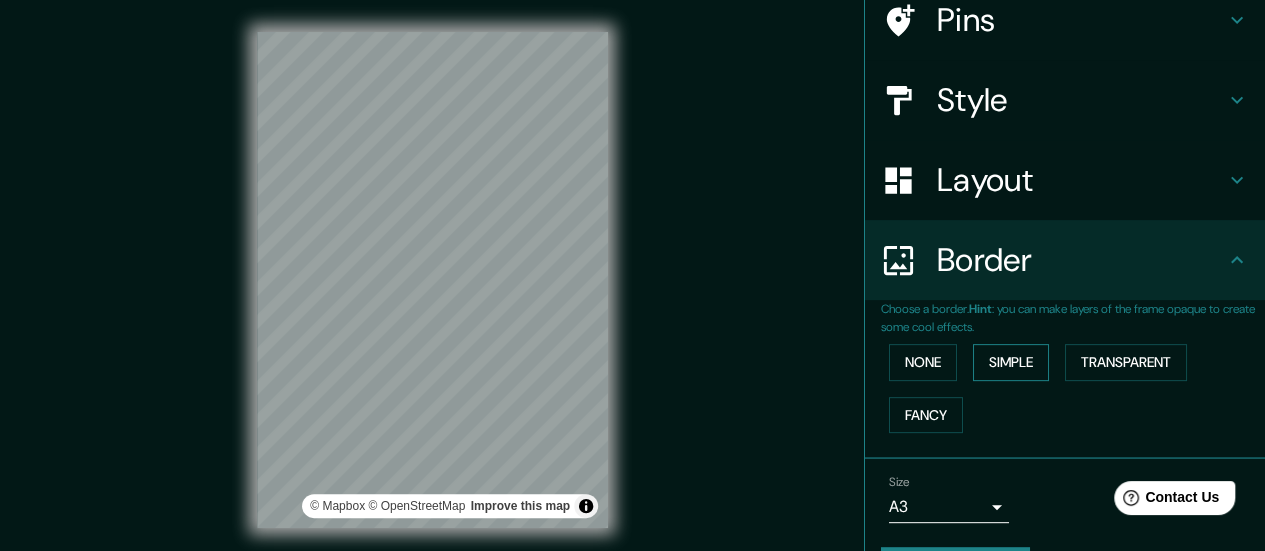 click on "Simple" at bounding box center (1011, 362) 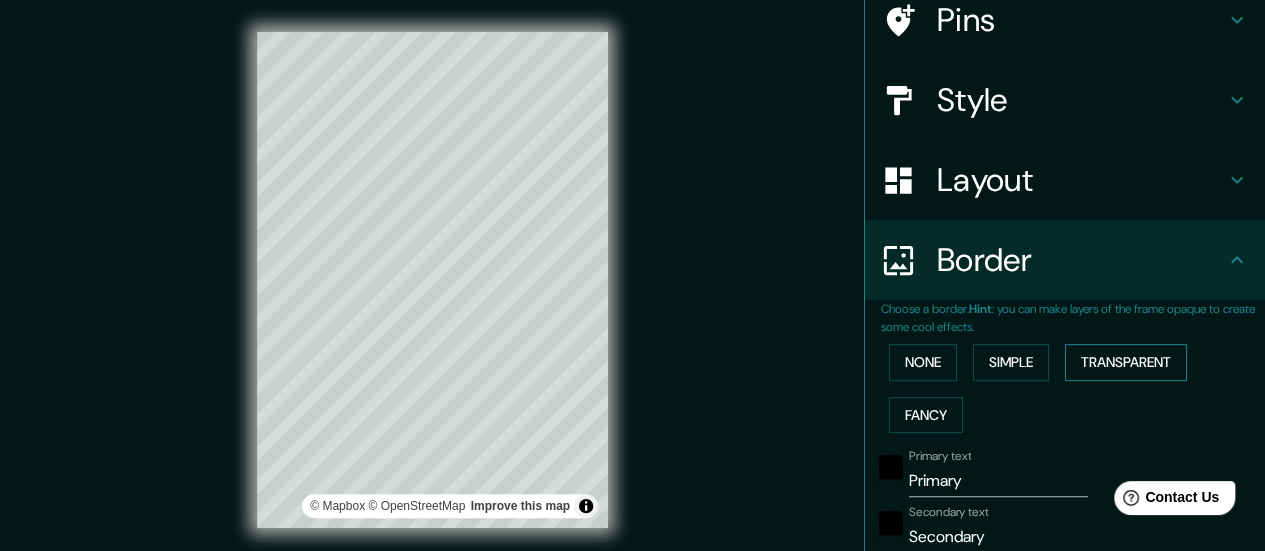 click on "Transparent" at bounding box center (1126, 362) 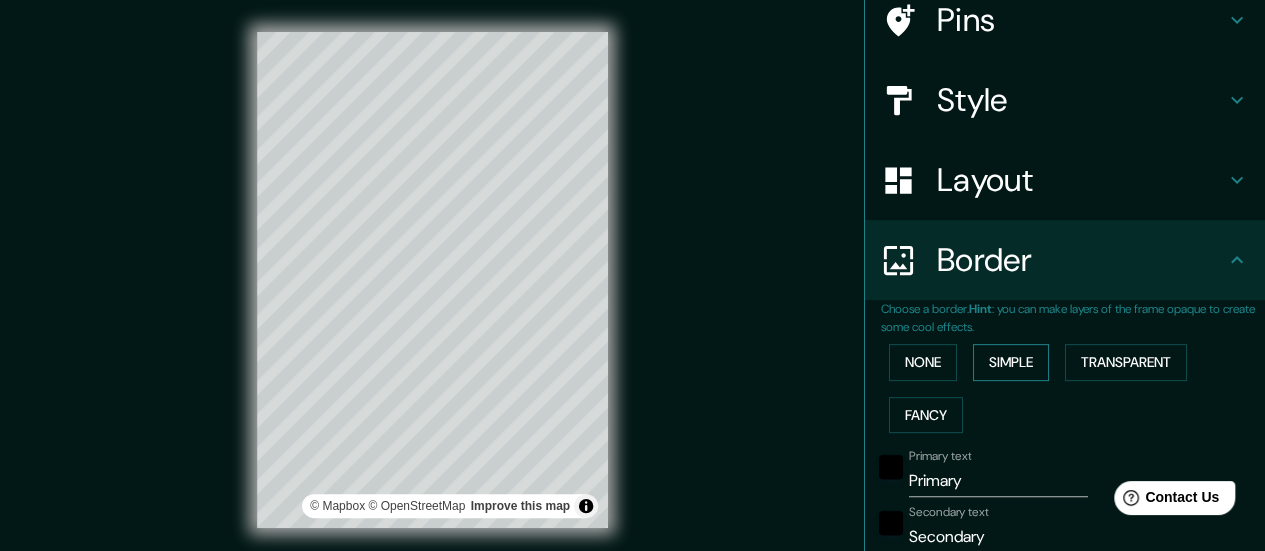 click on "Simple" at bounding box center (1011, 362) 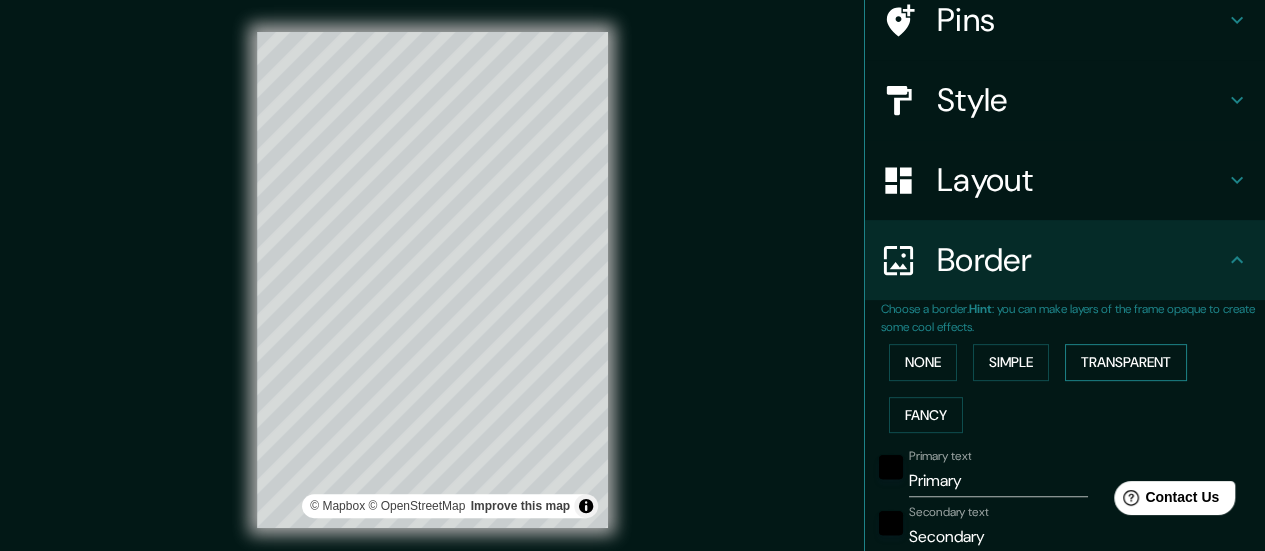 click on "Transparent" at bounding box center [1126, 362] 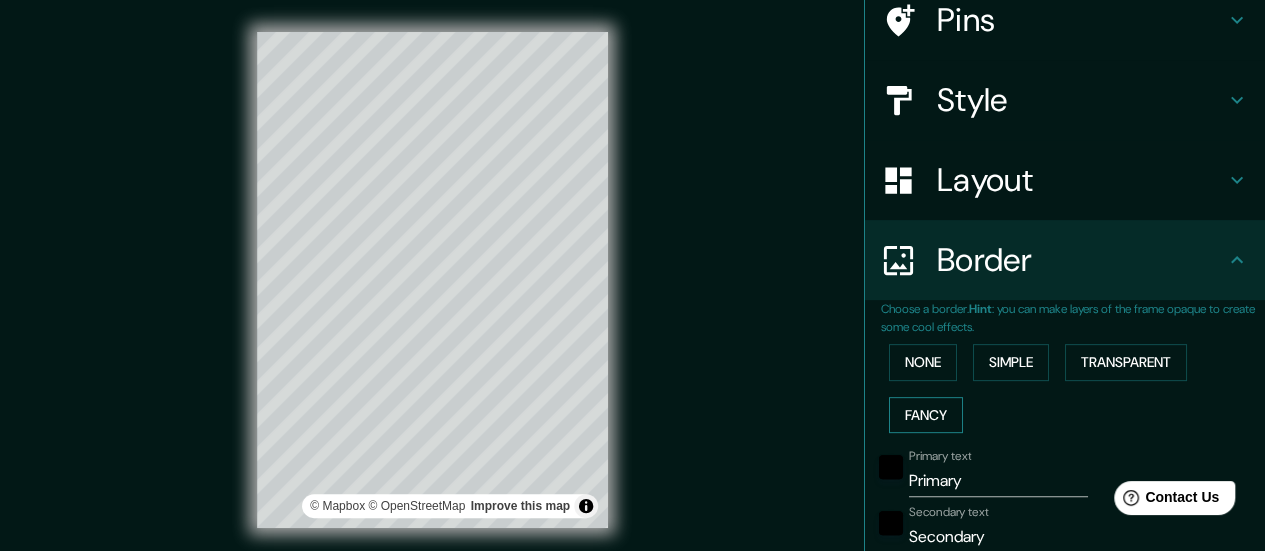 click on "Fancy" at bounding box center [926, 415] 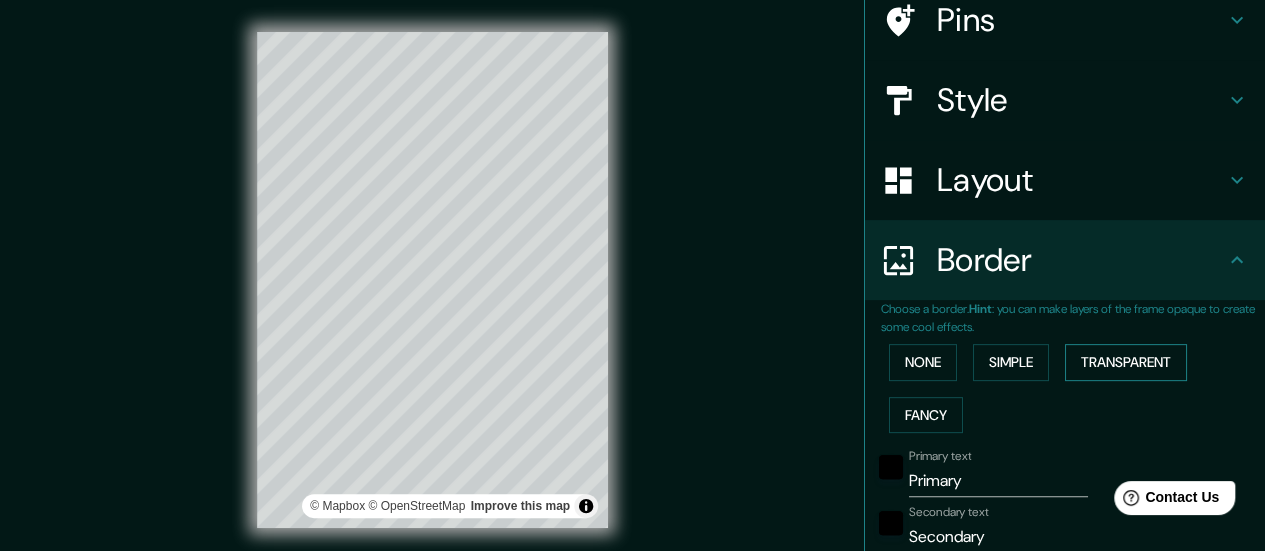 click on "Transparent" at bounding box center [1126, 362] 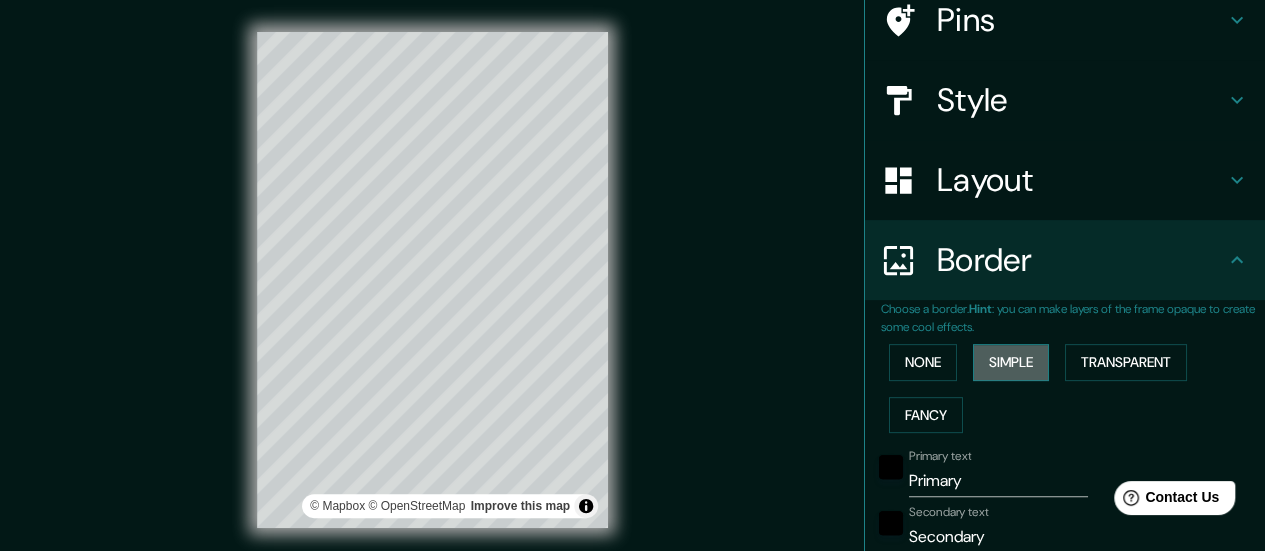 click on "Simple" at bounding box center (1011, 362) 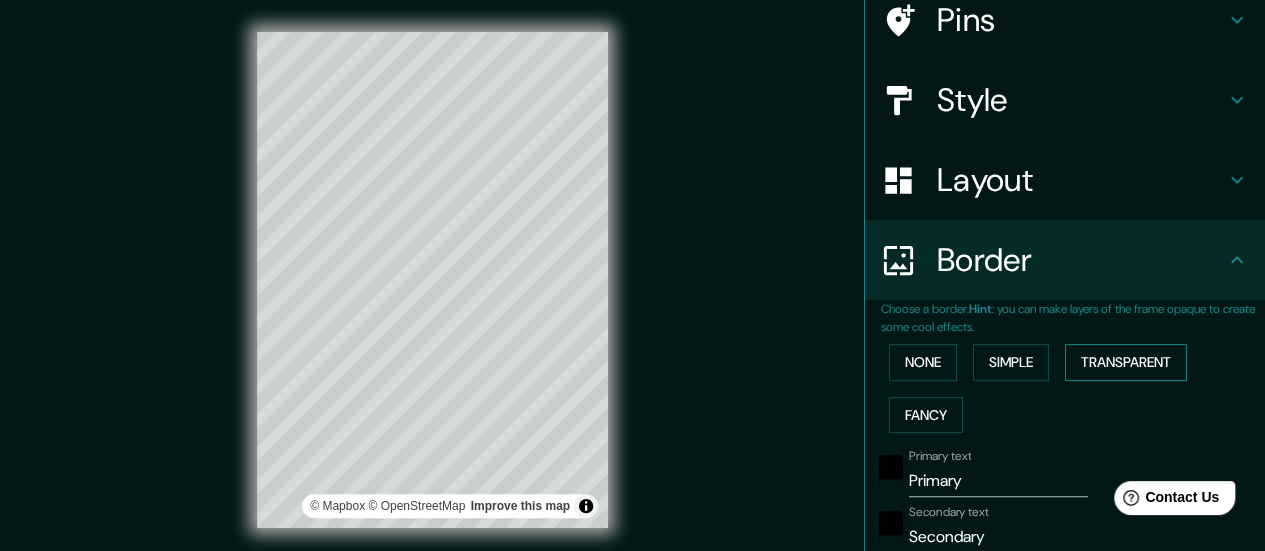 click on "Transparent" at bounding box center [1126, 362] 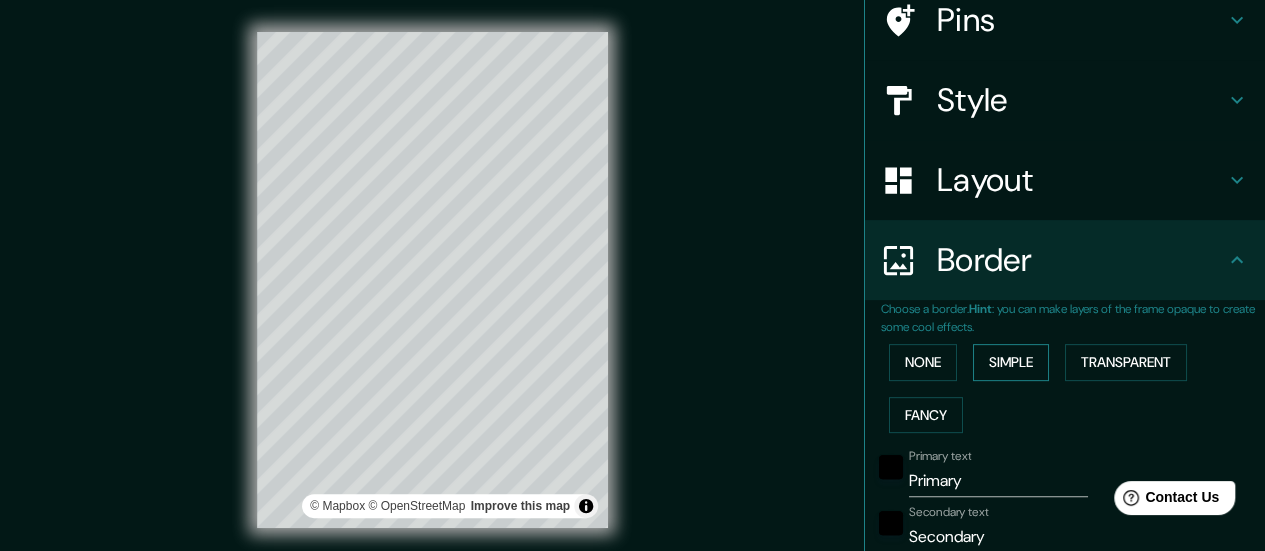 click on "Simple" at bounding box center (1011, 362) 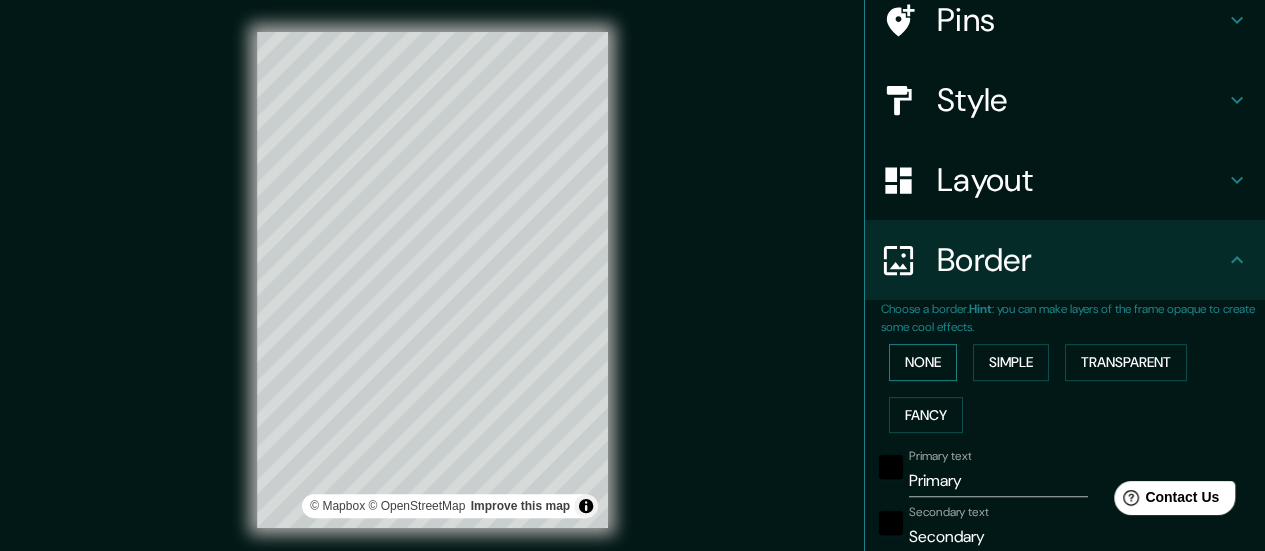 click on "None" at bounding box center [923, 362] 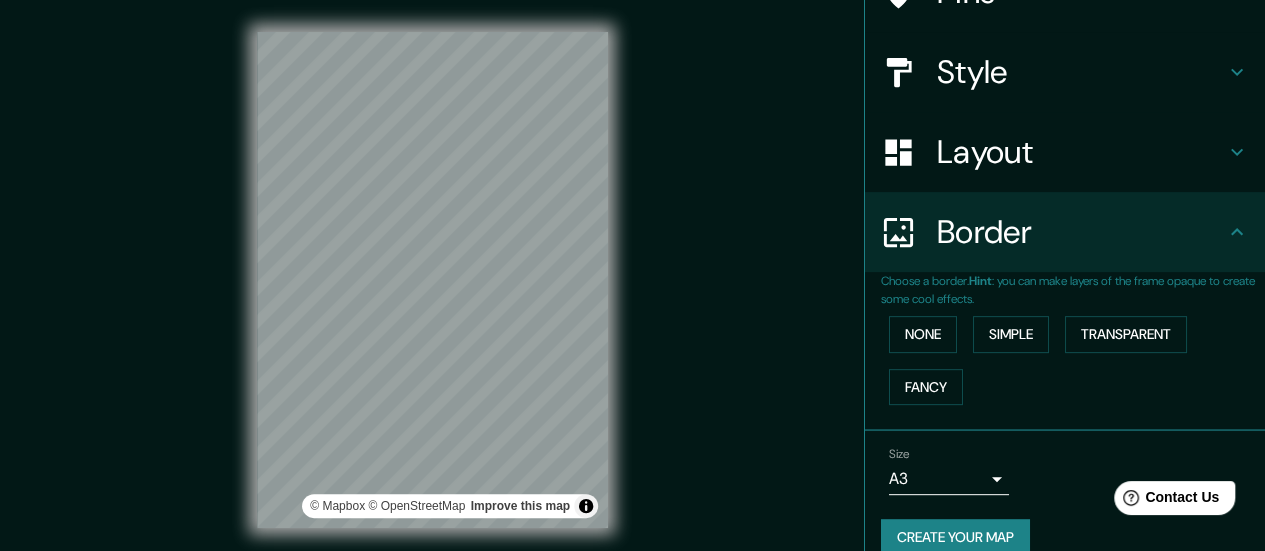 scroll, scrollTop: 220, scrollLeft: 0, axis: vertical 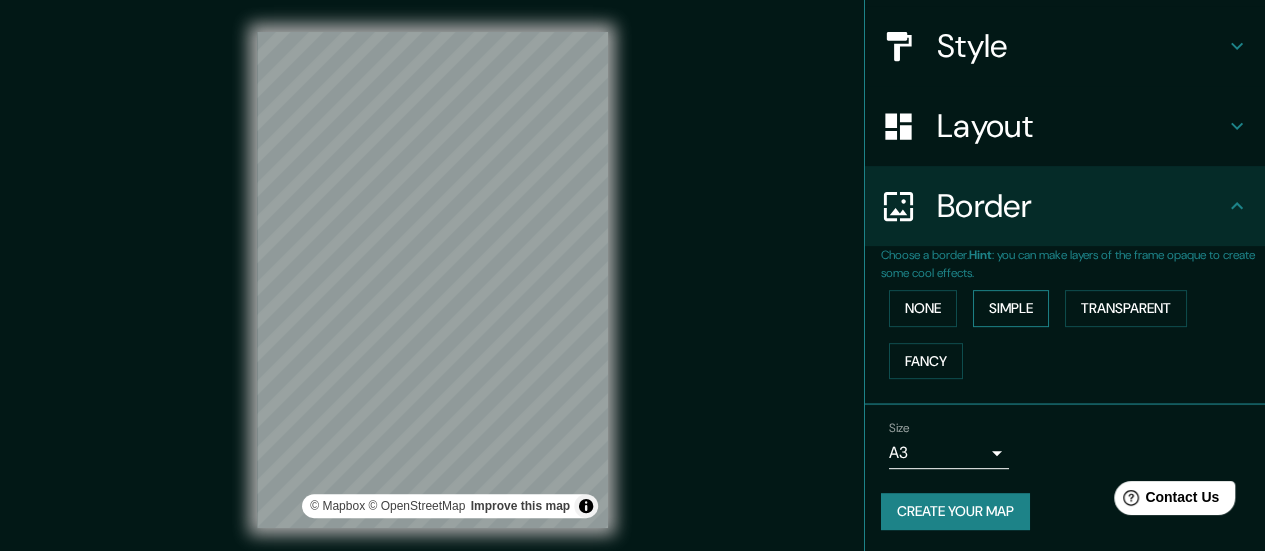 click on "Simple" at bounding box center (1011, 308) 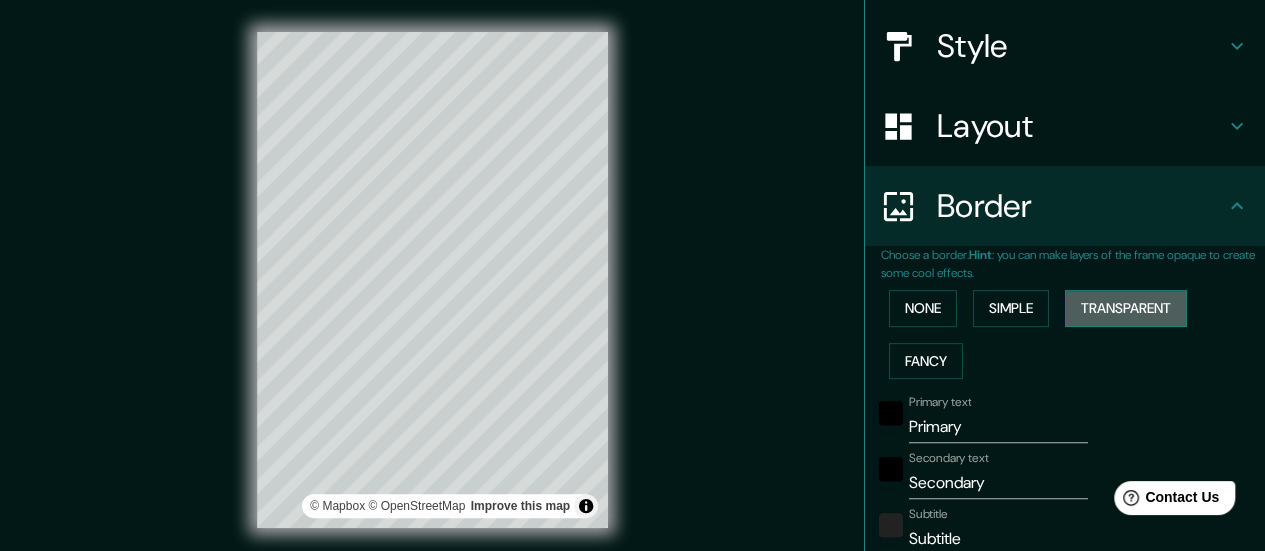 click on "Transparent" at bounding box center (1126, 308) 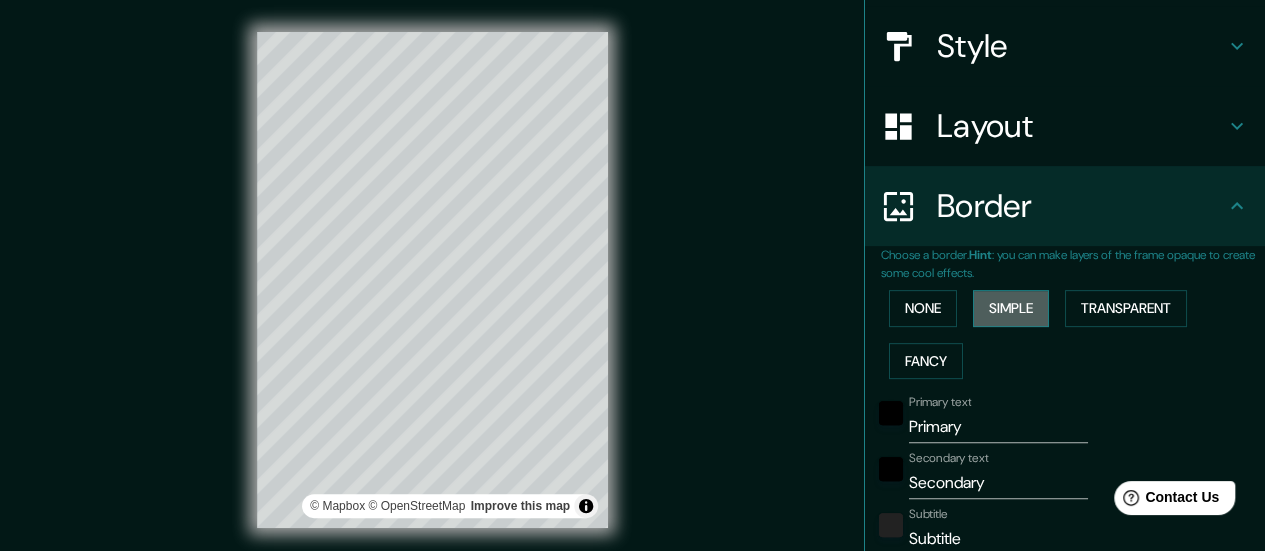 click on "Simple" at bounding box center [1011, 308] 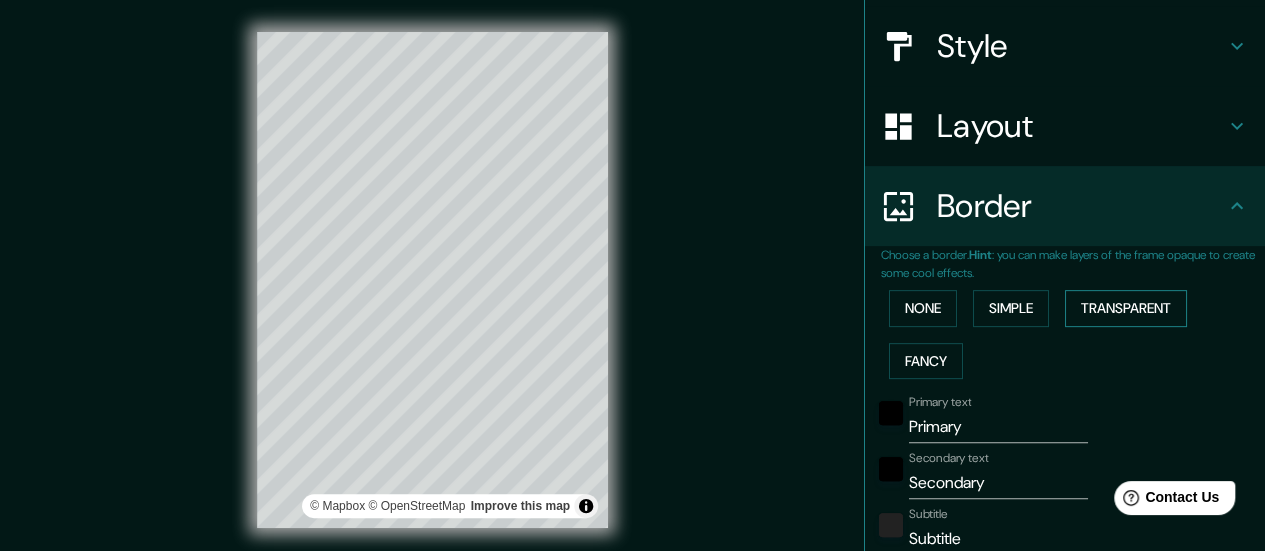 click on "Transparent" at bounding box center (1126, 308) 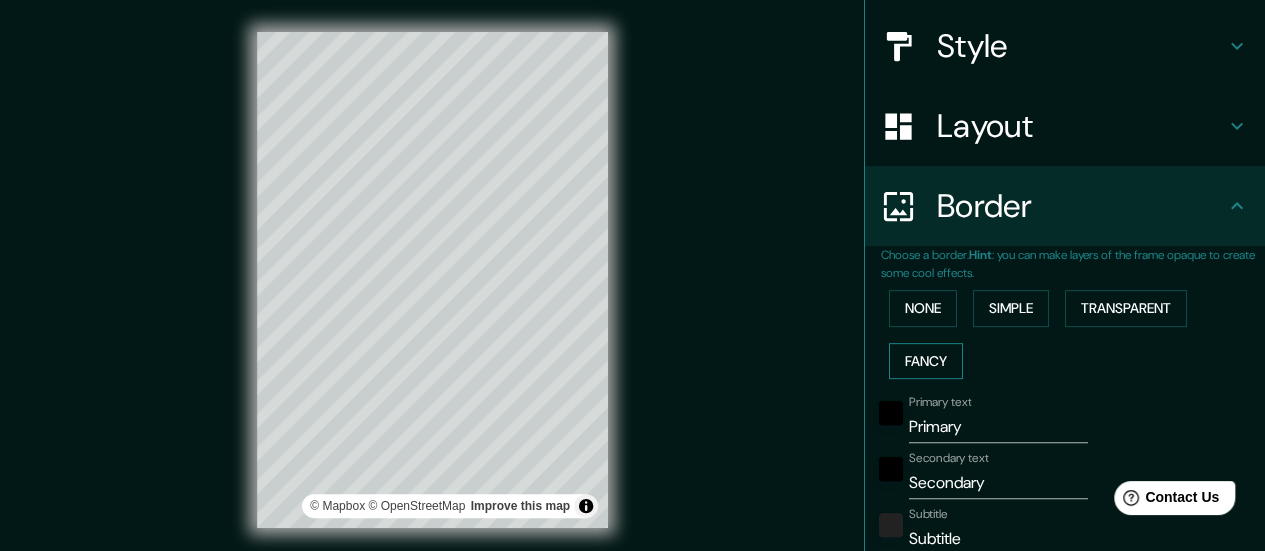 click on "Fancy" at bounding box center [926, 361] 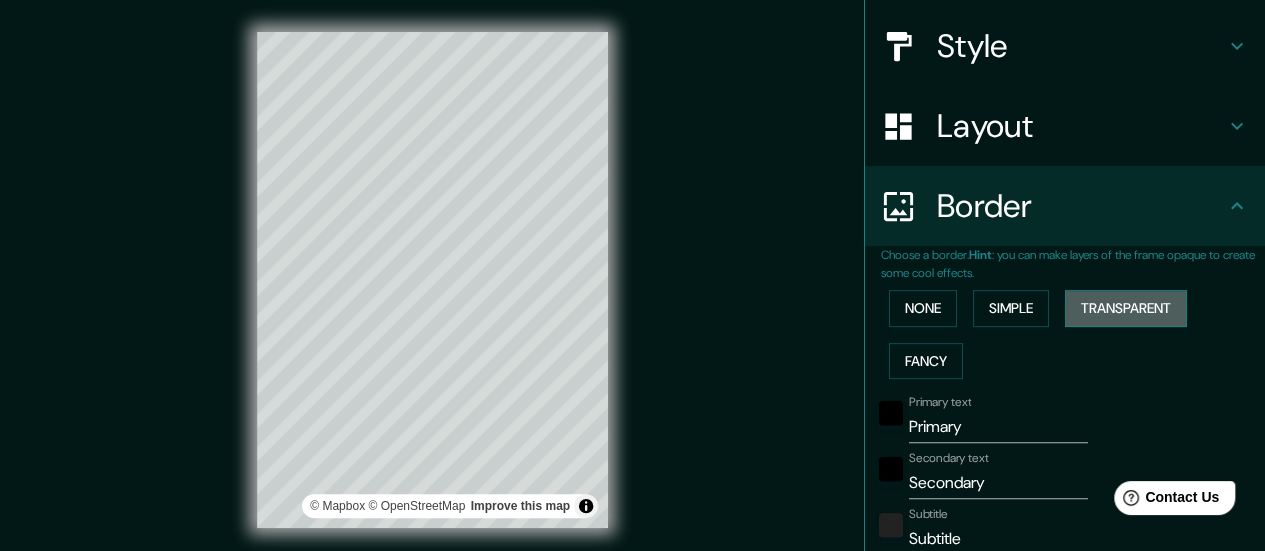 click on "Transparent" at bounding box center (1126, 308) 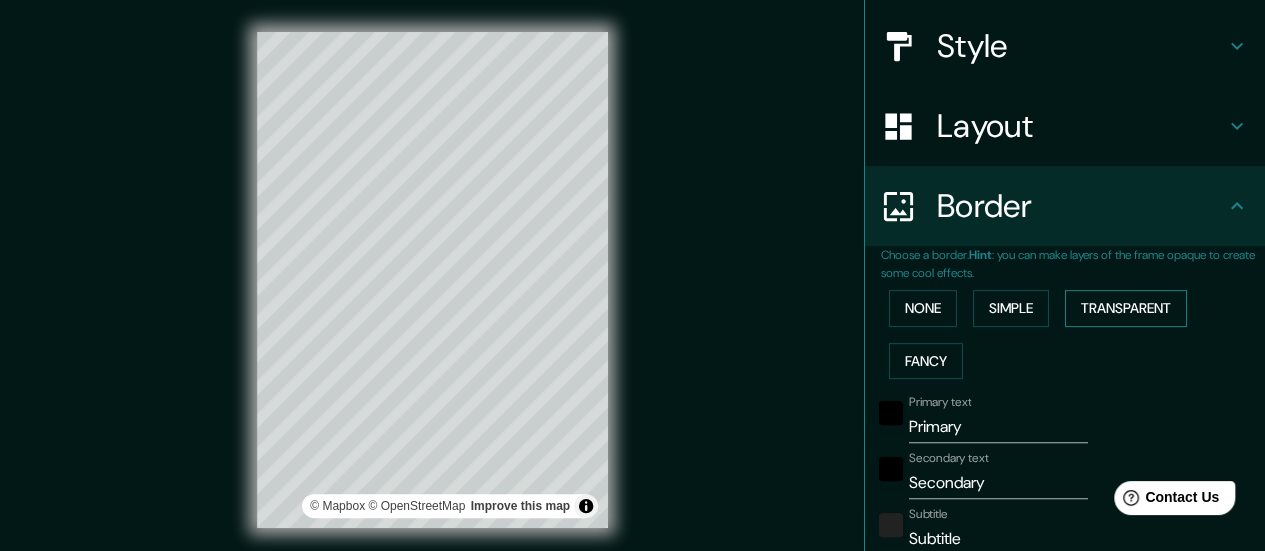 click on "Transparent" at bounding box center (1126, 308) 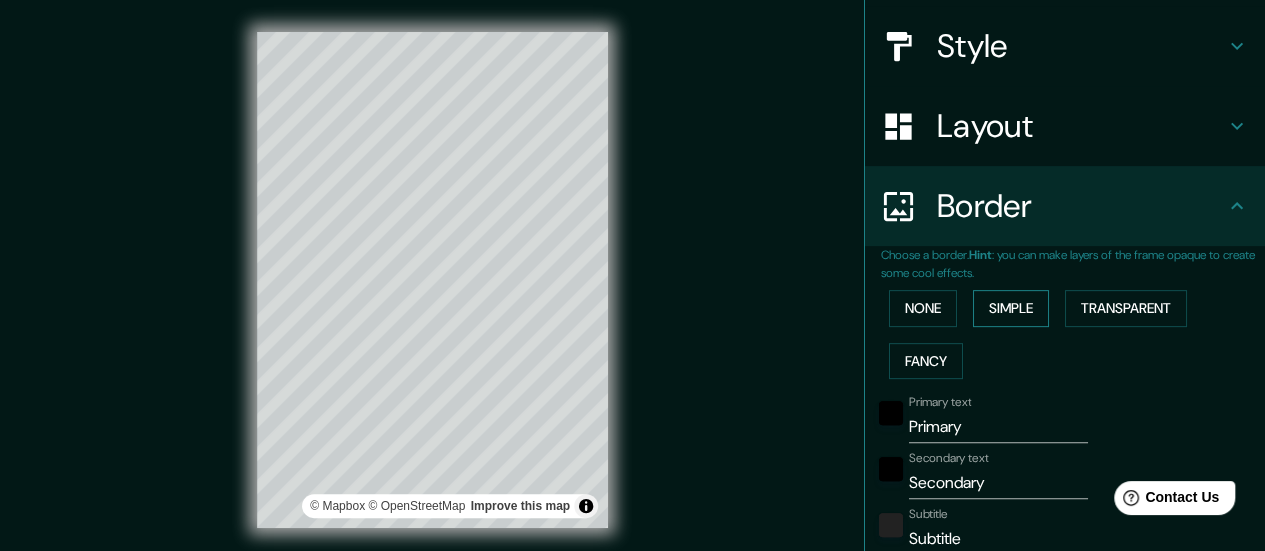 click on "Simple" at bounding box center (1011, 308) 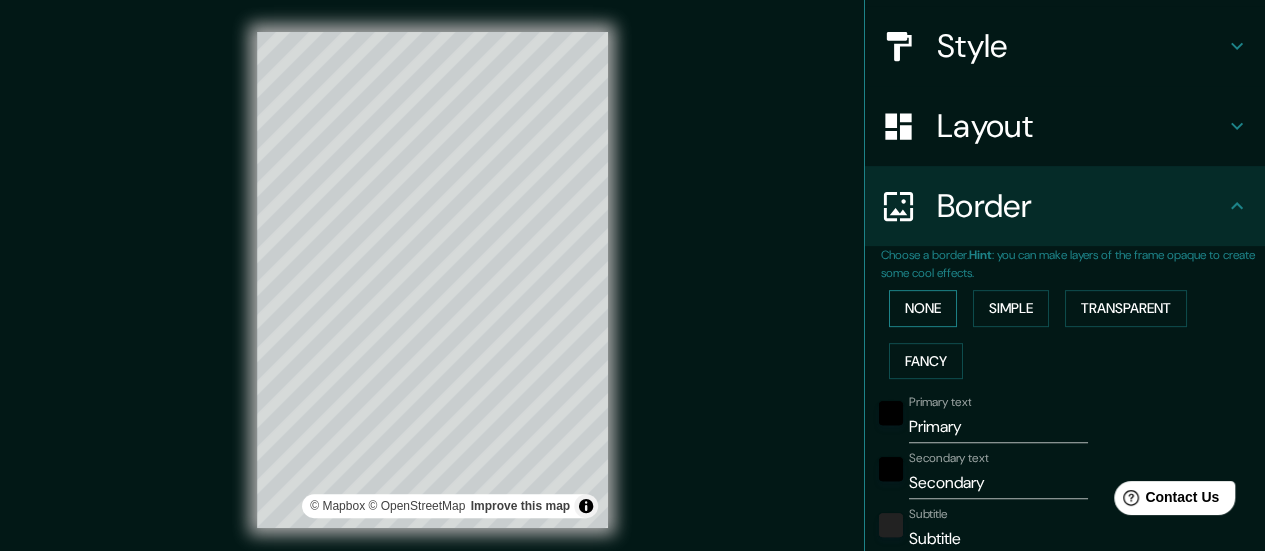 click on "None" at bounding box center (923, 308) 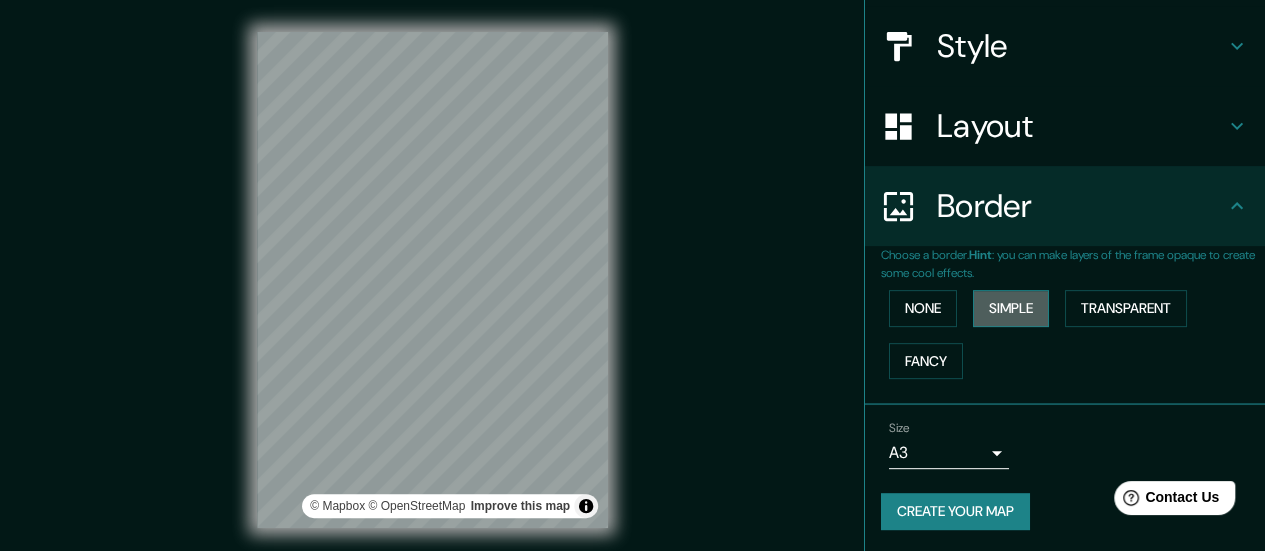 click on "Simple" at bounding box center [1011, 308] 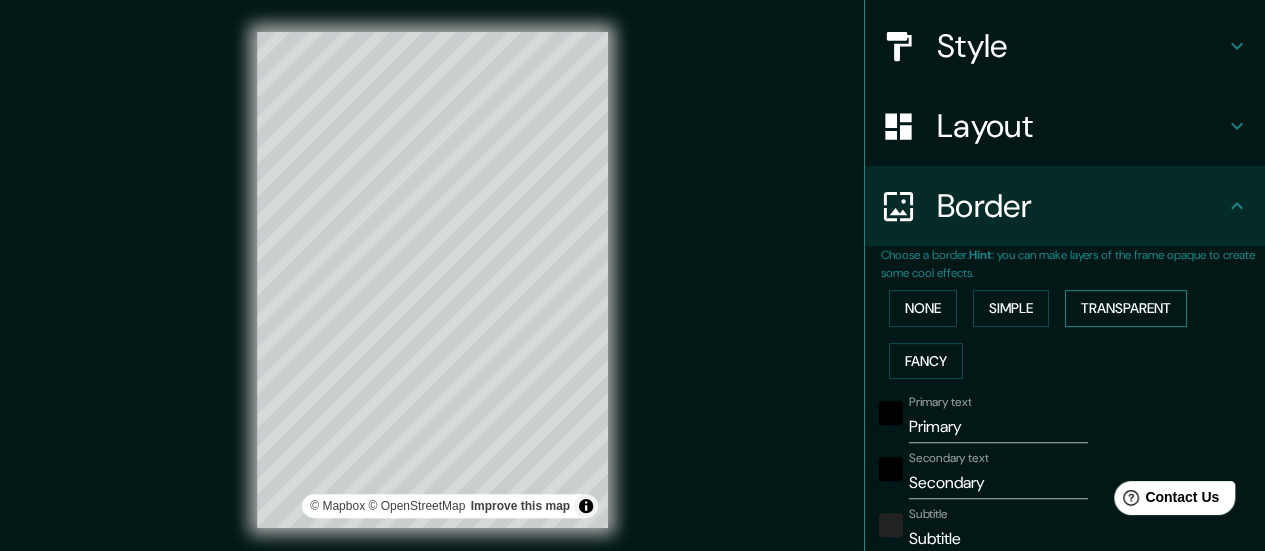 click on "Transparent" at bounding box center [1126, 308] 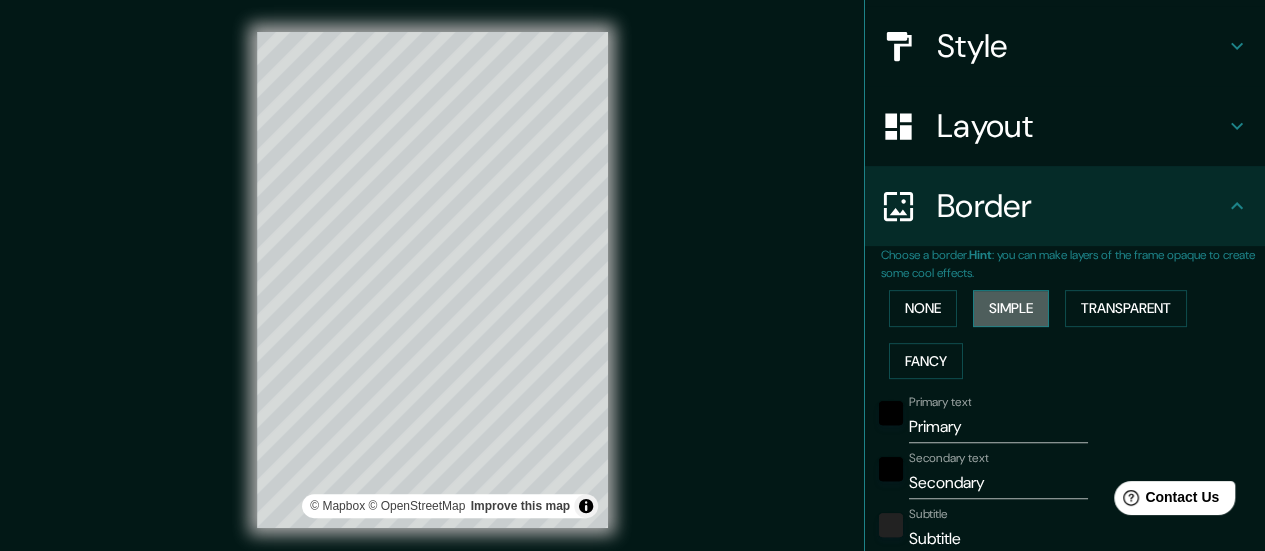 click on "Simple" at bounding box center (1011, 308) 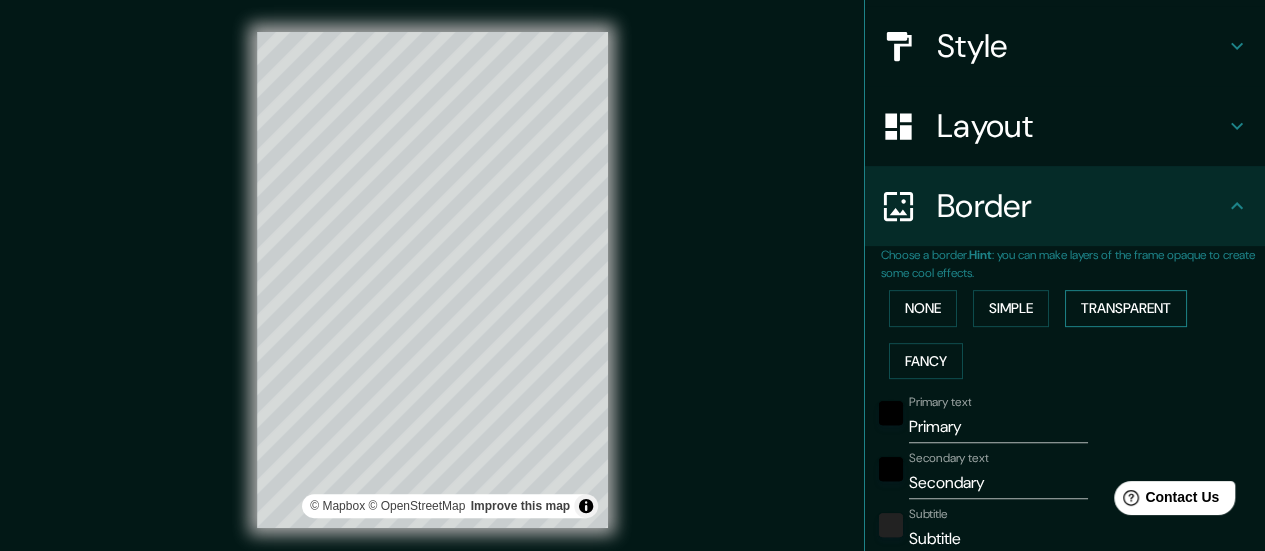 click on "Transparent" at bounding box center [1126, 308] 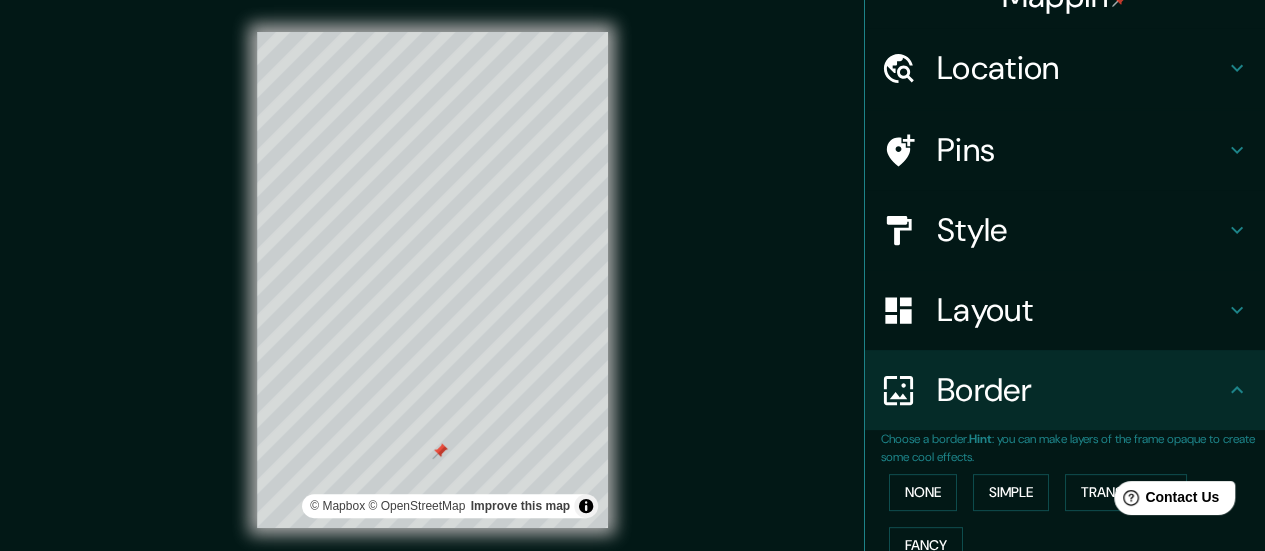 scroll, scrollTop: 0, scrollLeft: 0, axis: both 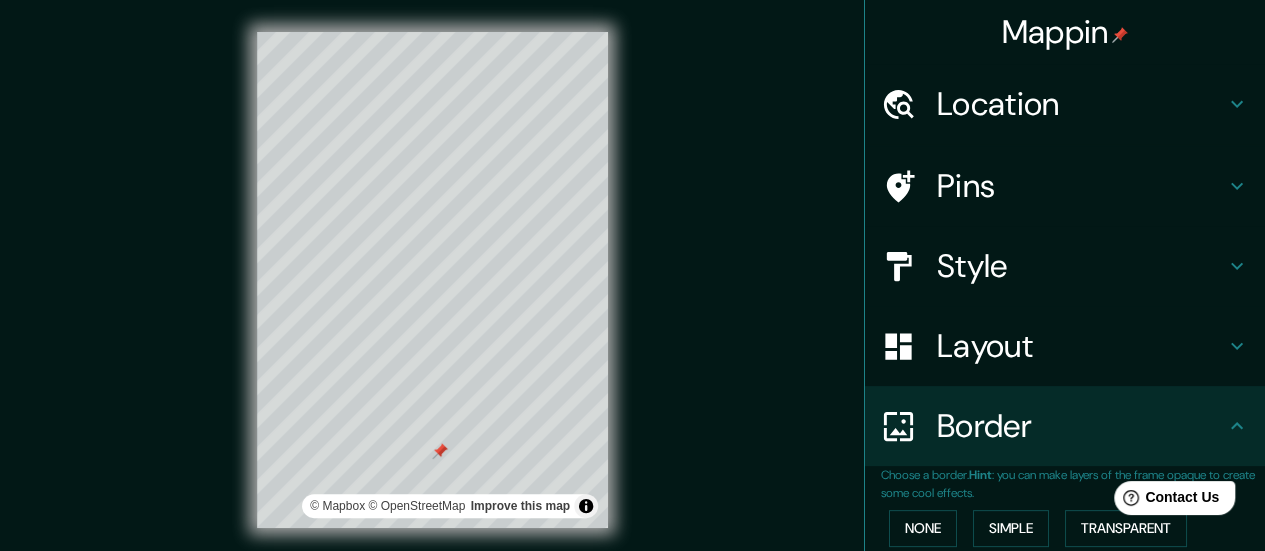 click 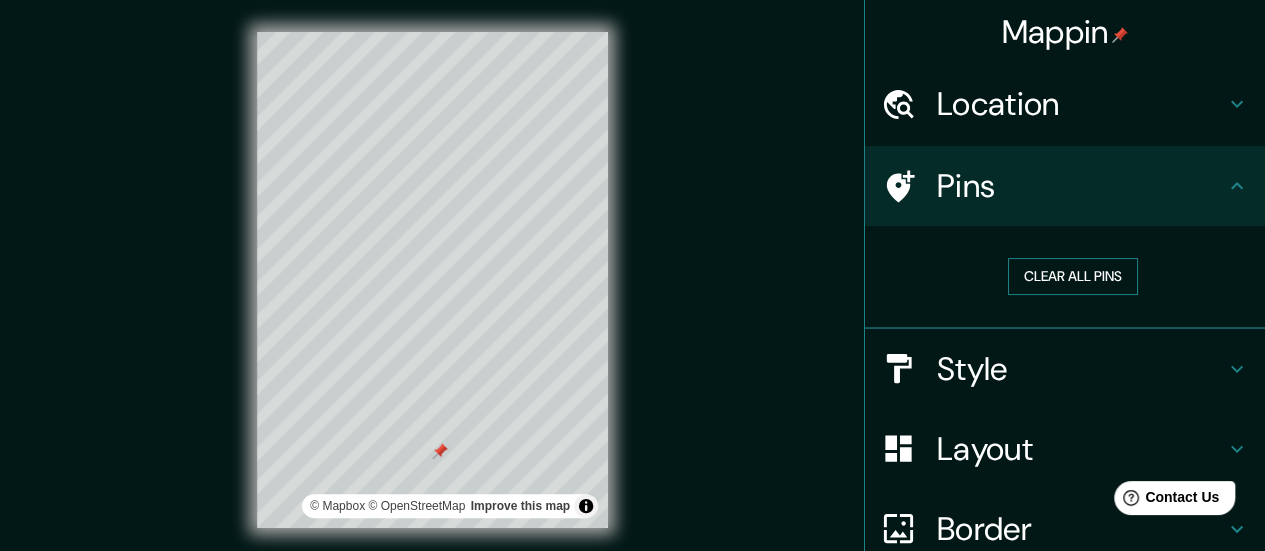 click on "Clear all pins" at bounding box center [1073, 276] 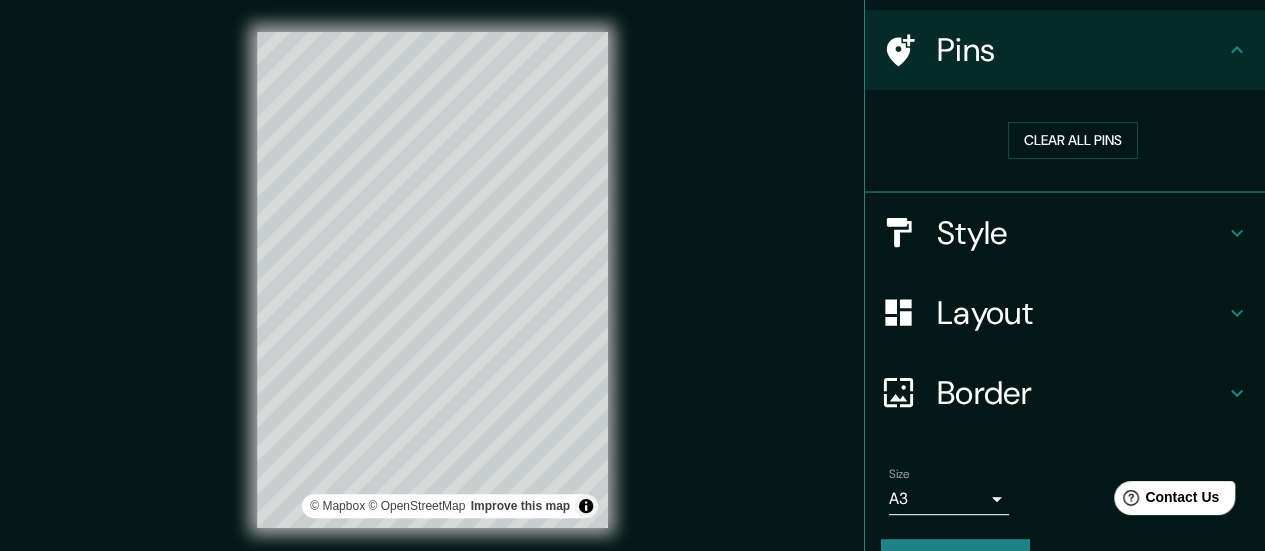 scroll, scrollTop: 182, scrollLeft: 0, axis: vertical 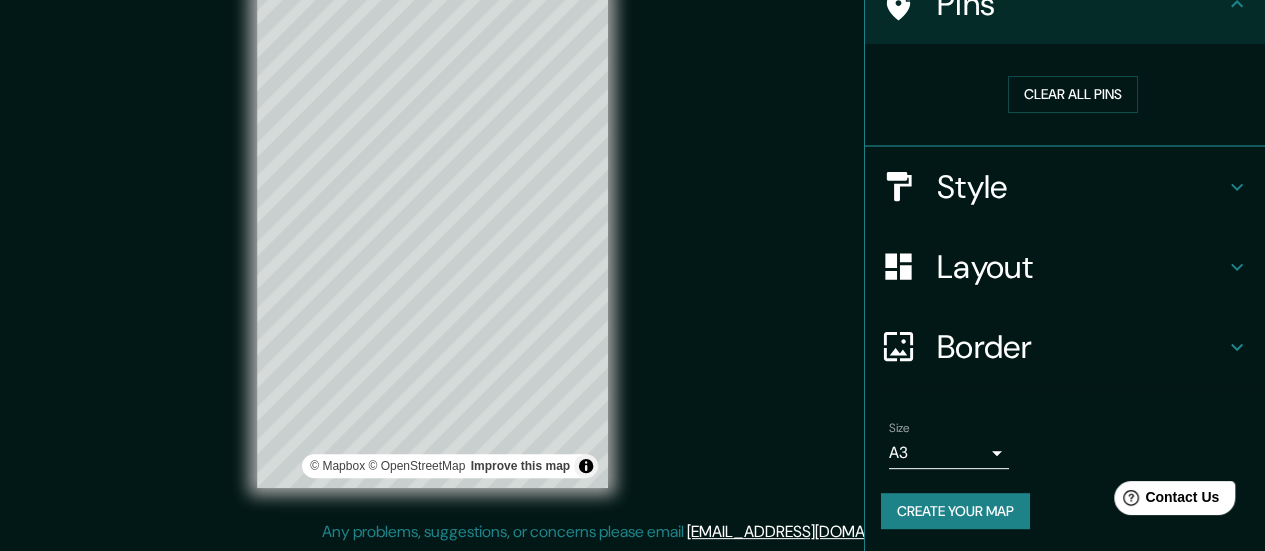 click 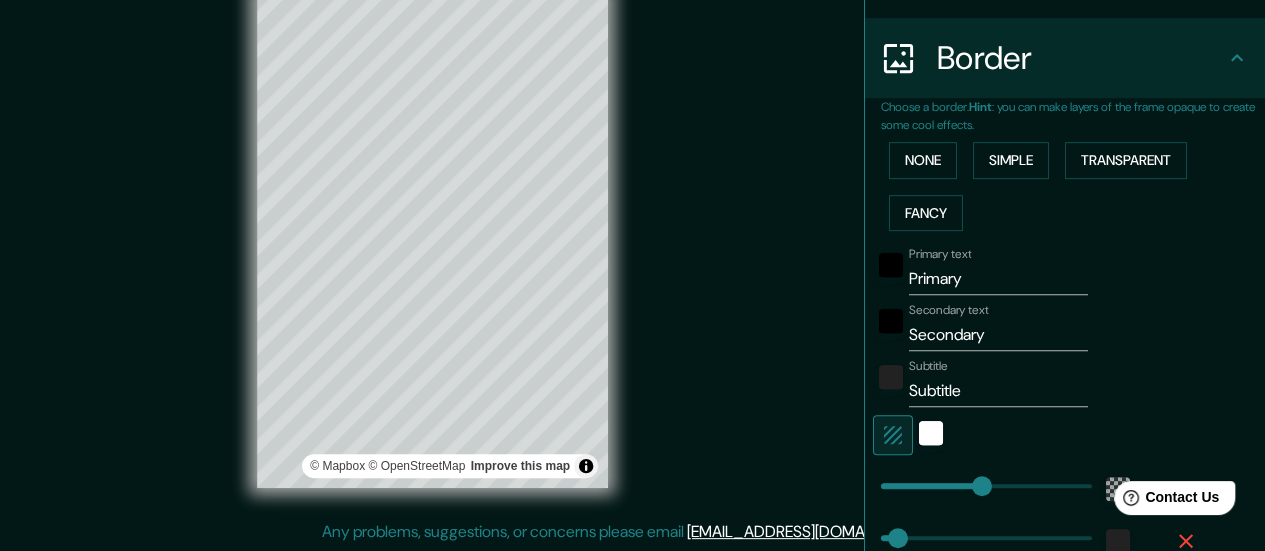 scroll, scrollTop: 382, scrollLeft: 0, axis: vertical 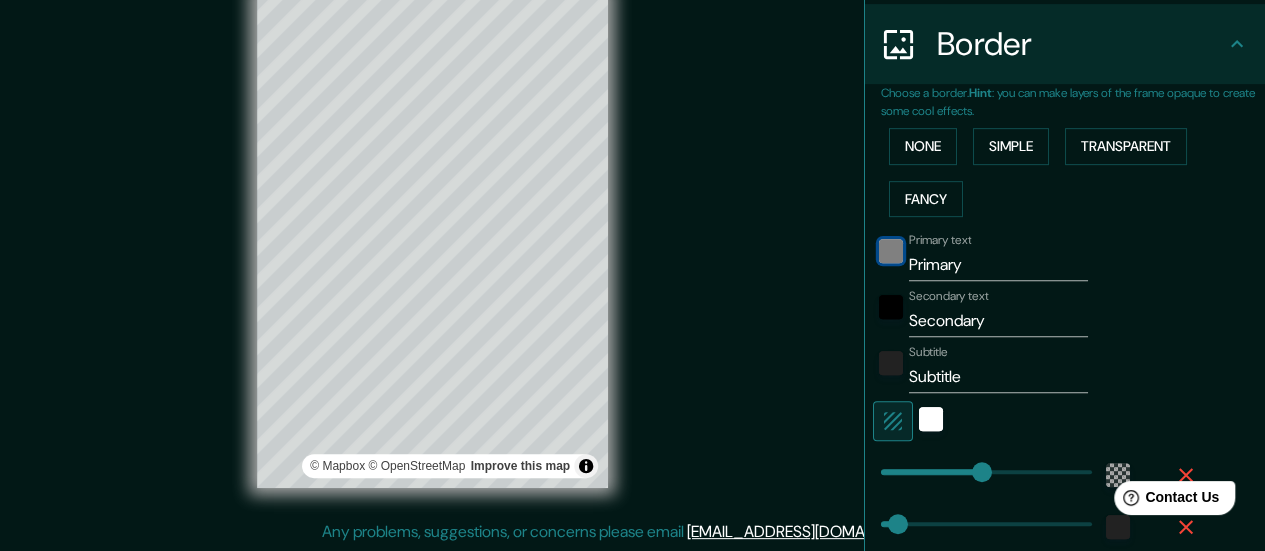 click at bounding box center [891, 251] 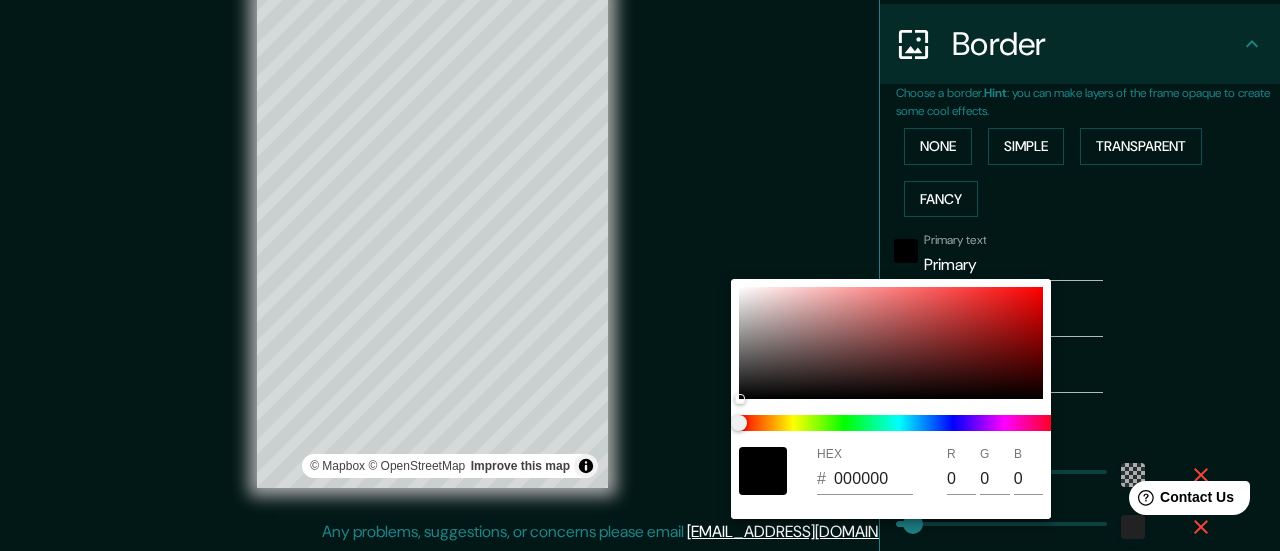 click at bounding box center [640, 275] 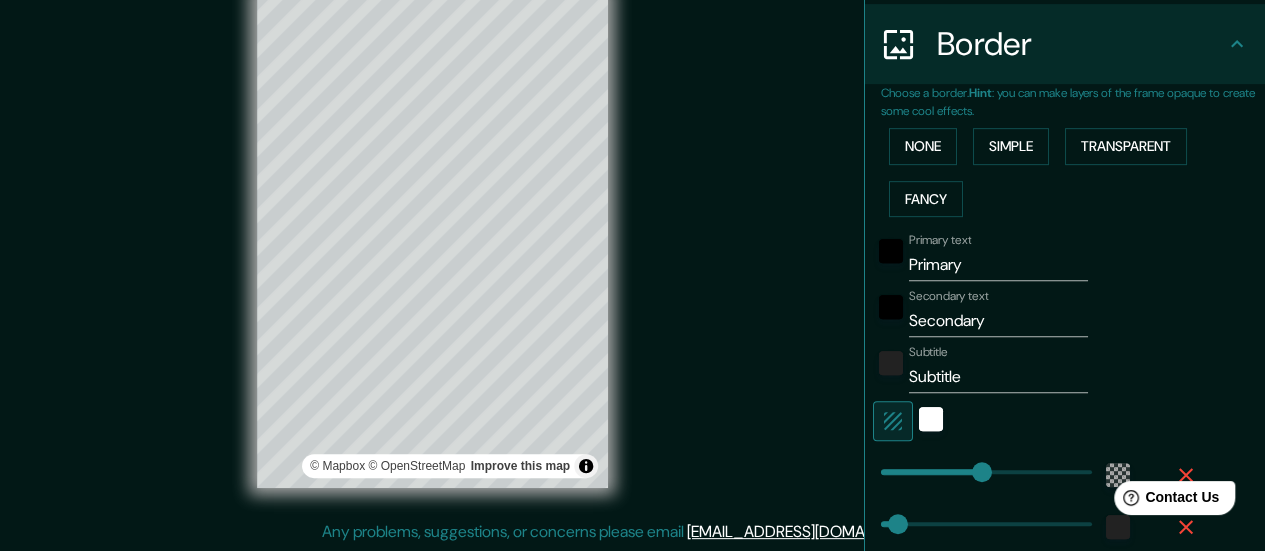 click on "Primary" at bounding box center (998, 265) 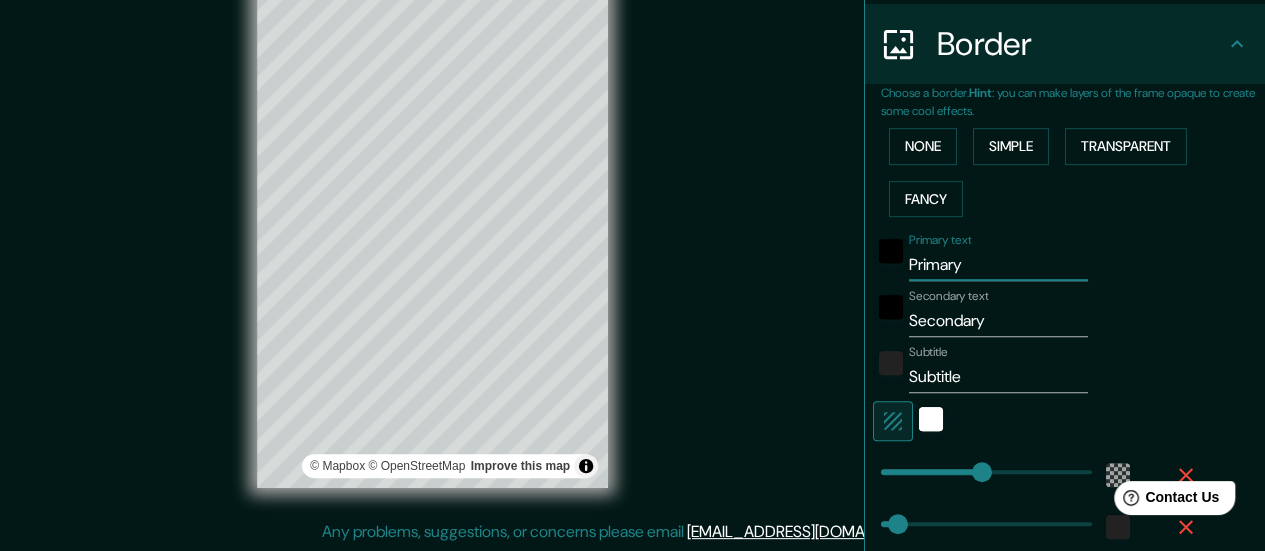 type on "PrimaryA" 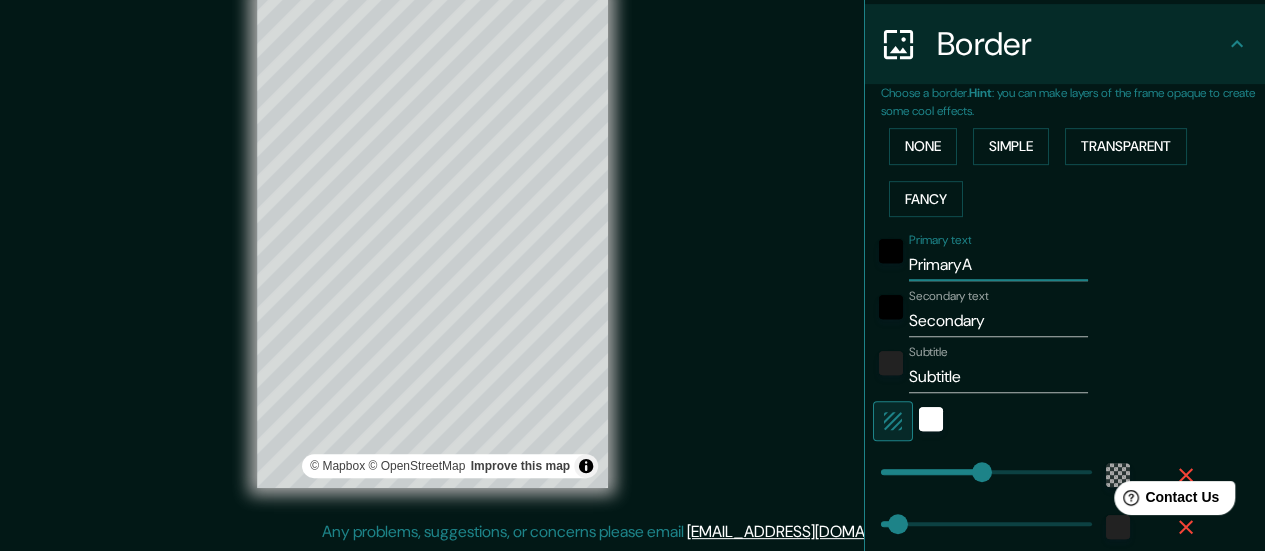 type on "PrimaryAT" 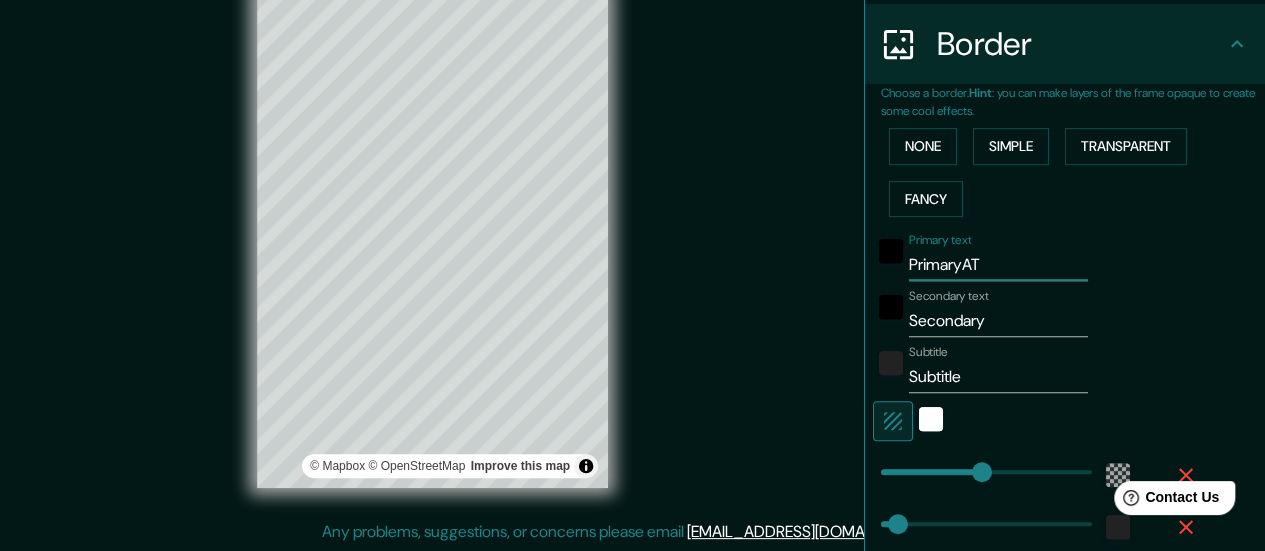 type on "PrimaryATE" 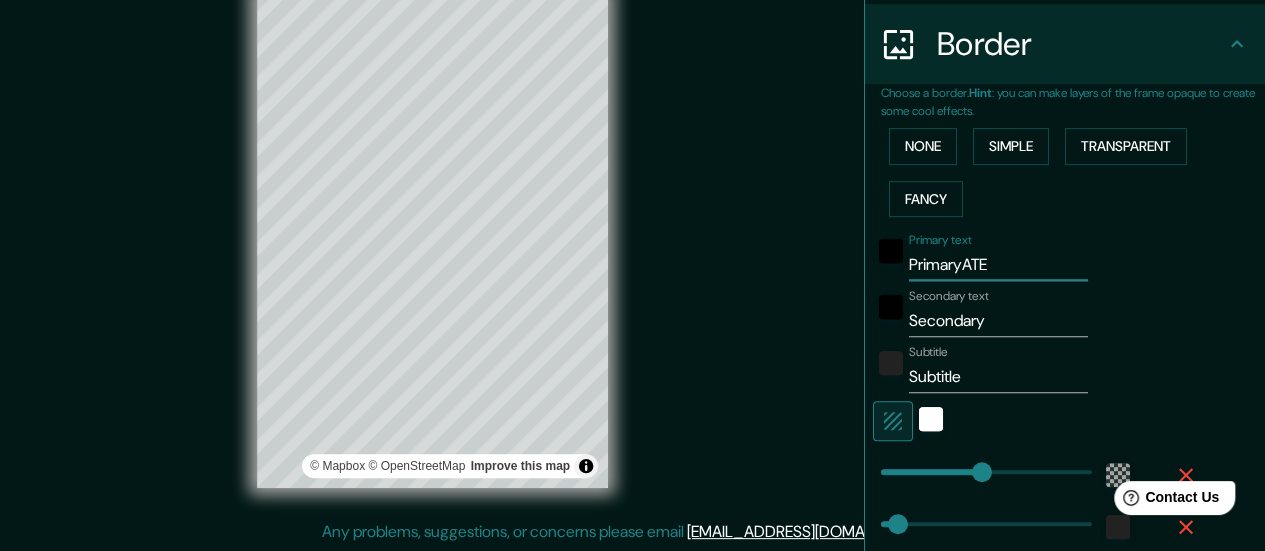 type on "PrimaryATEN" 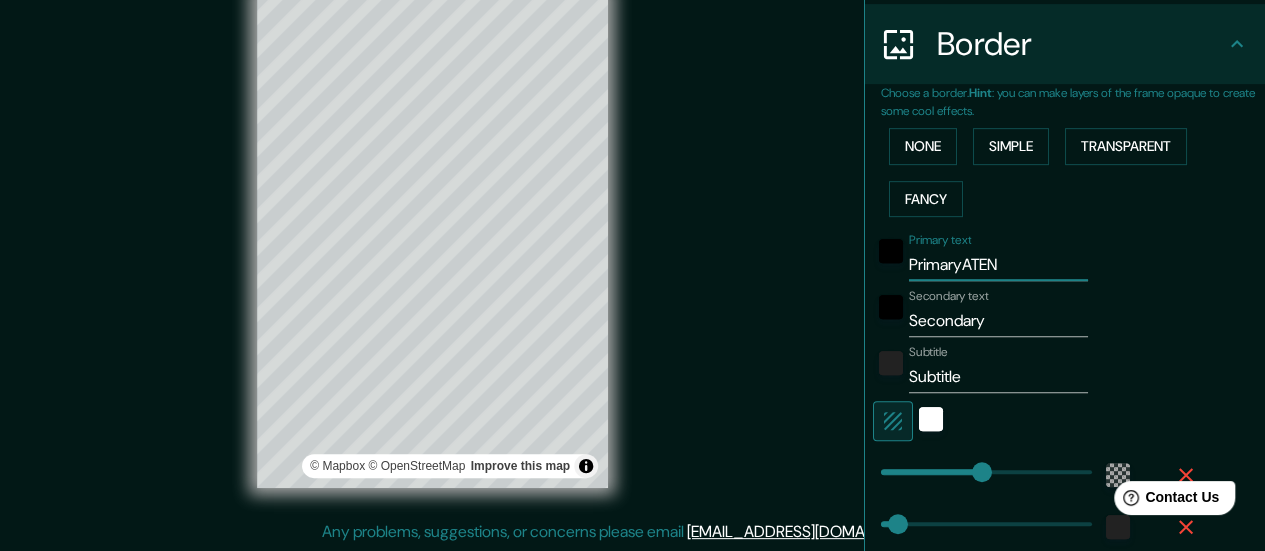 type on "PrimaryATENA" 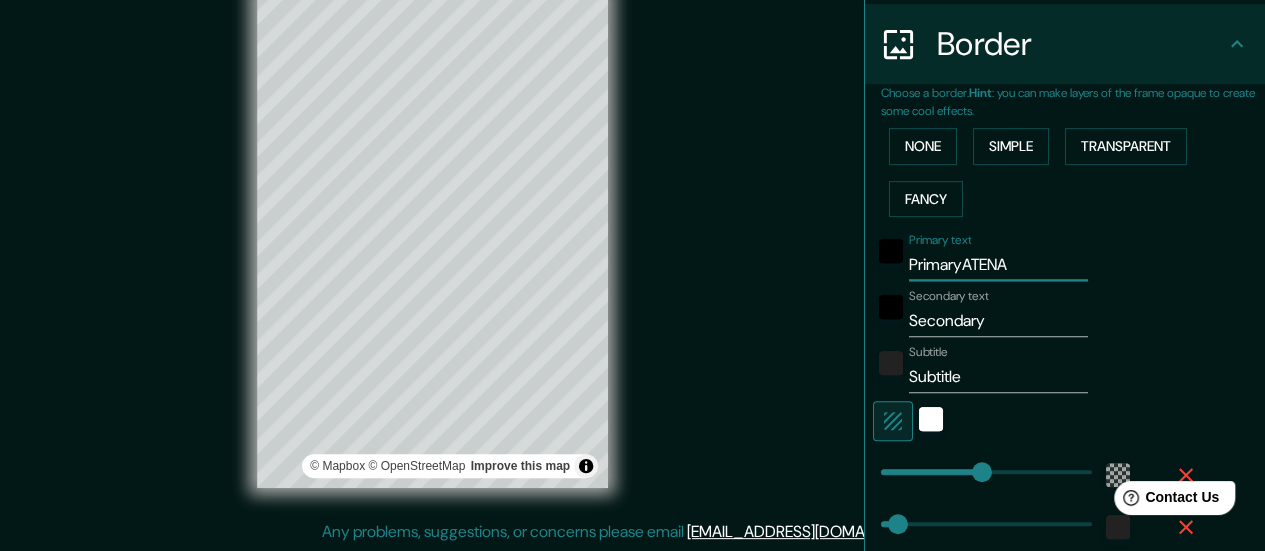 type on "PrimaryATENAS" 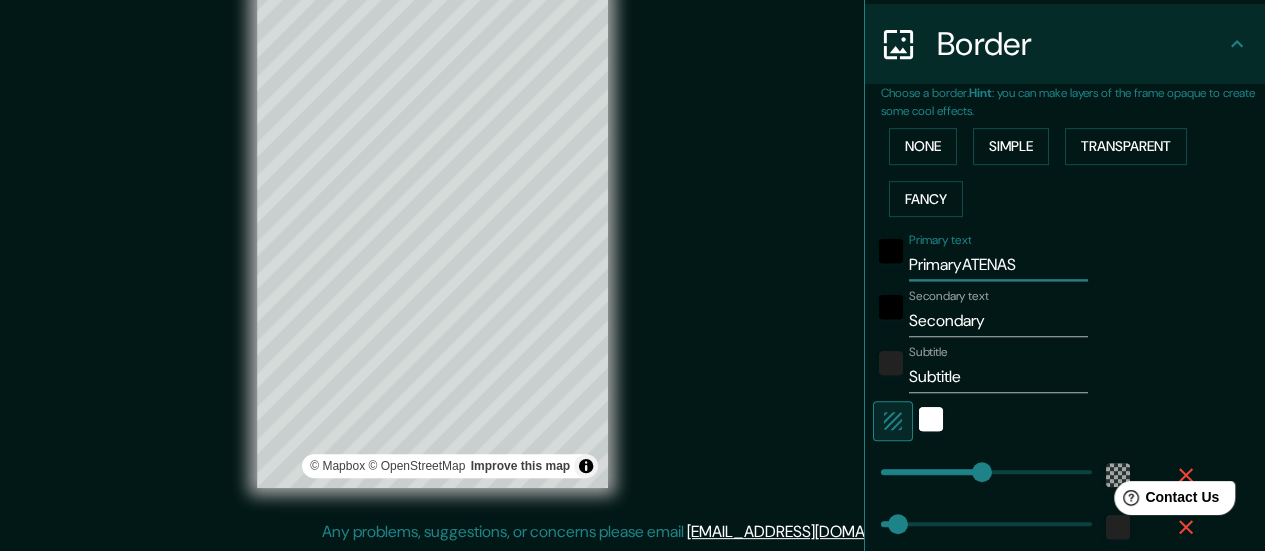 type on "PrimaryATENA" 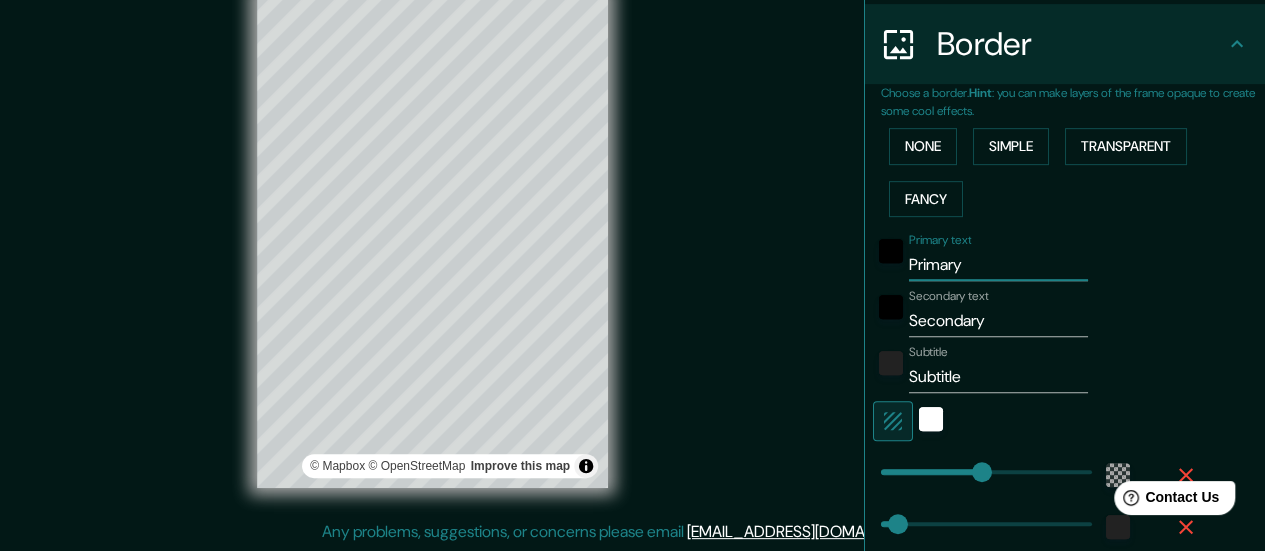 type on "Primar" 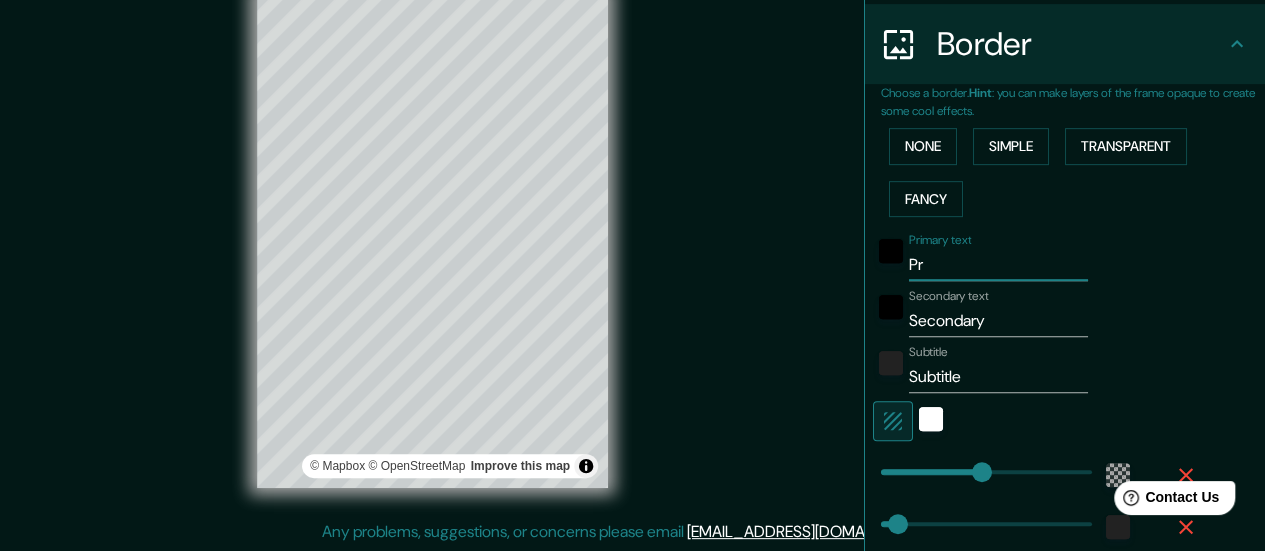 type on "P" 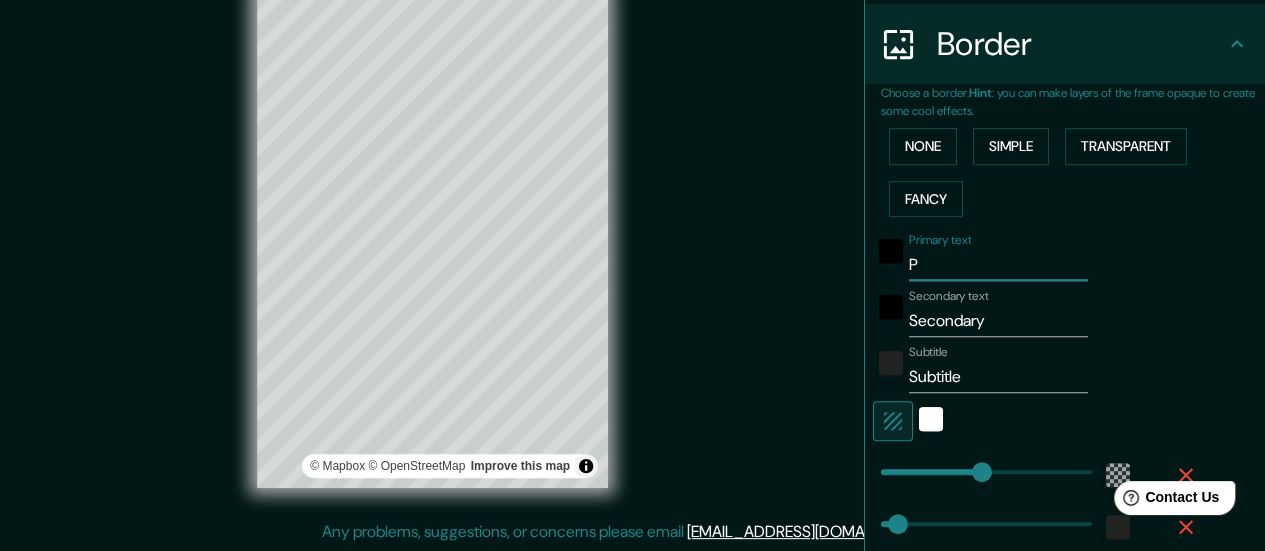 type 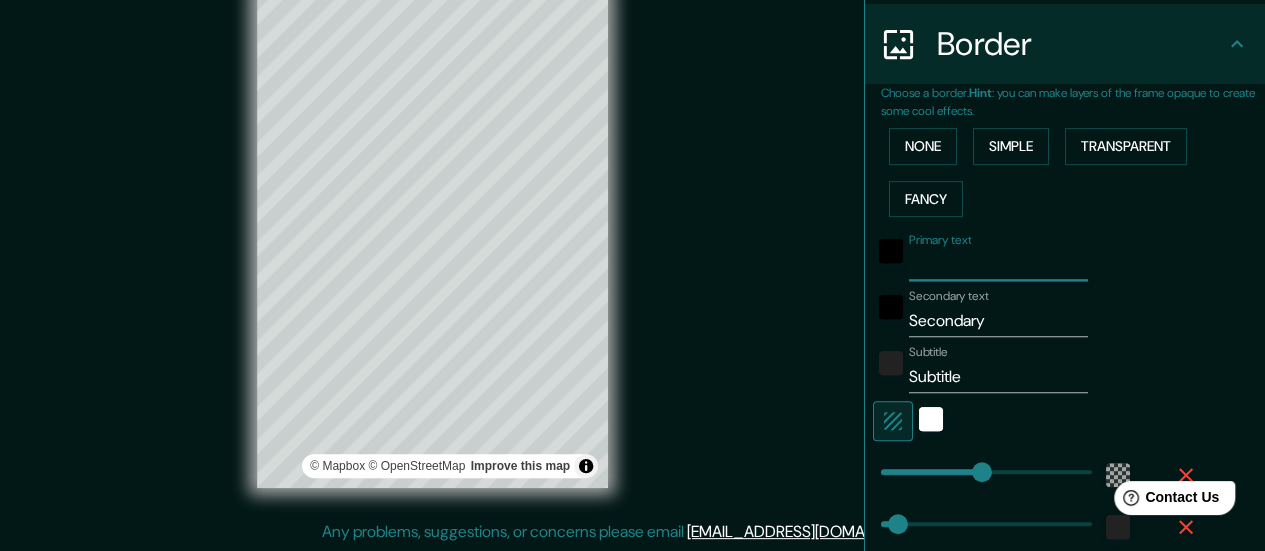 type on "168" 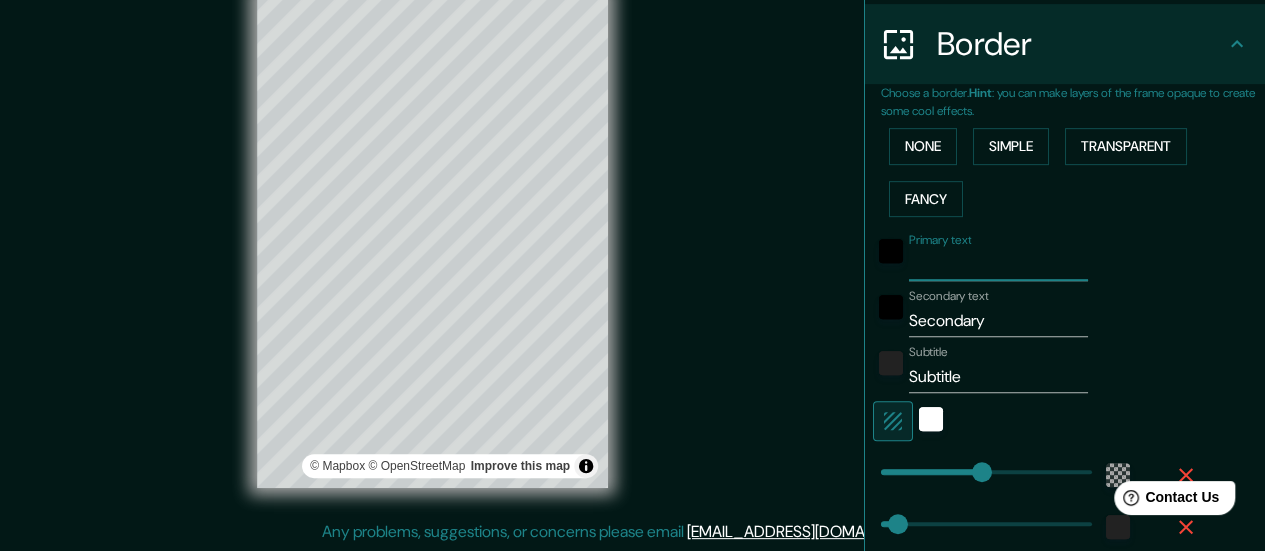 type on "A" 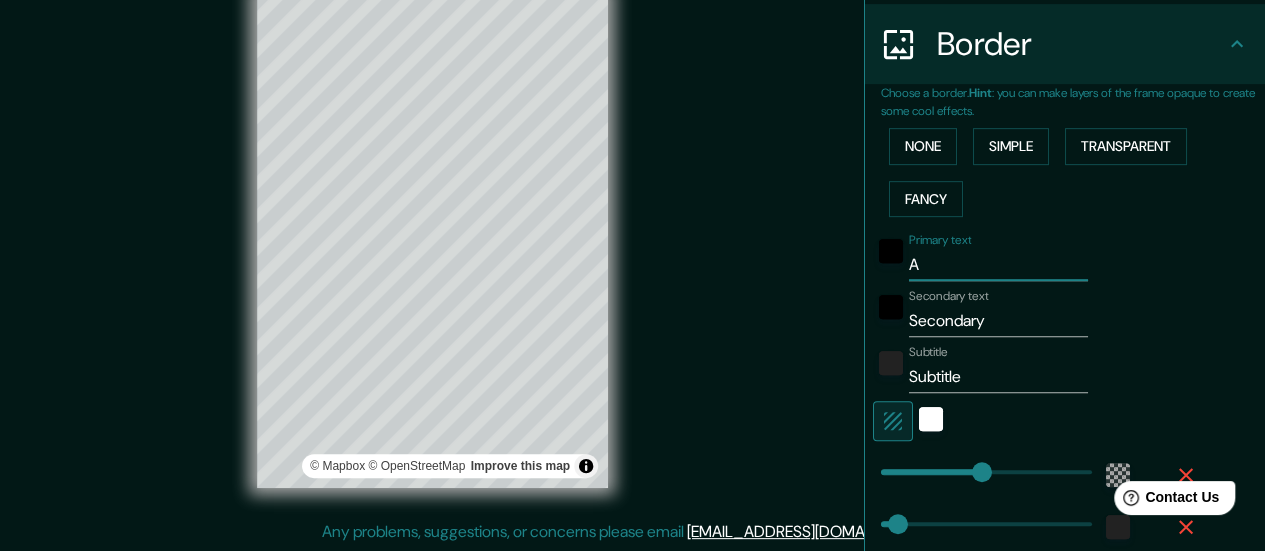 type on "AT" 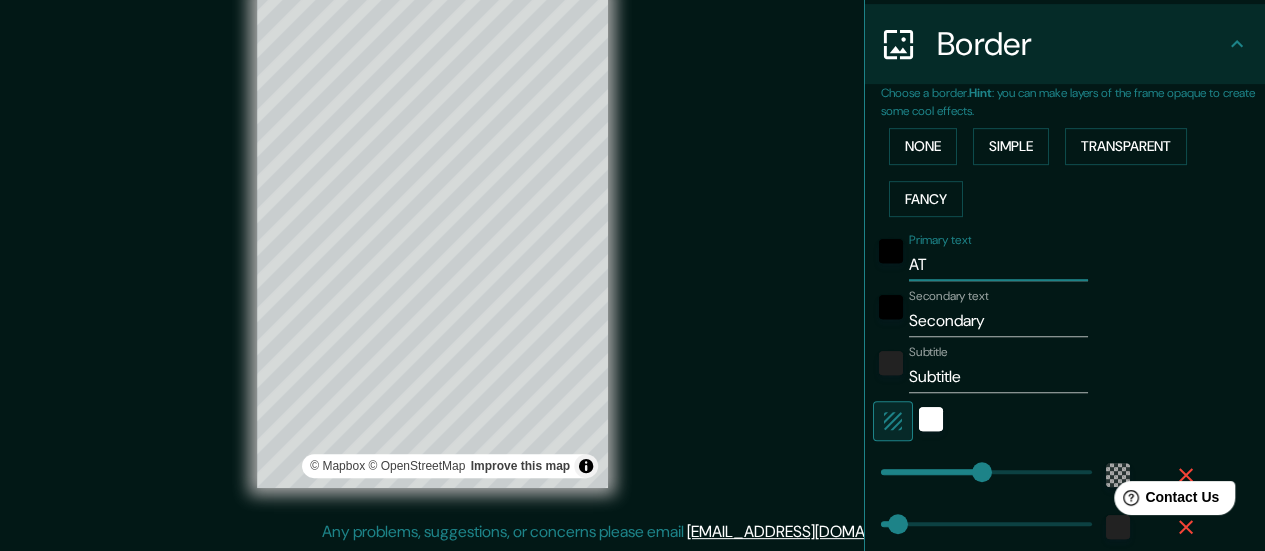 type on "ATE" 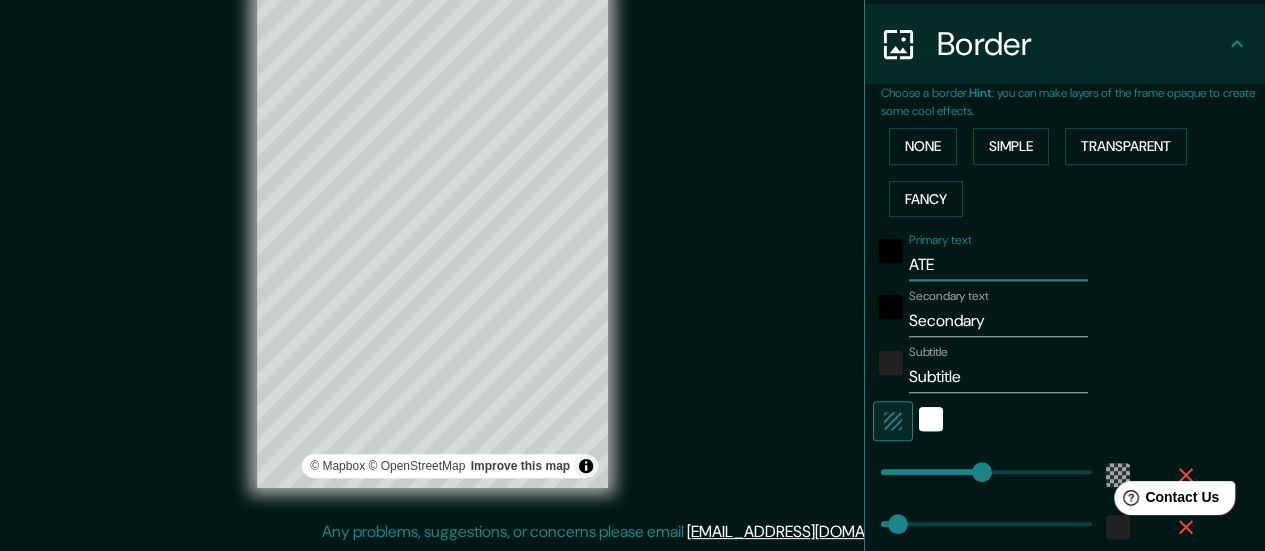 type on "ATEN" 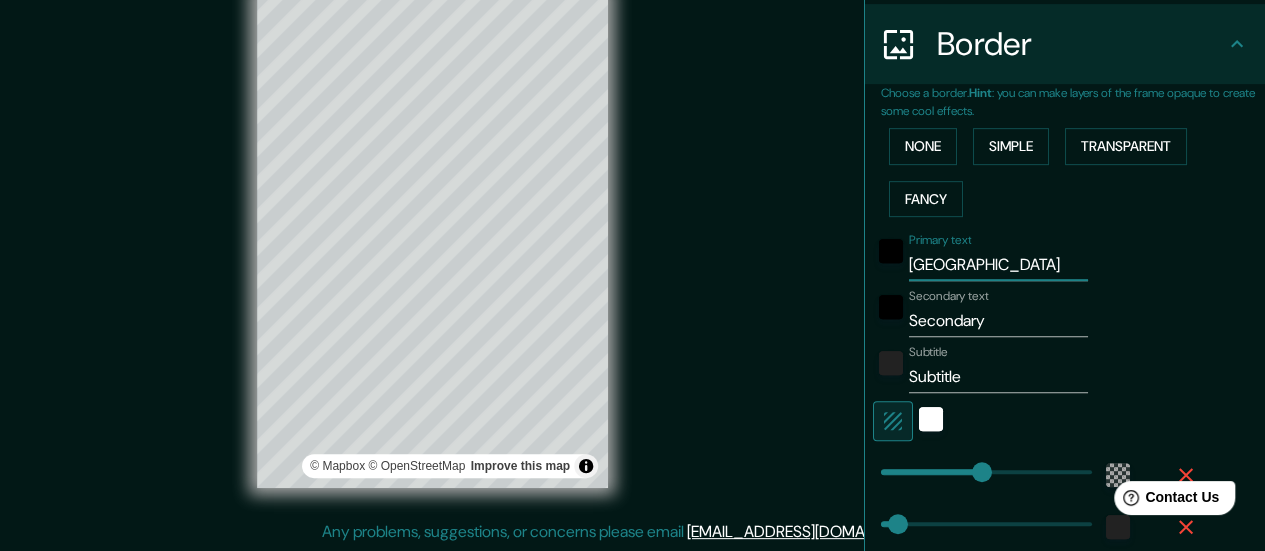 type on "168" 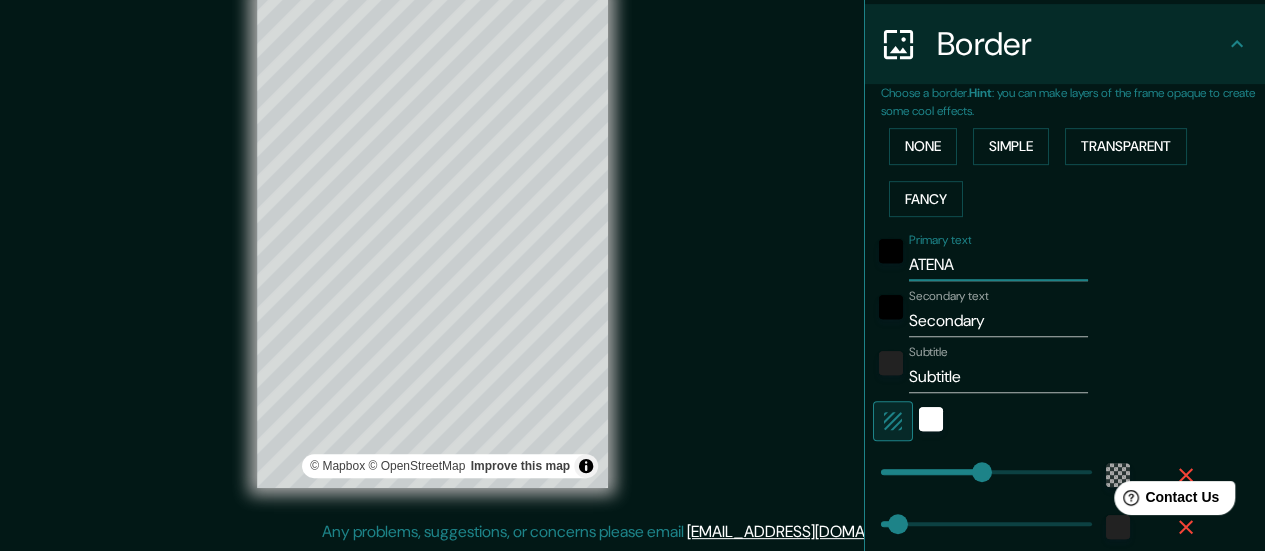 type on "ATENAS" 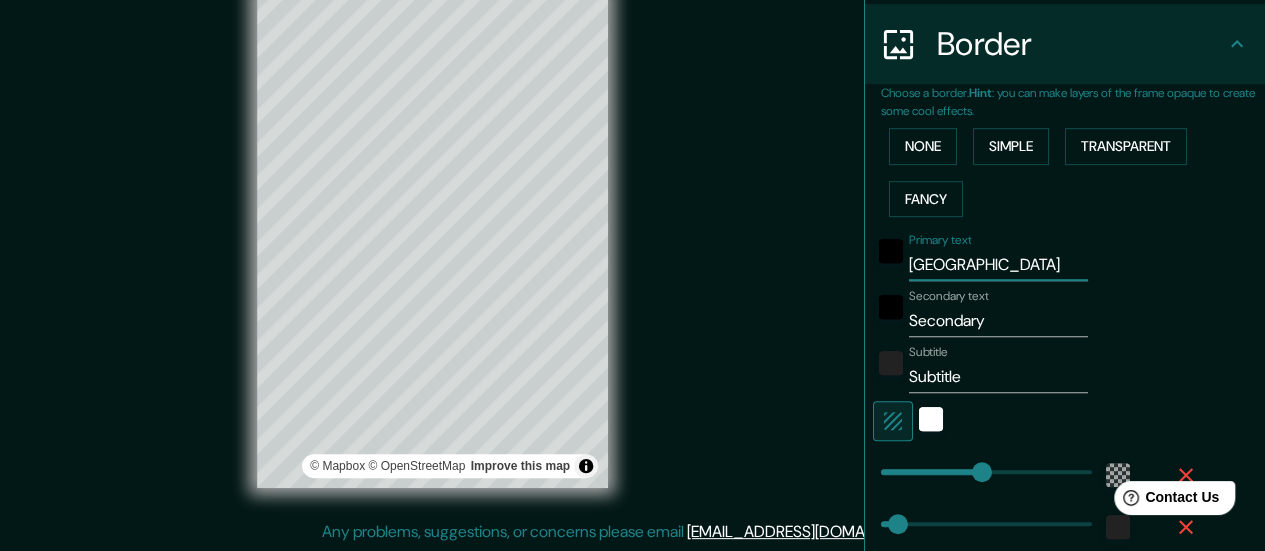 type on "ATENAS" 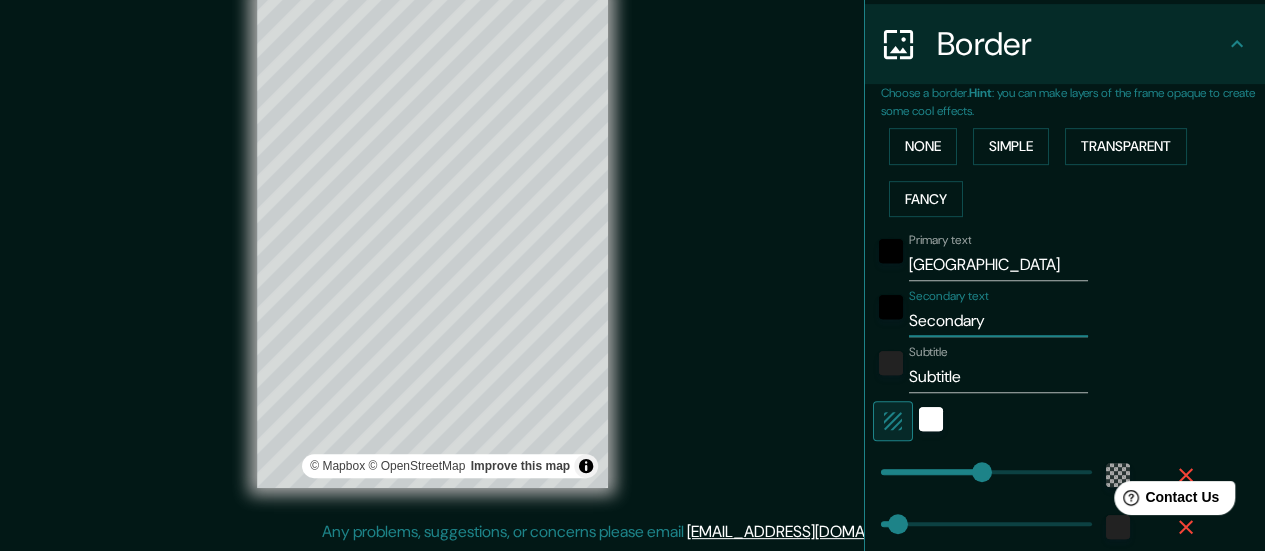 type on "Secondar" 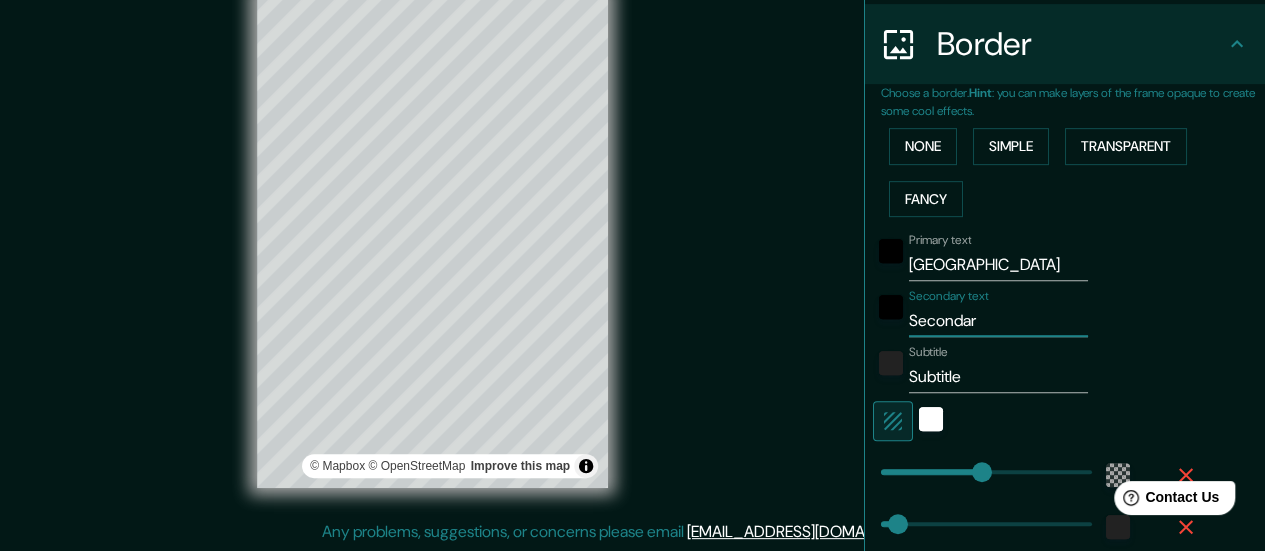 type on "Seconda" 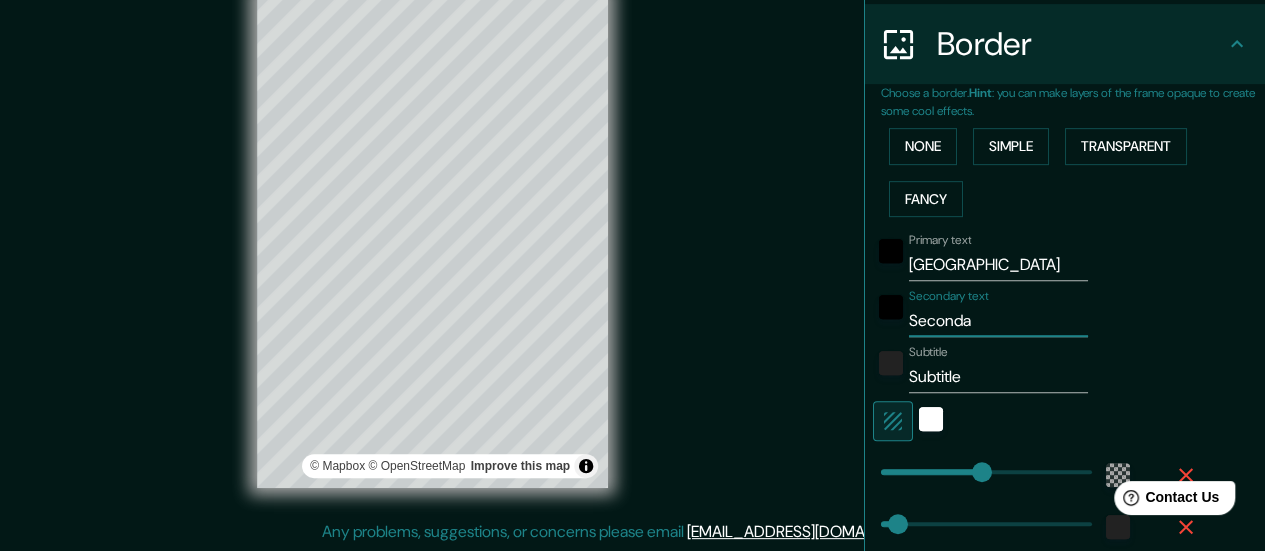 type on "Second" 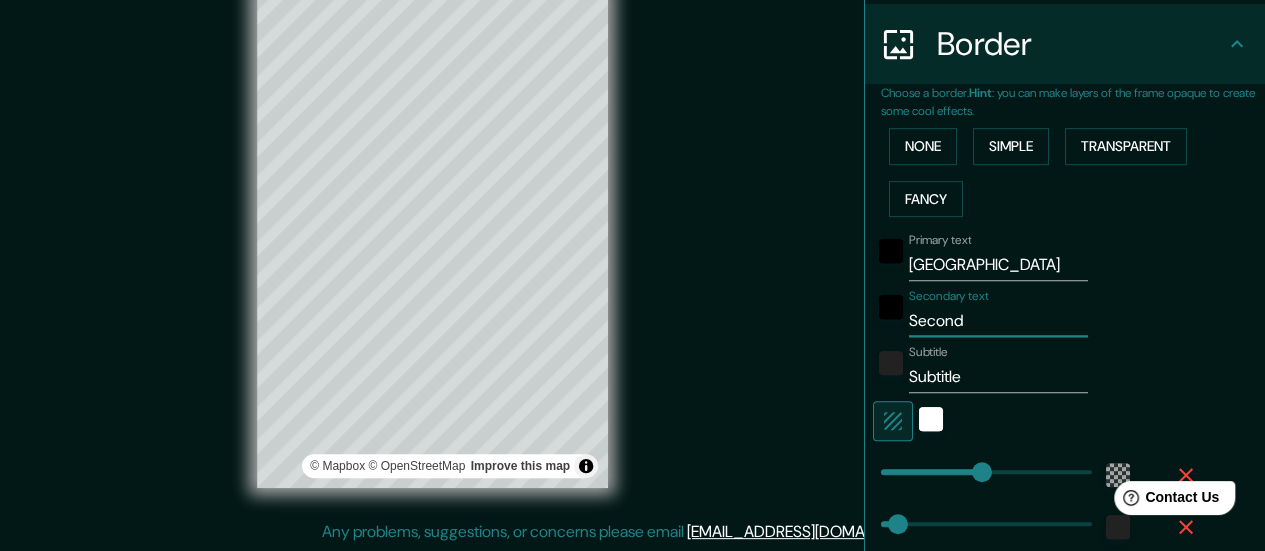 type on "Secon" 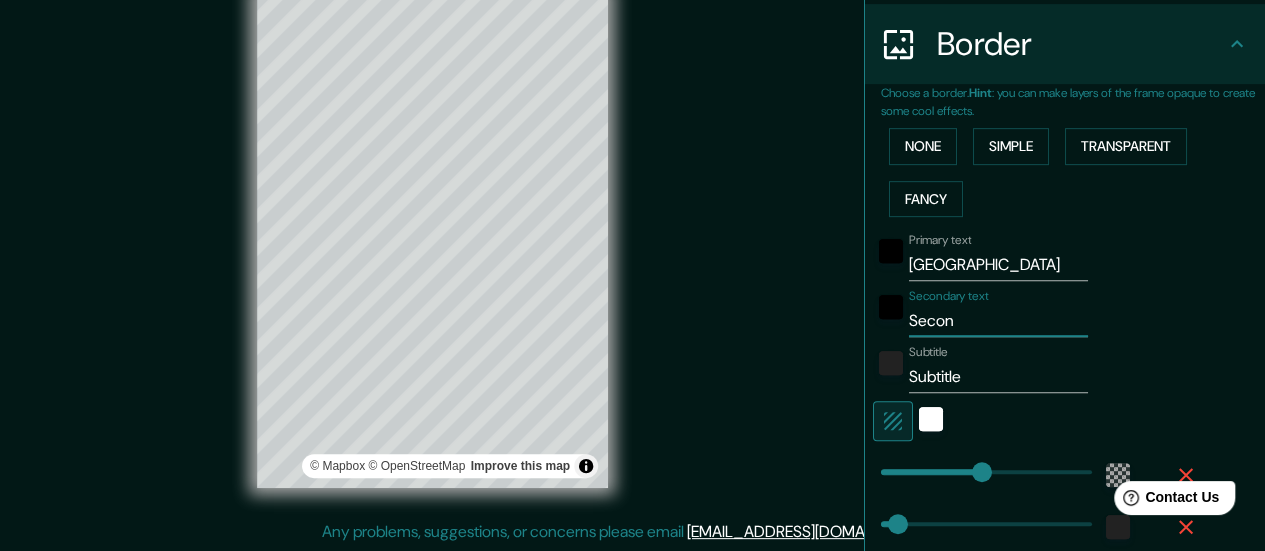 type on "Seco" 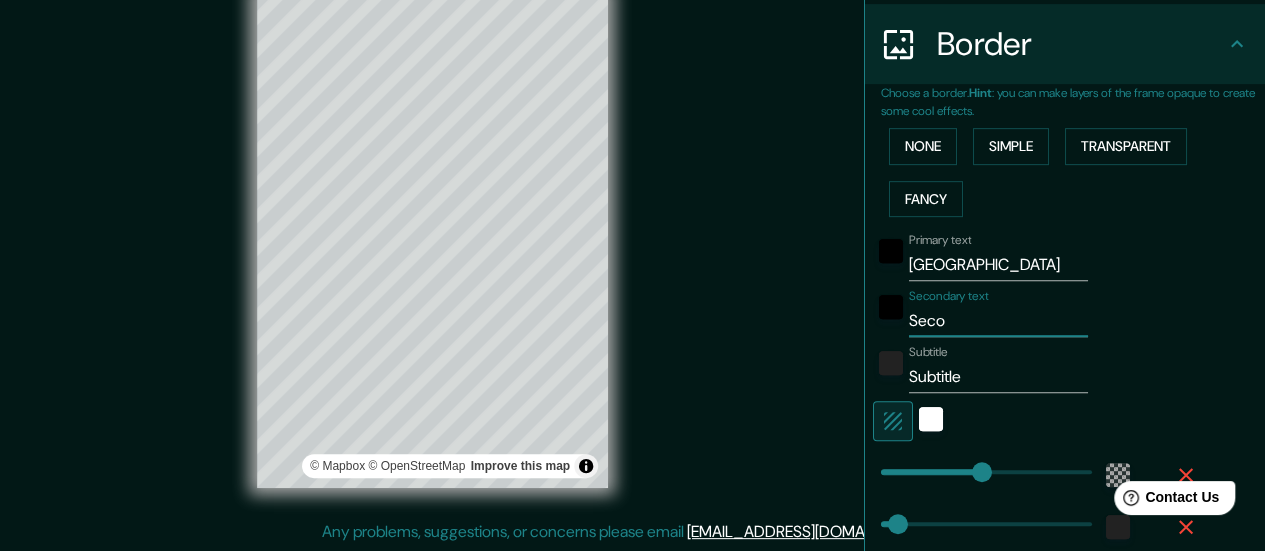 type on "168" 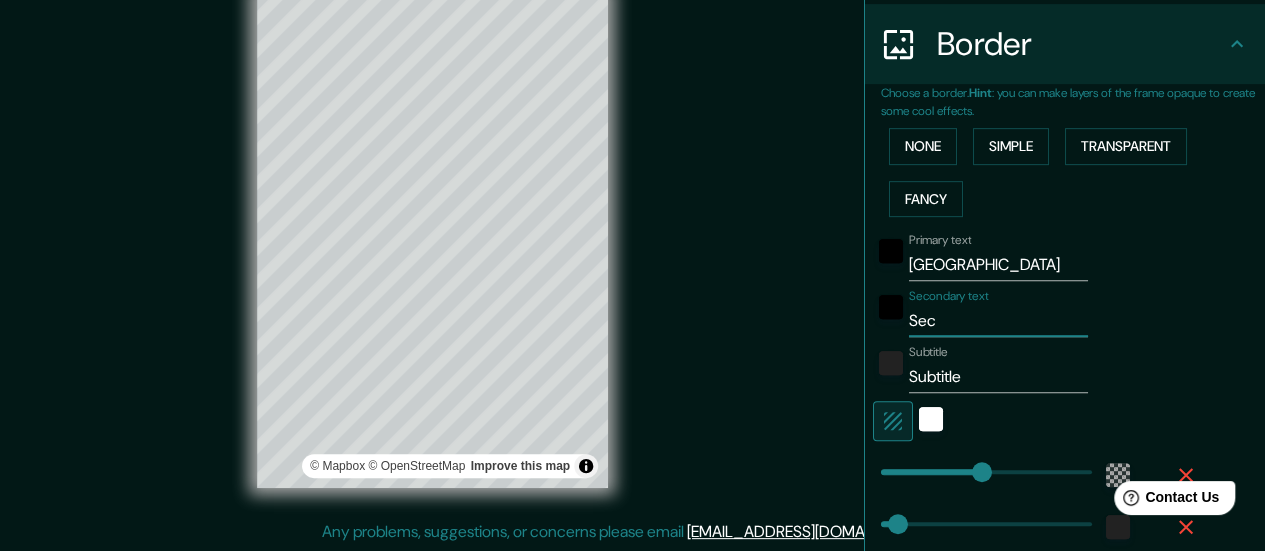 type on "168" 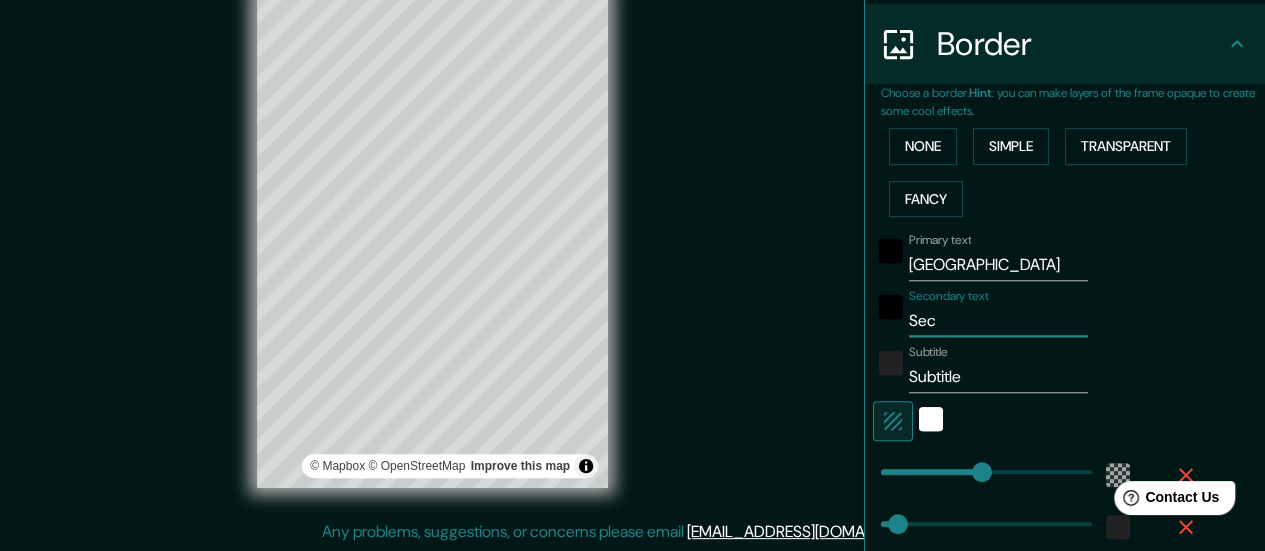 type on "Se" 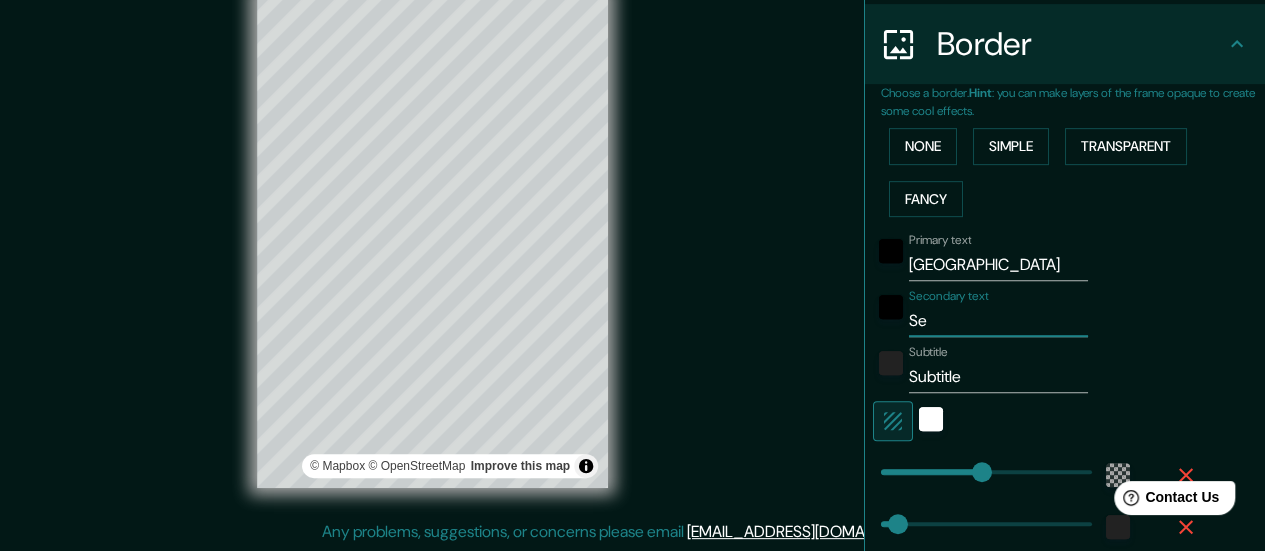 type on "S" 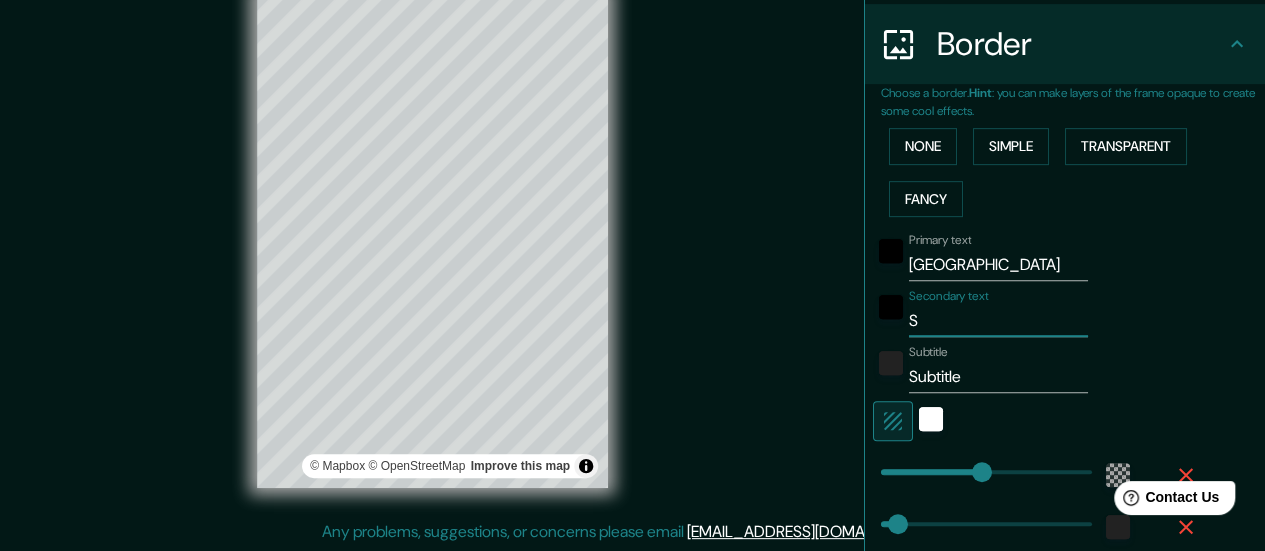 type 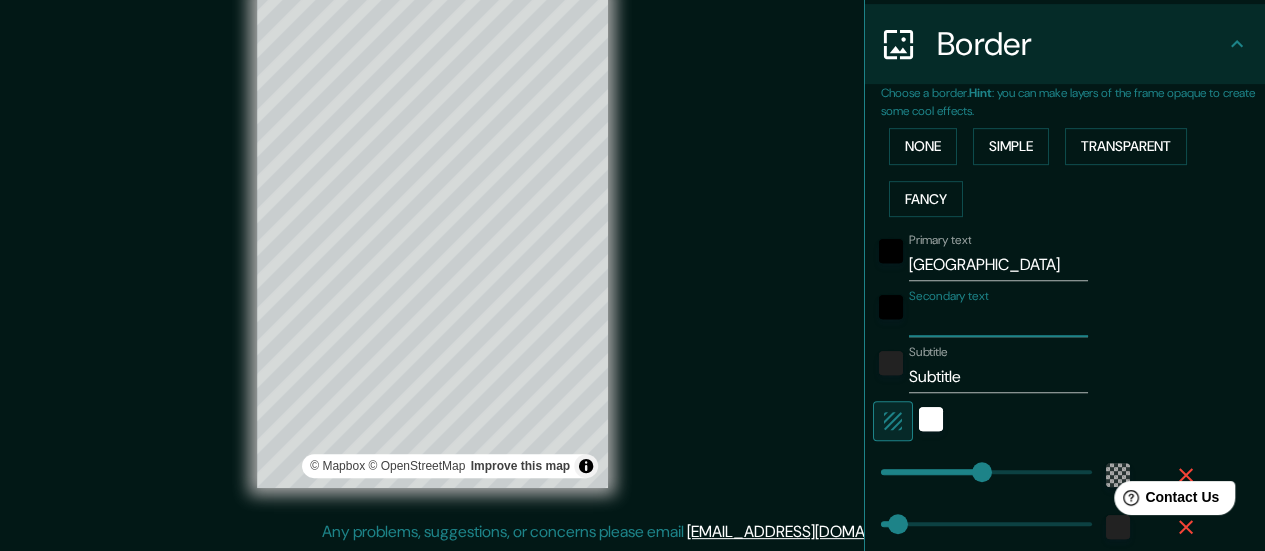 type on "G" 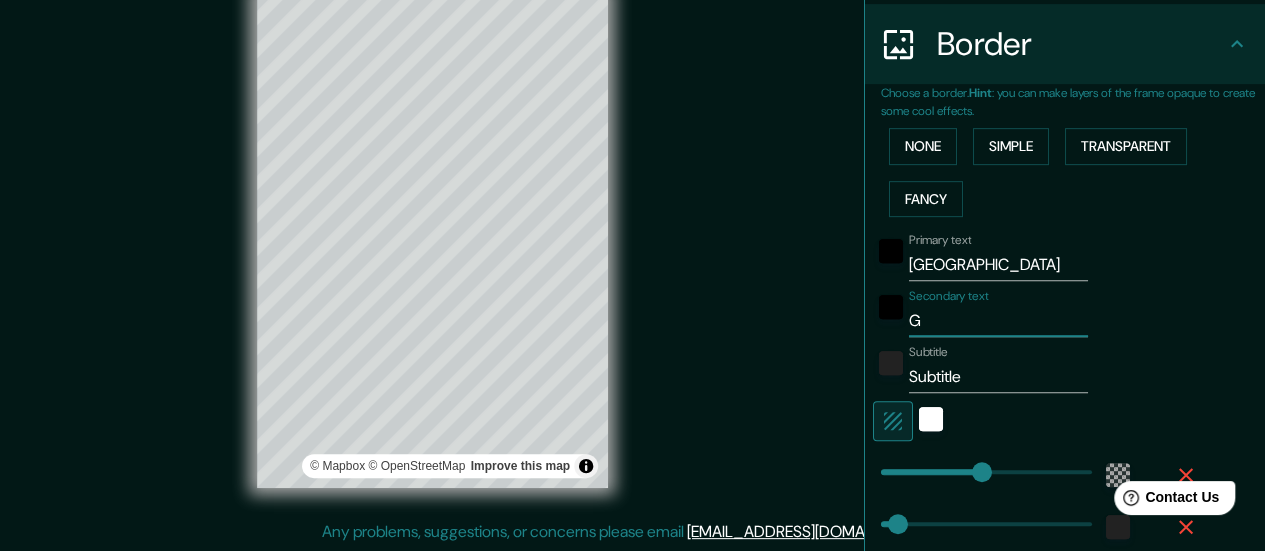 type on "GR" 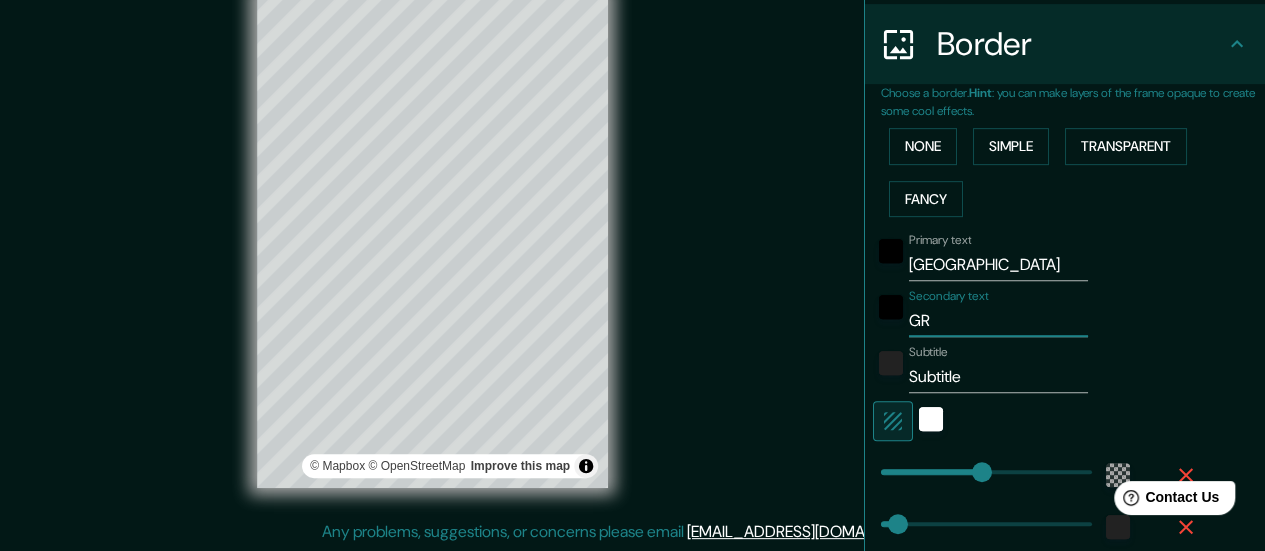 type on "GRE" 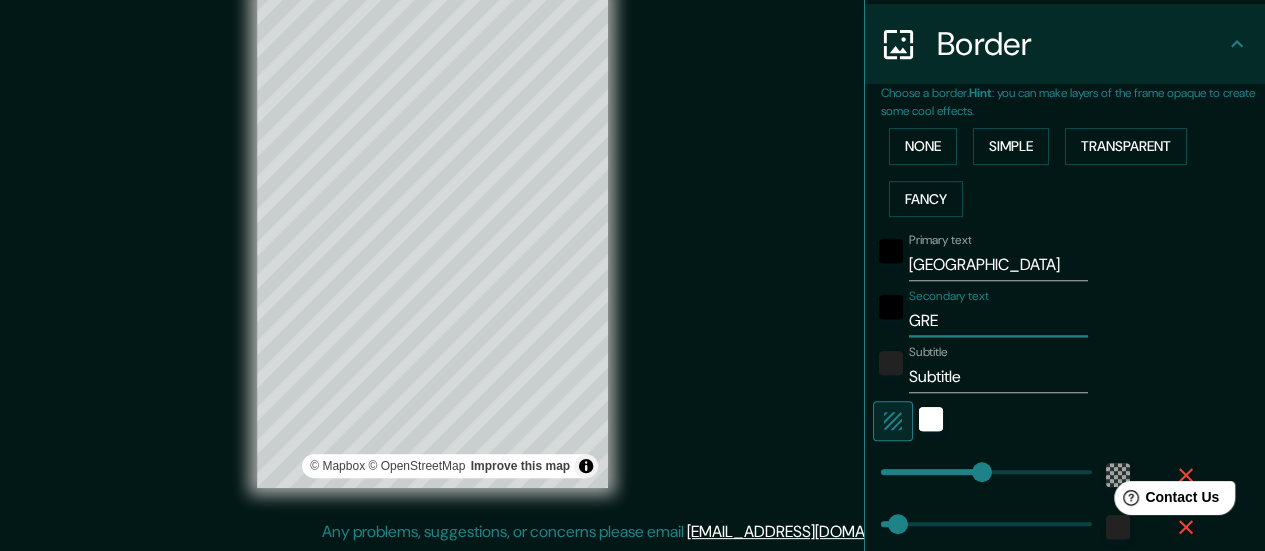 type on "GREG" 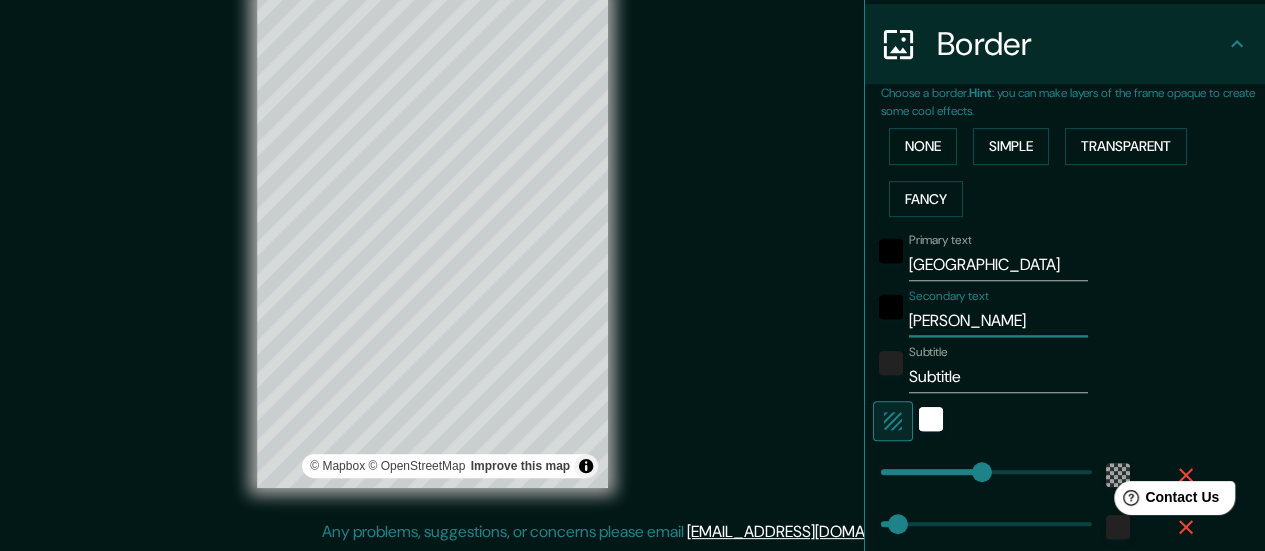 type on "GREGI" 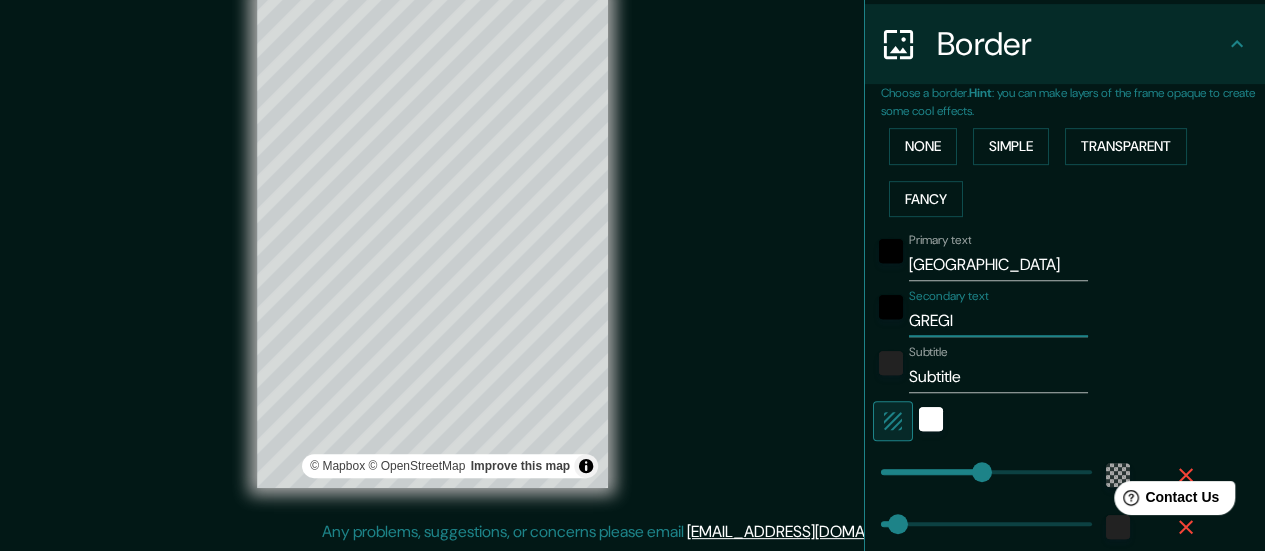 type on "168" 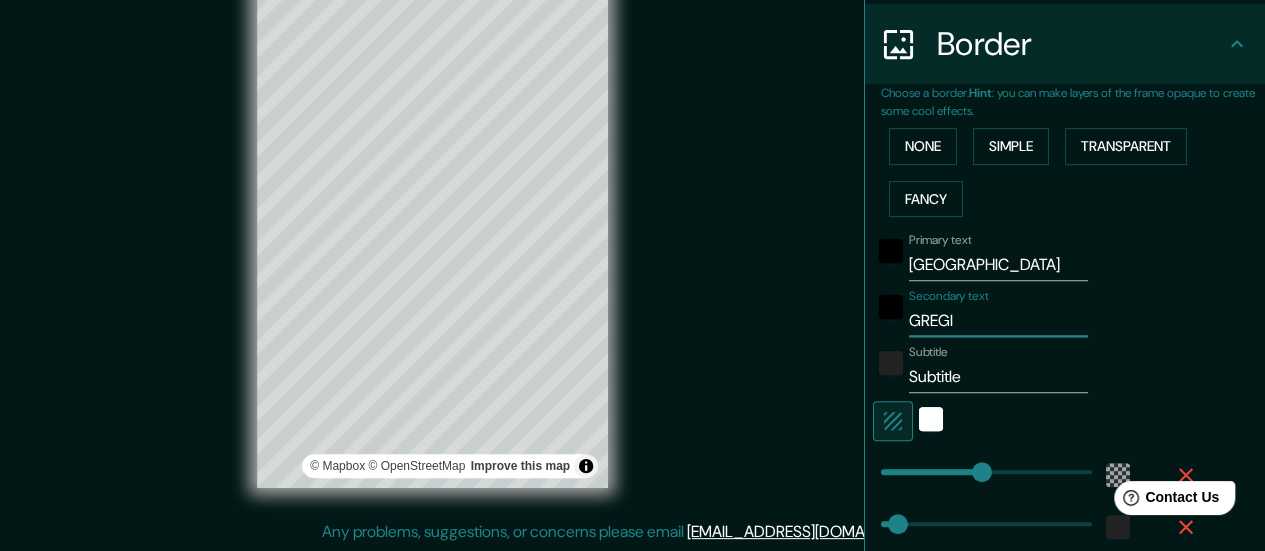 type on "GREGIA" 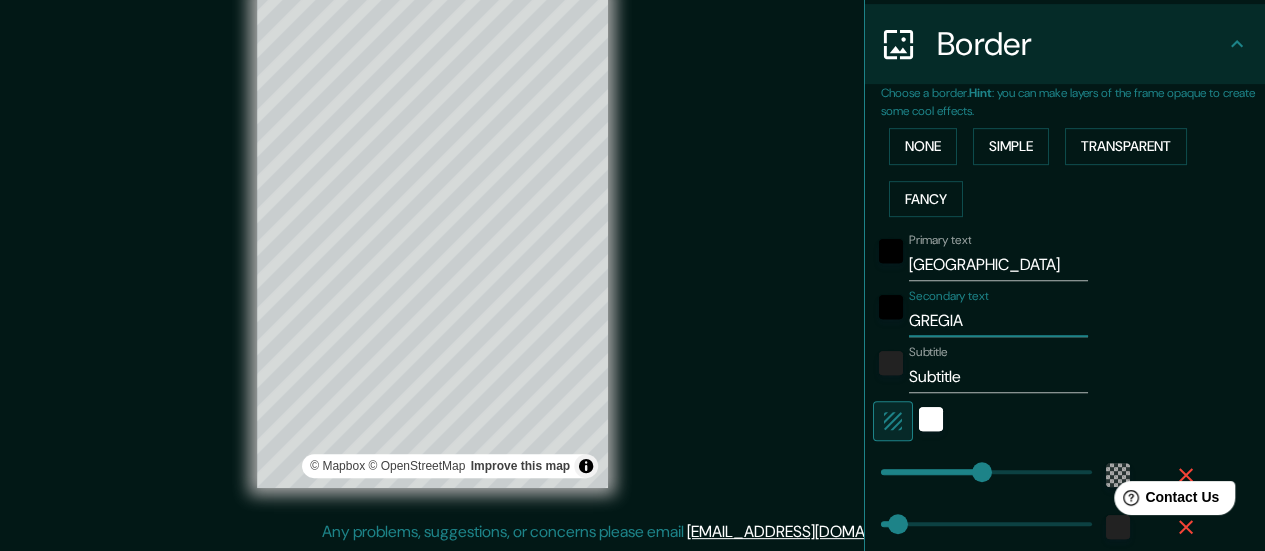 type on "GREGI" 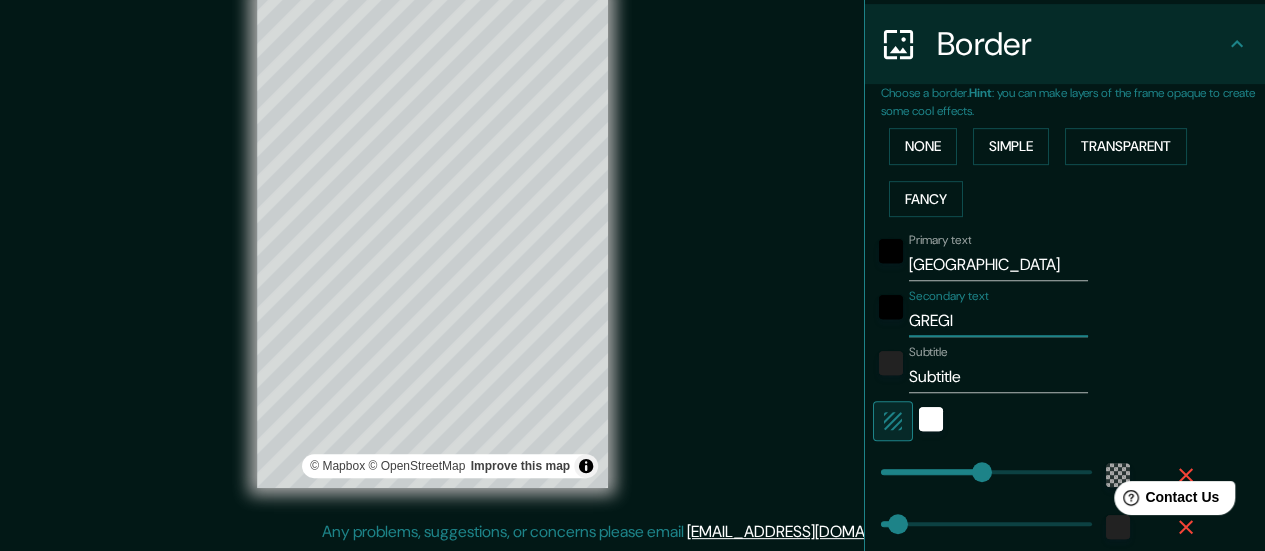 type on "168" 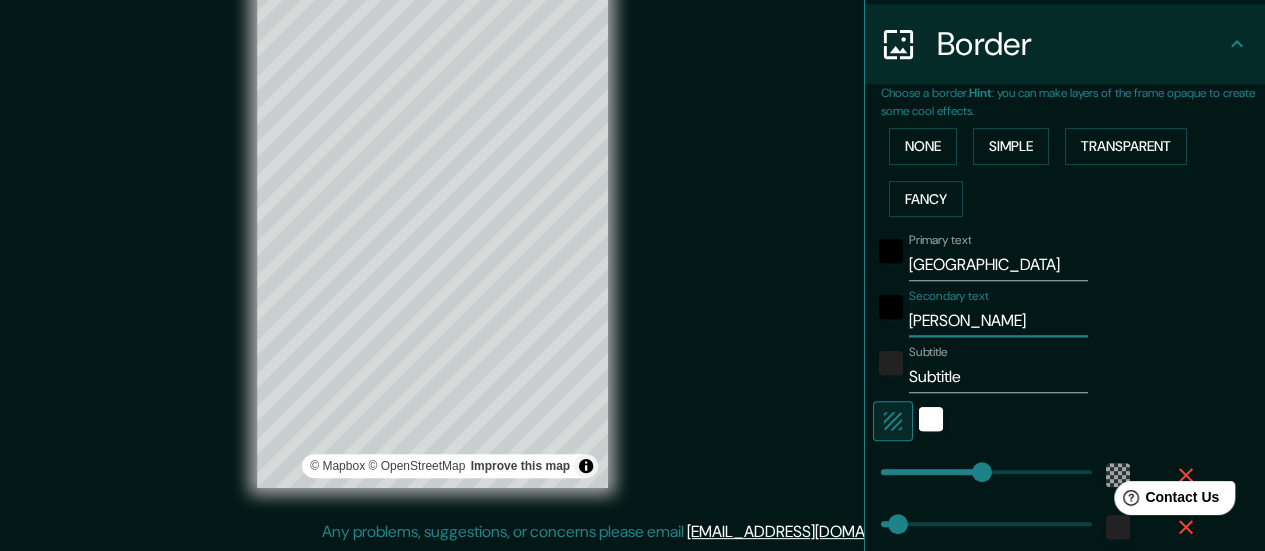 type on "GRE" 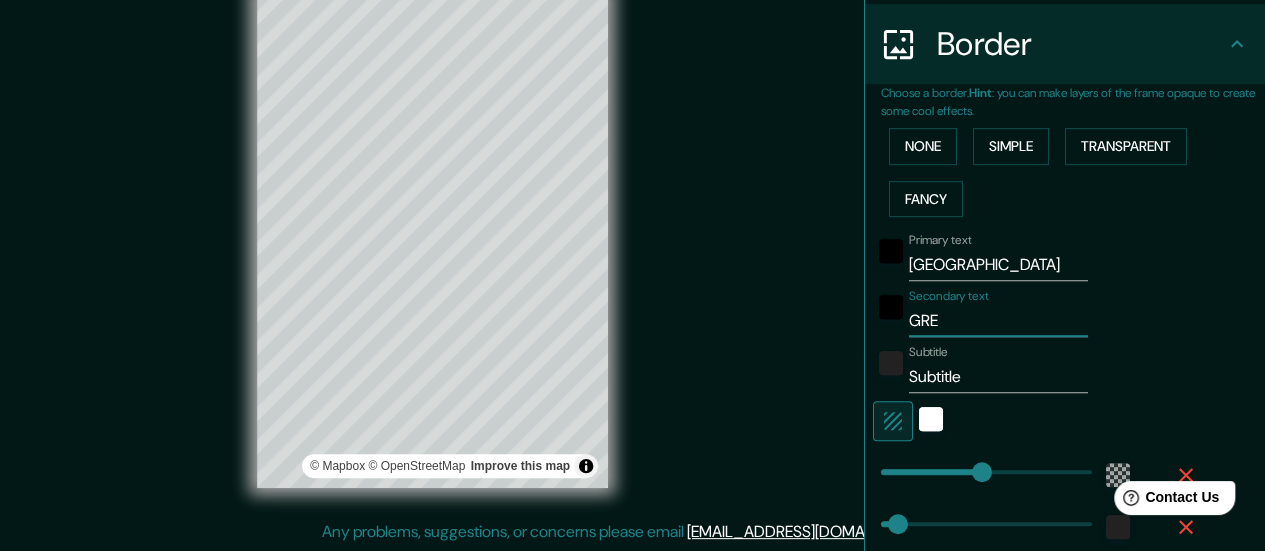 type on "GREC" 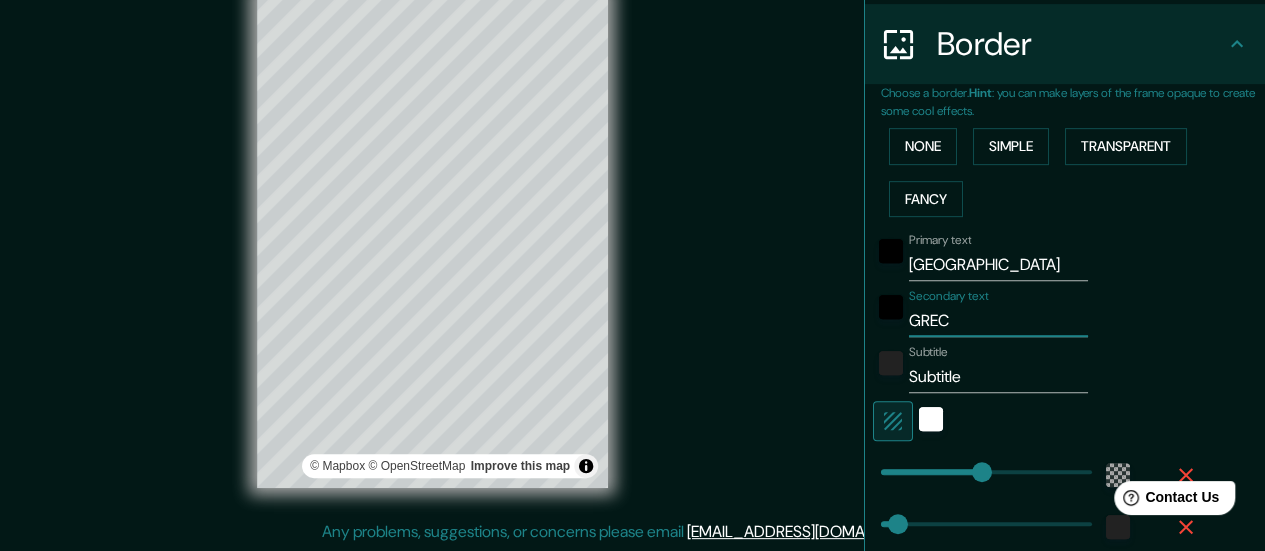 type on "GRECO" 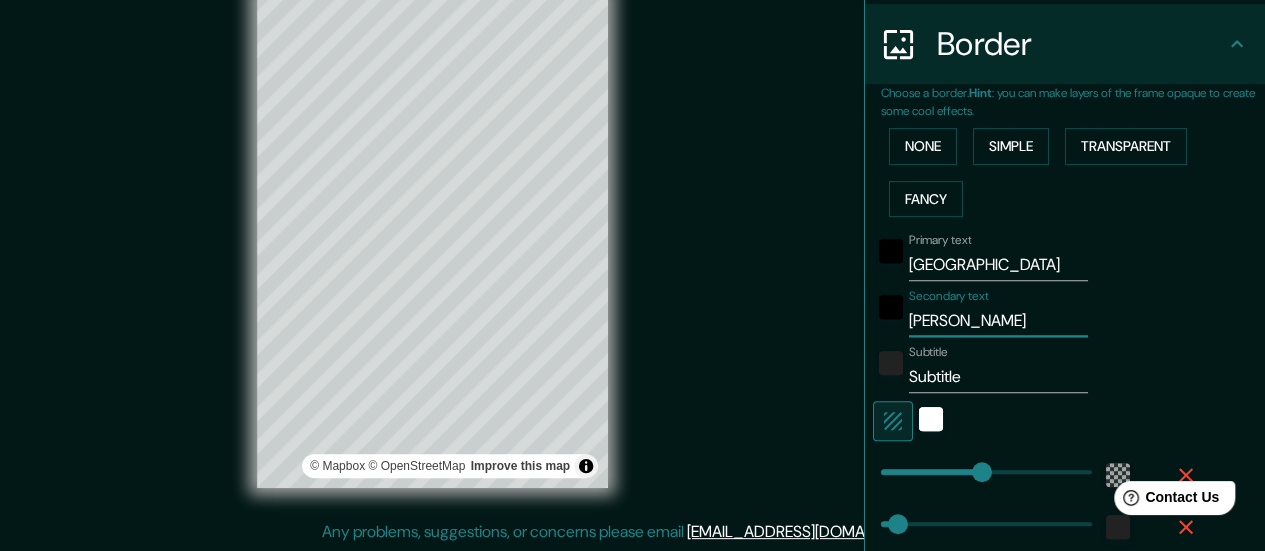 type on "168" 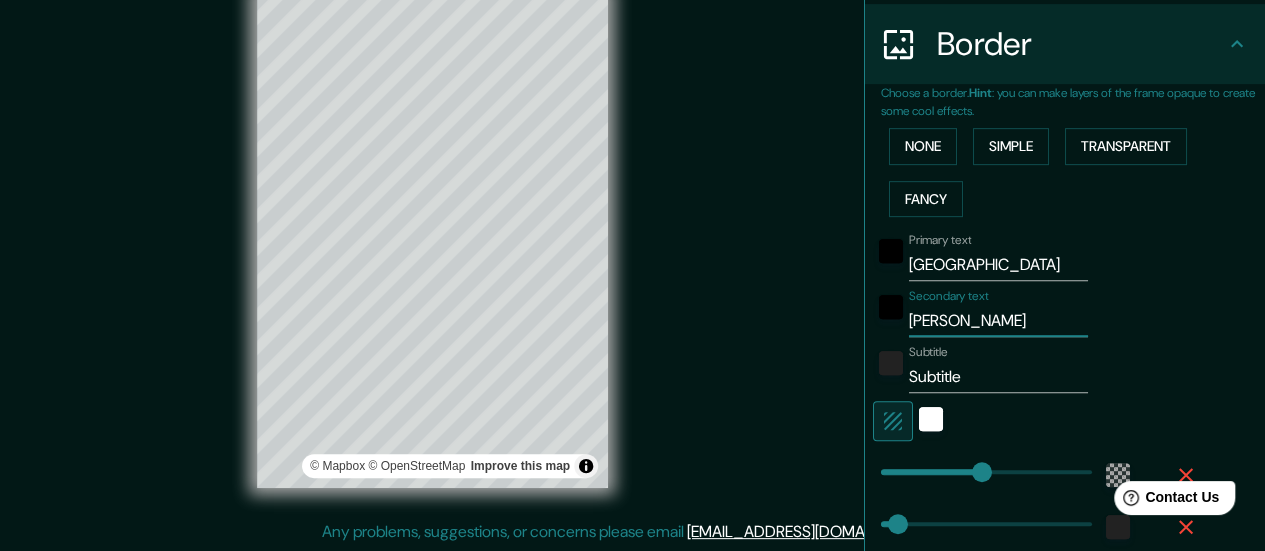 type on "GRECOI" 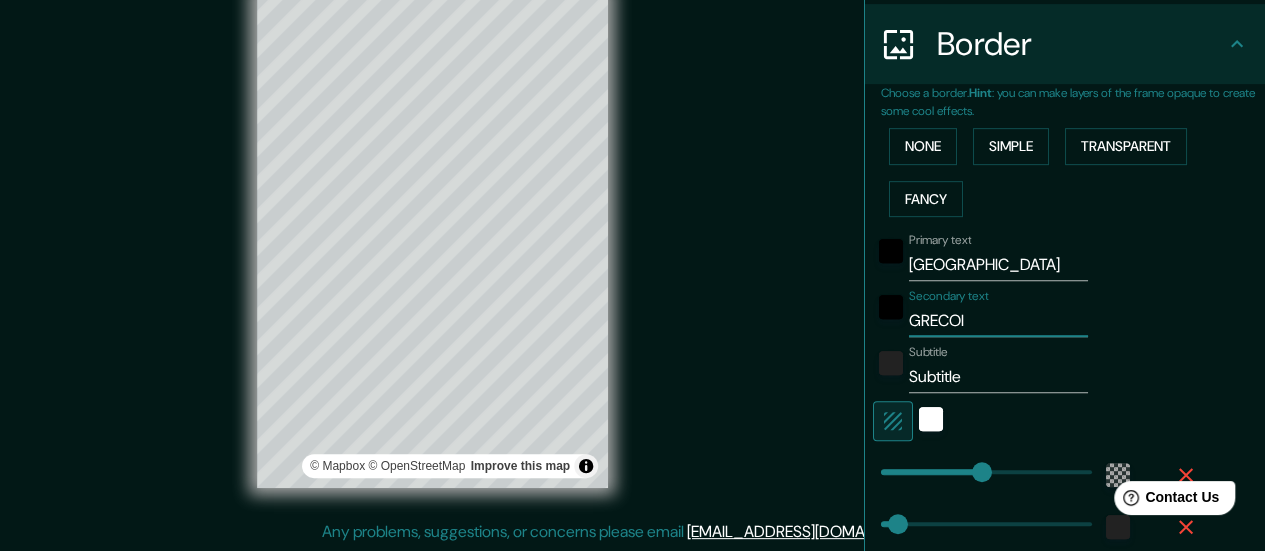 type on "28" 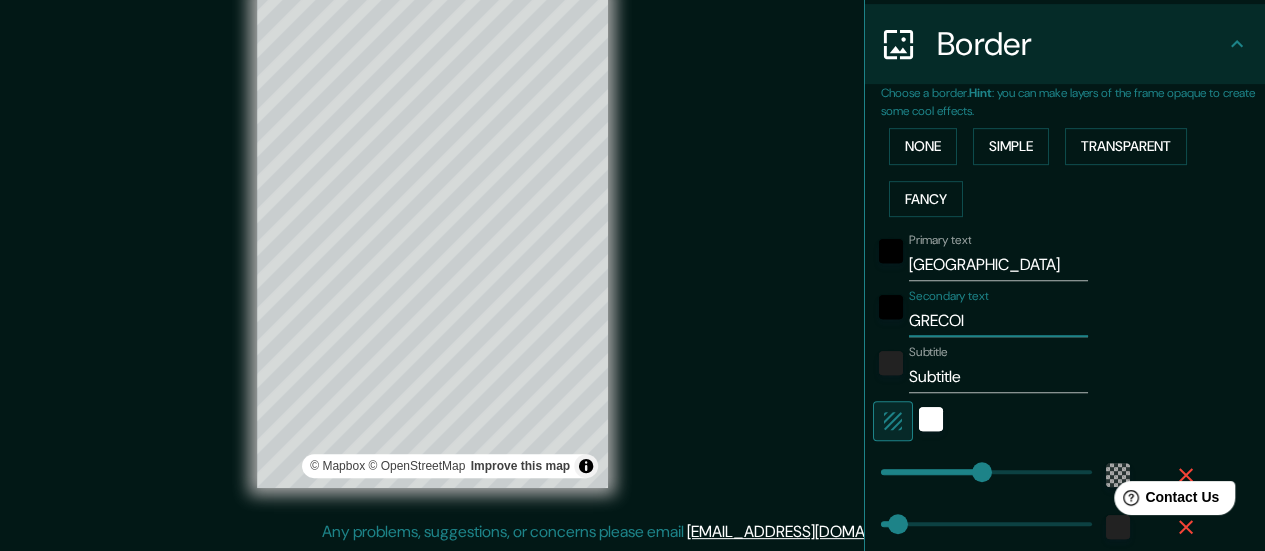 type on "GRECO" 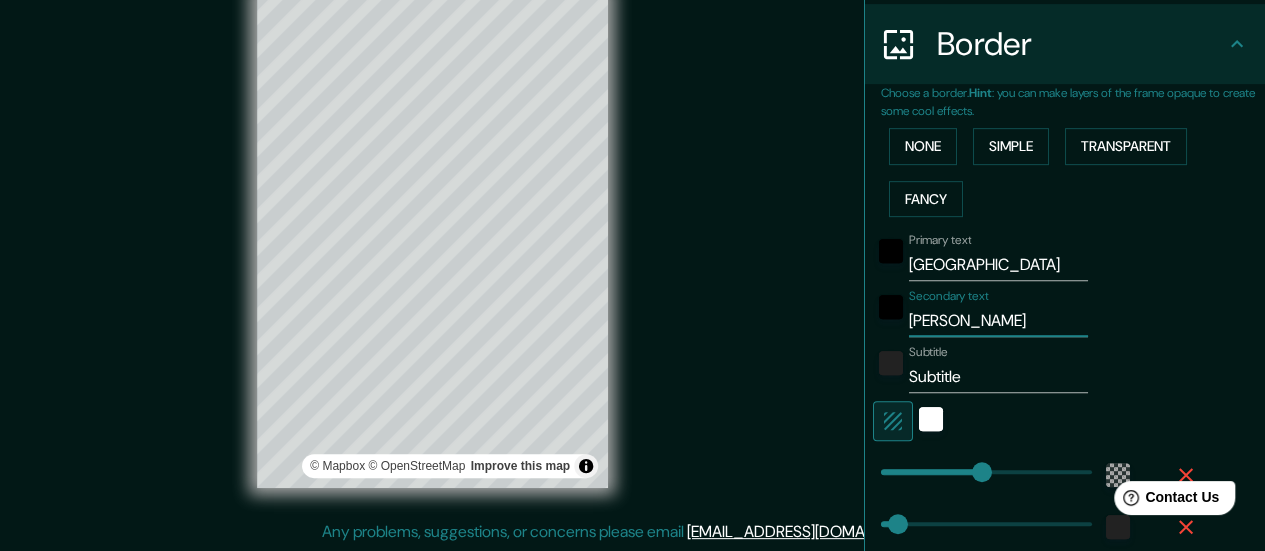 type on "GREC" 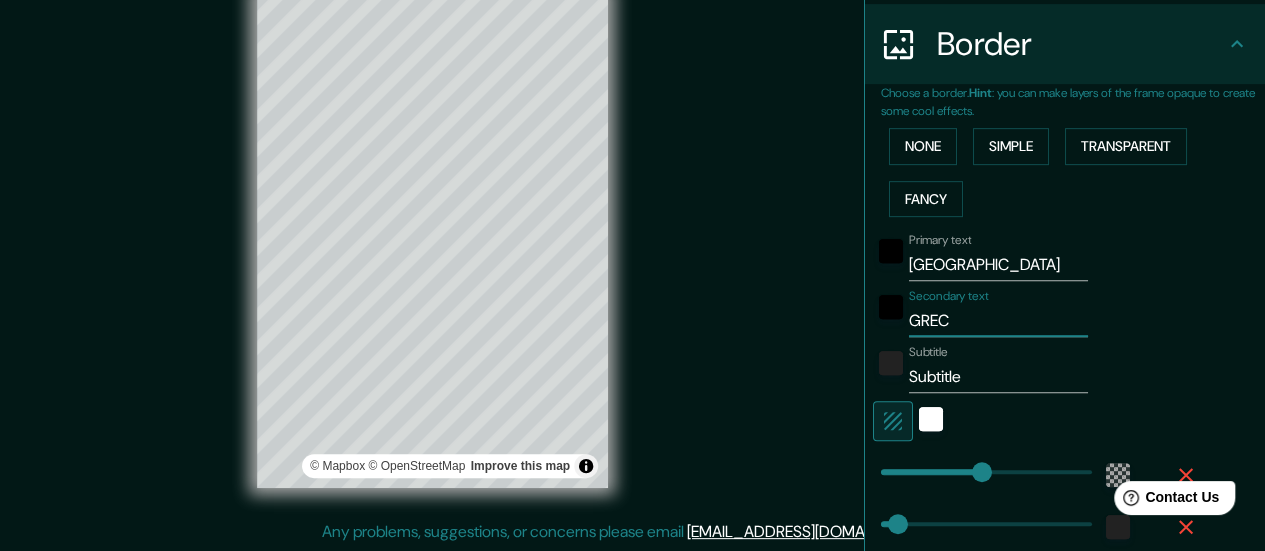 type on "GRECI" 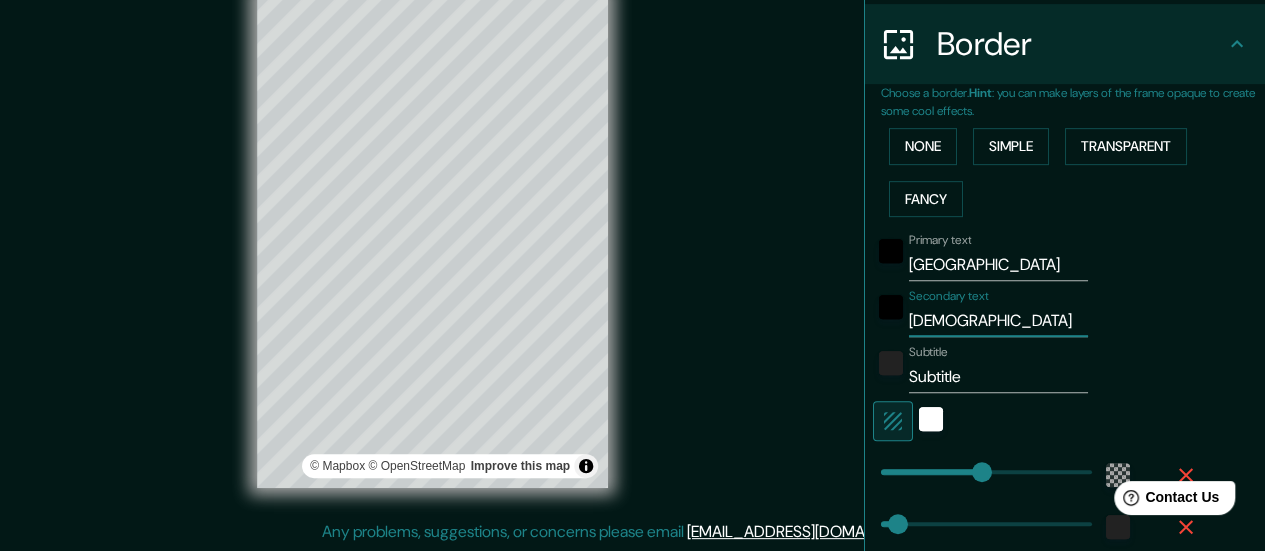 type on "GRECIA" 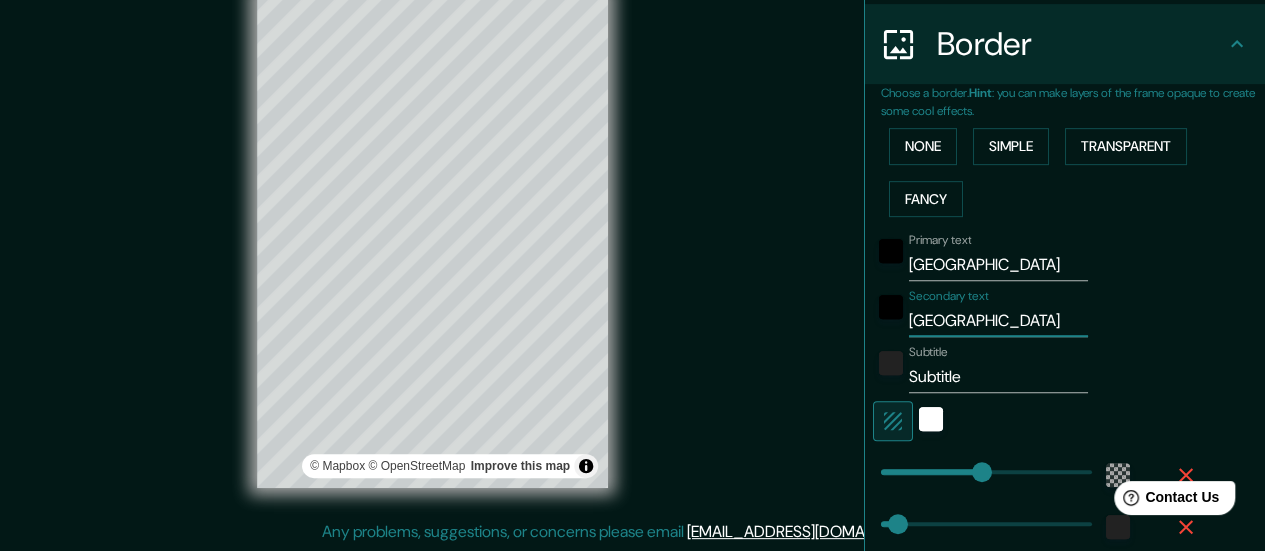 type on "168" 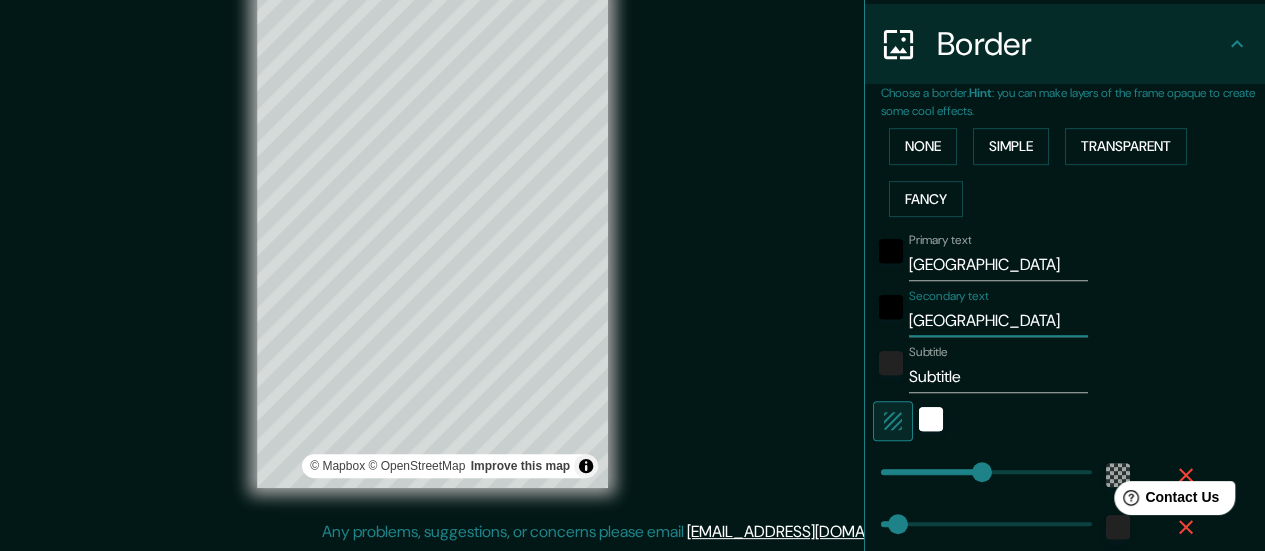 type on "GRECIA" 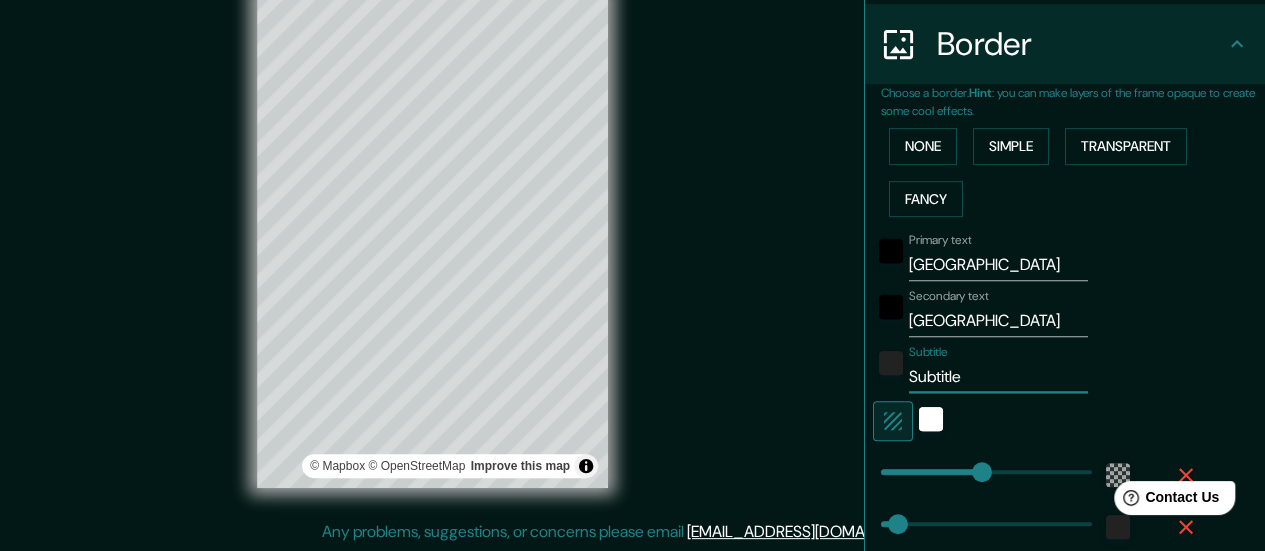 type on "Subtitl" 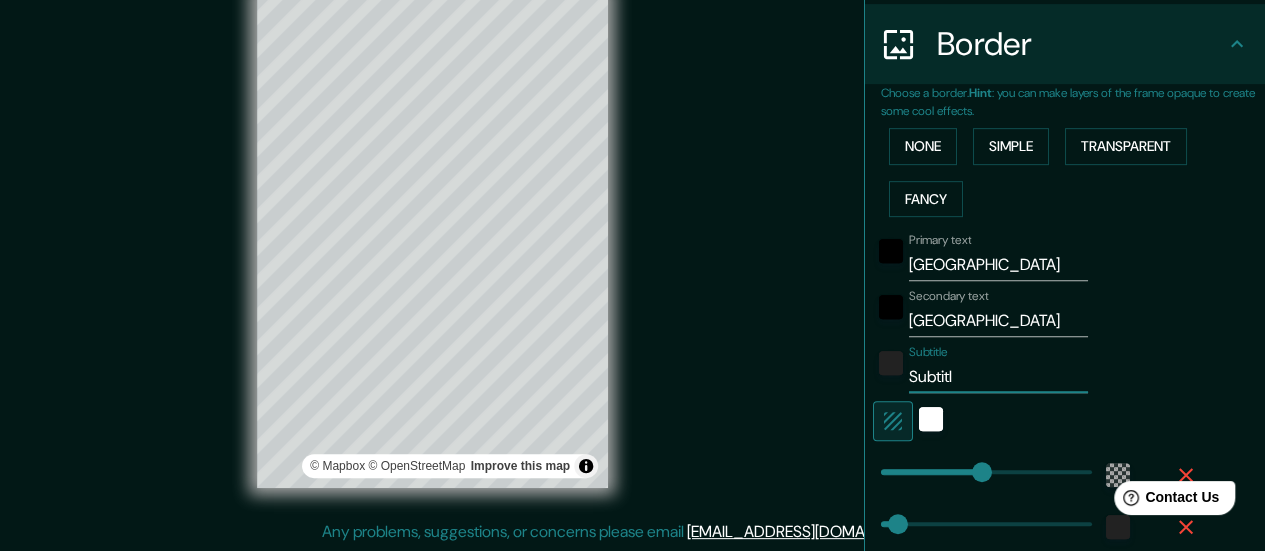 type on "Subtit" 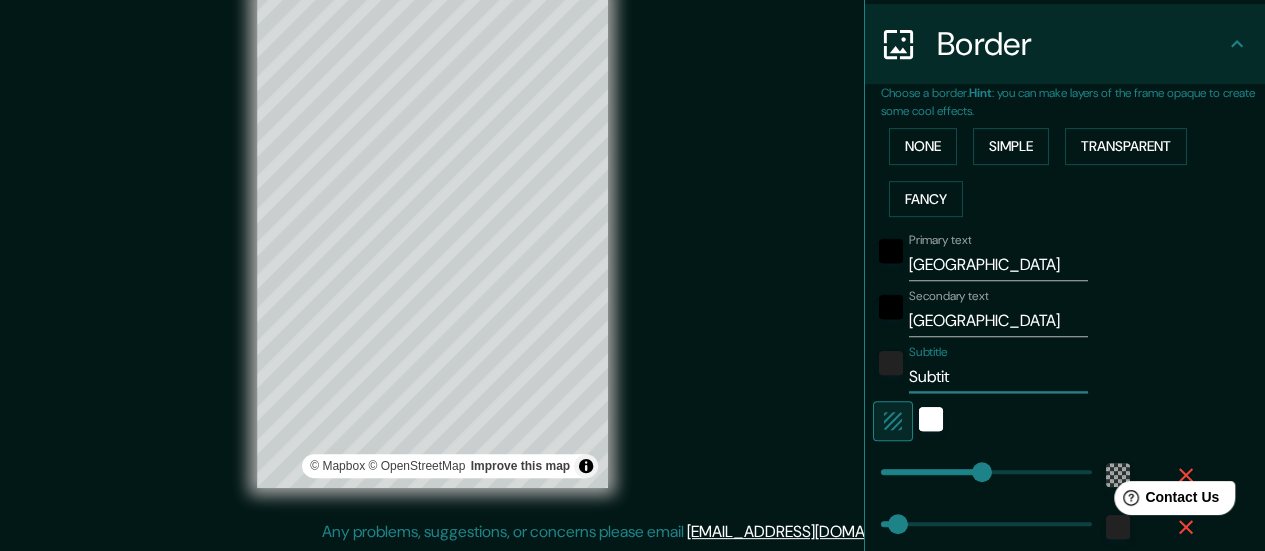 type on "Subti" 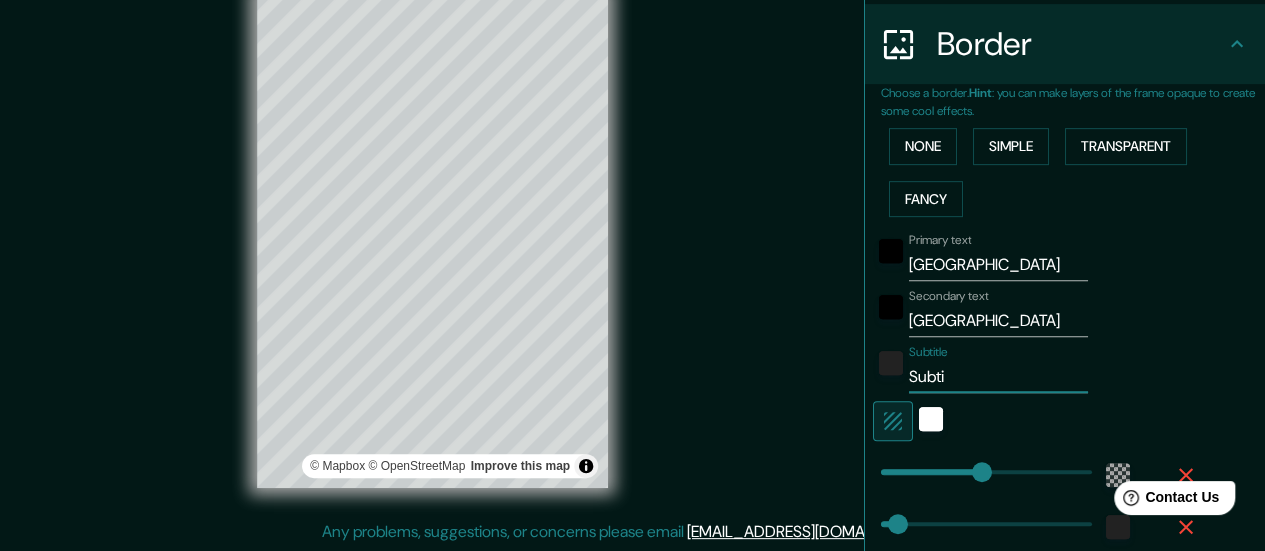 type on "Subt" 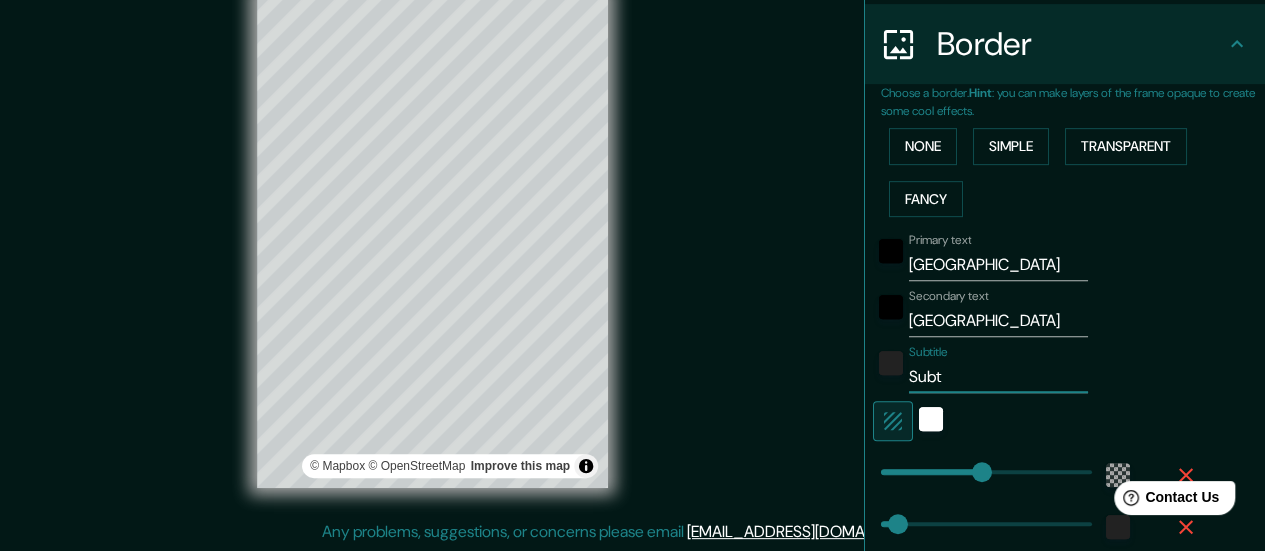 type on "Sub" 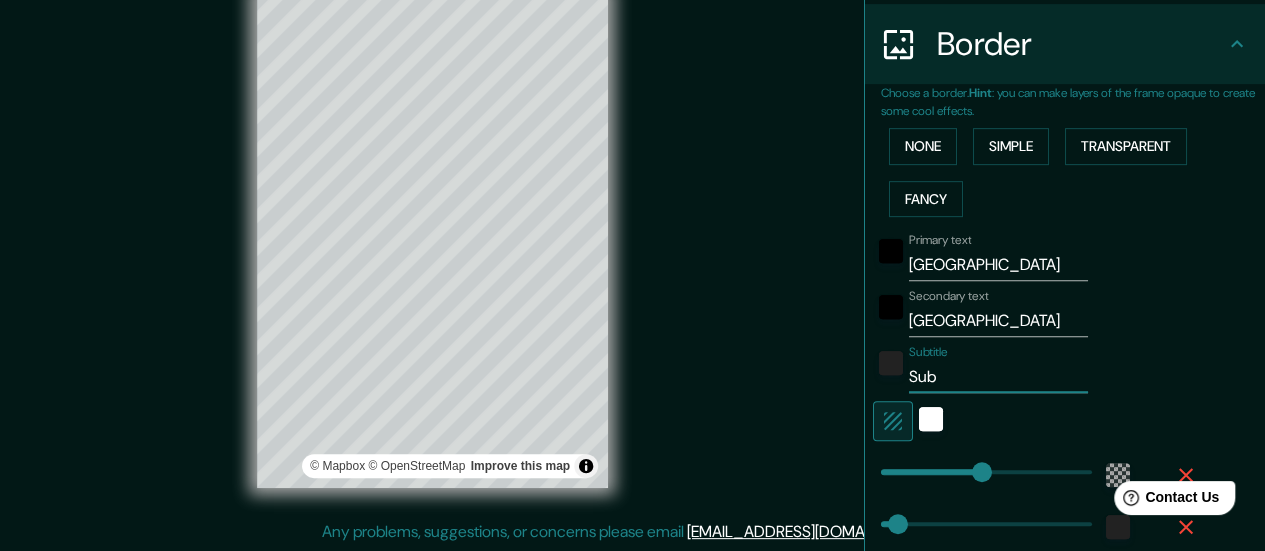 type on "Su" 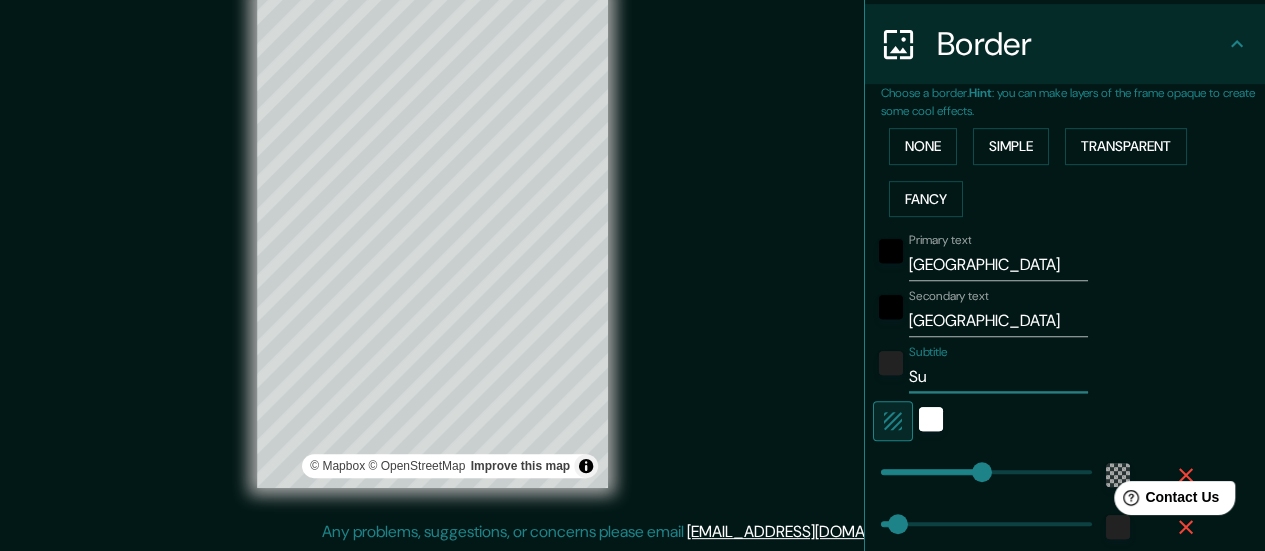 type on "S" 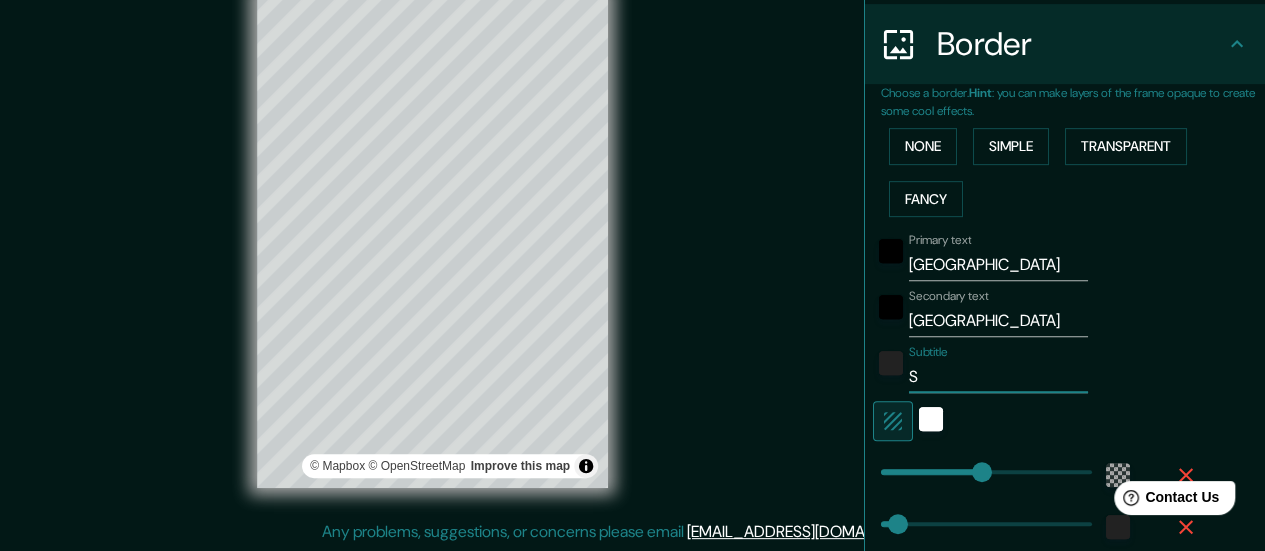 type on "168" 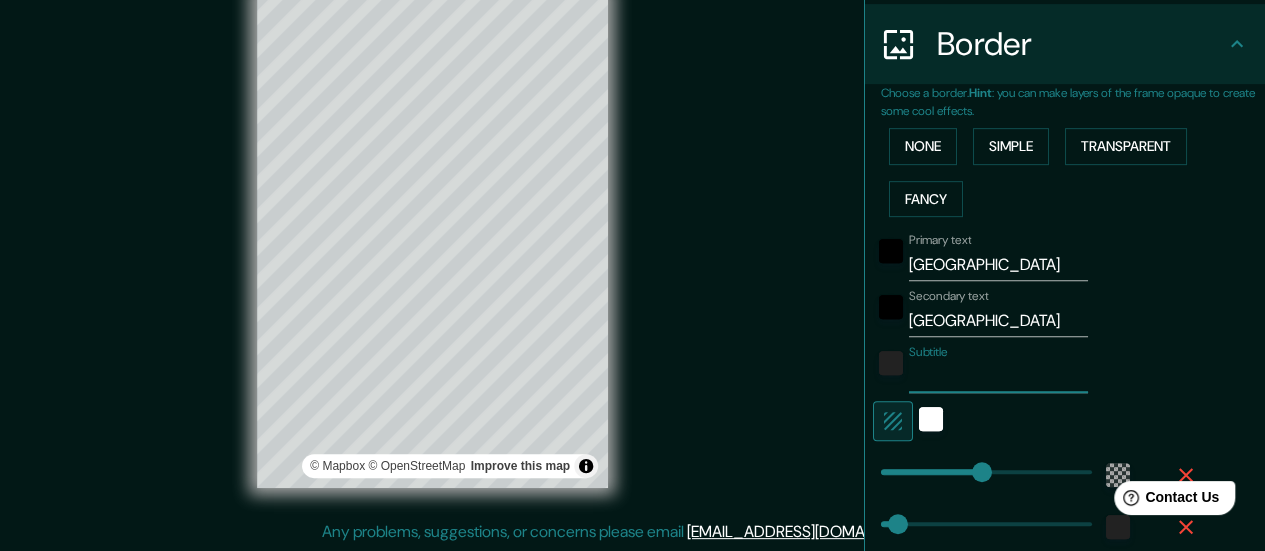 type on "2" 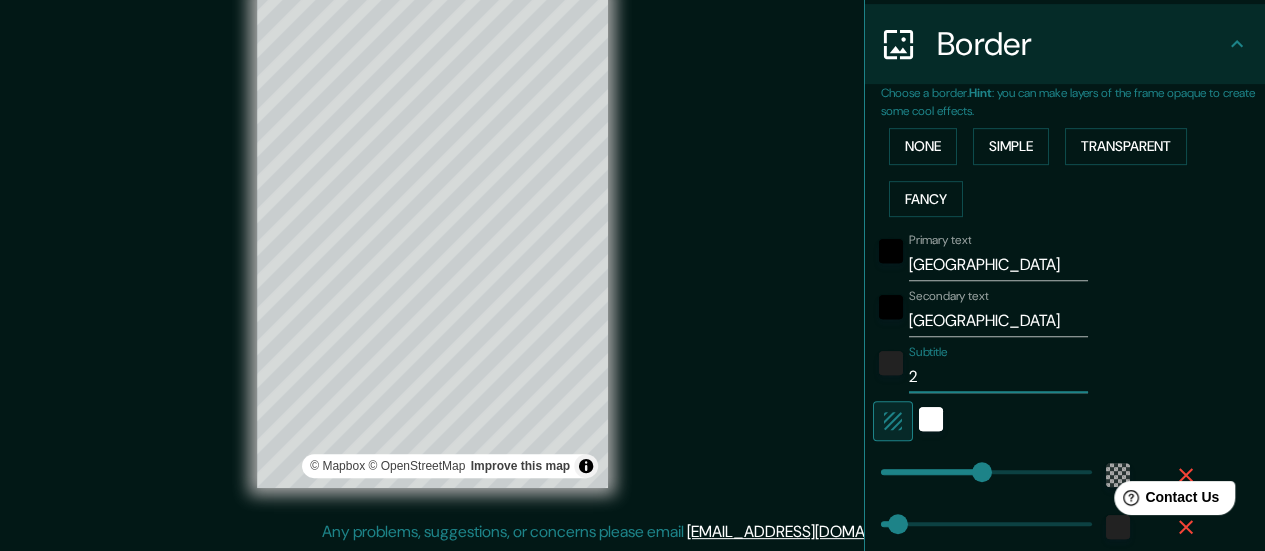 type on "20" 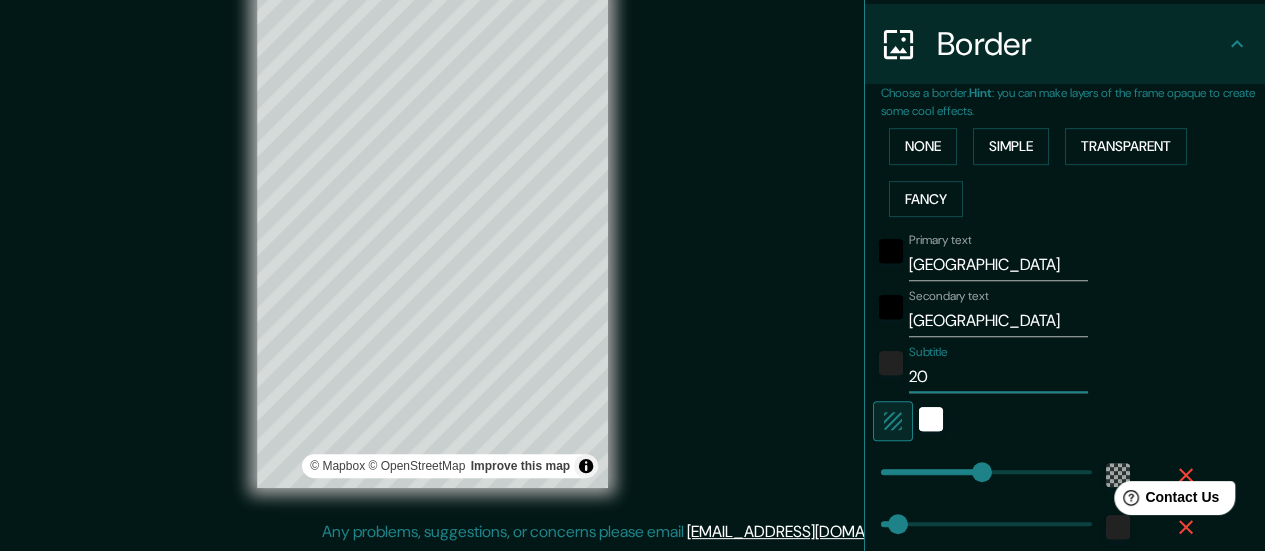 type on "202" 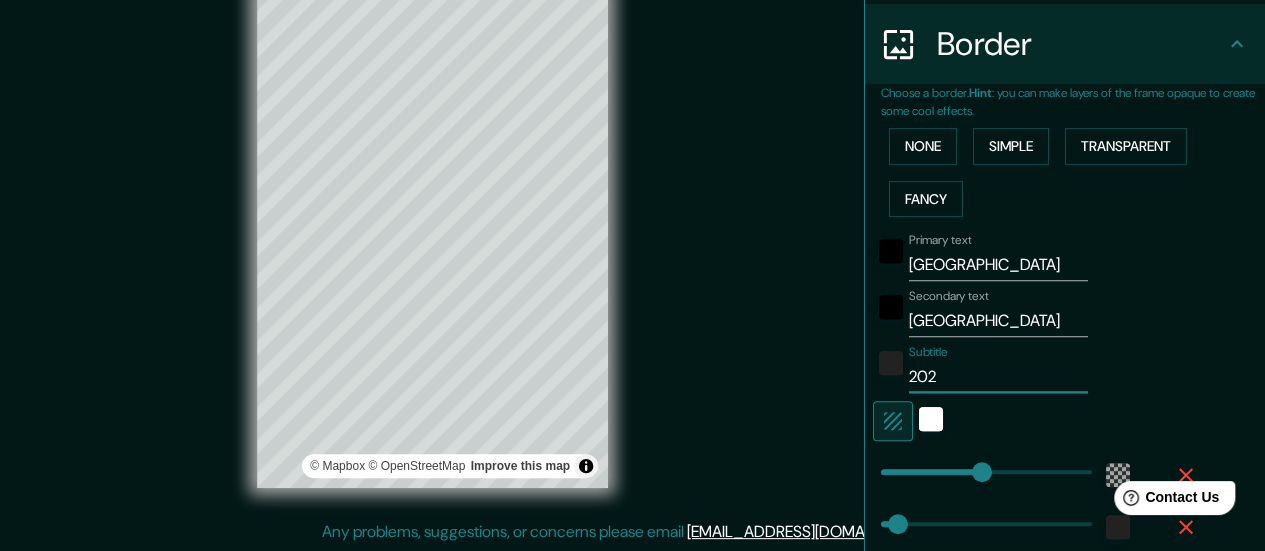 type on "2025" 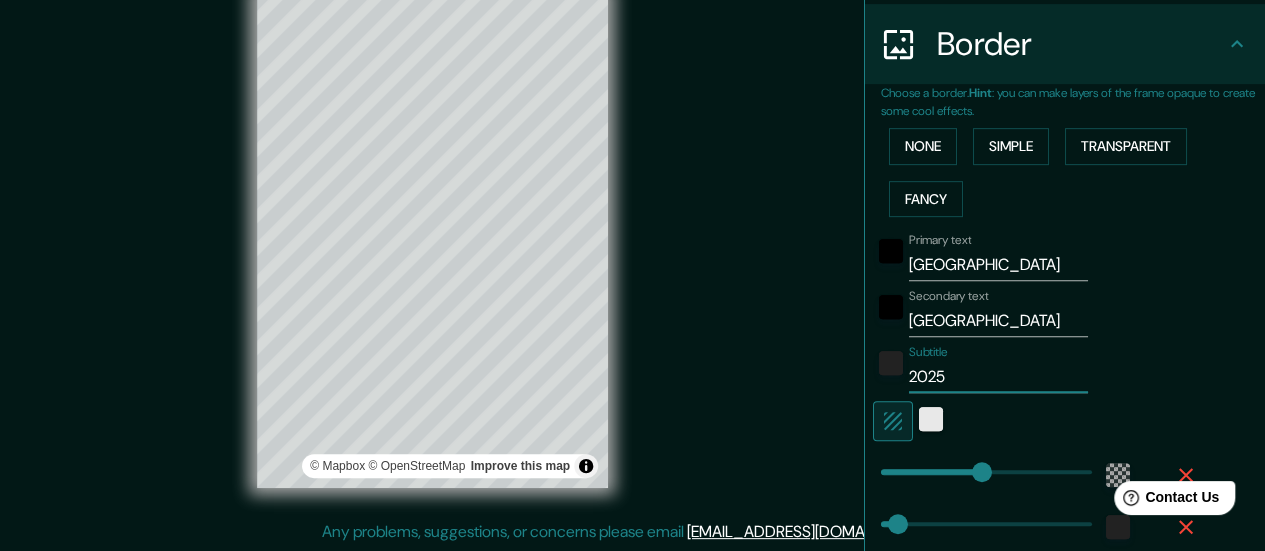 type on "2025" 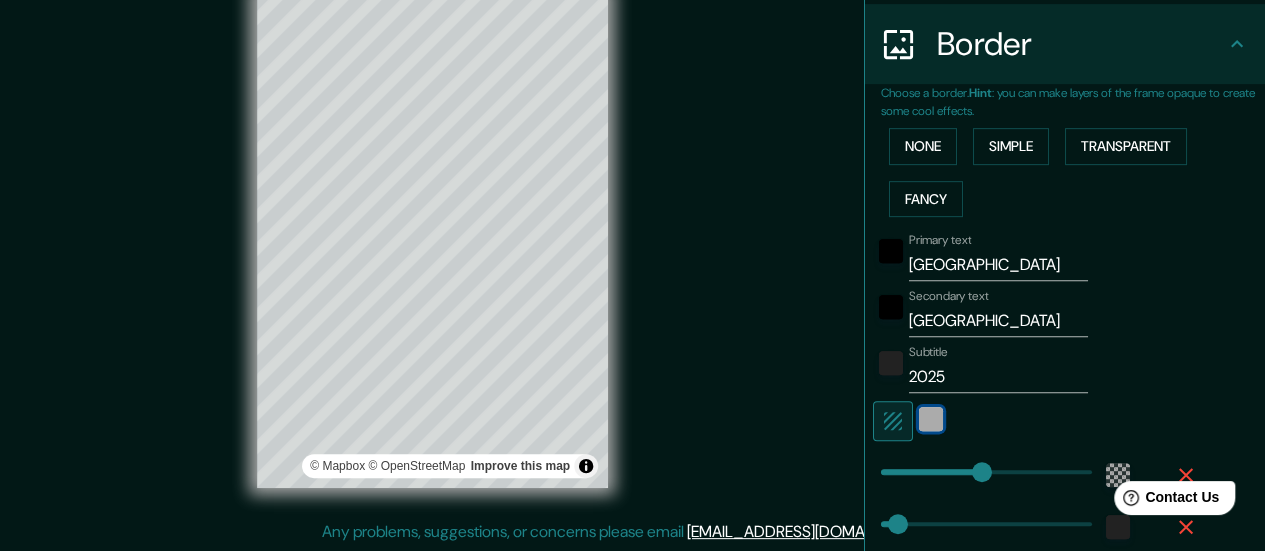 click at bounding box center [931, 419] 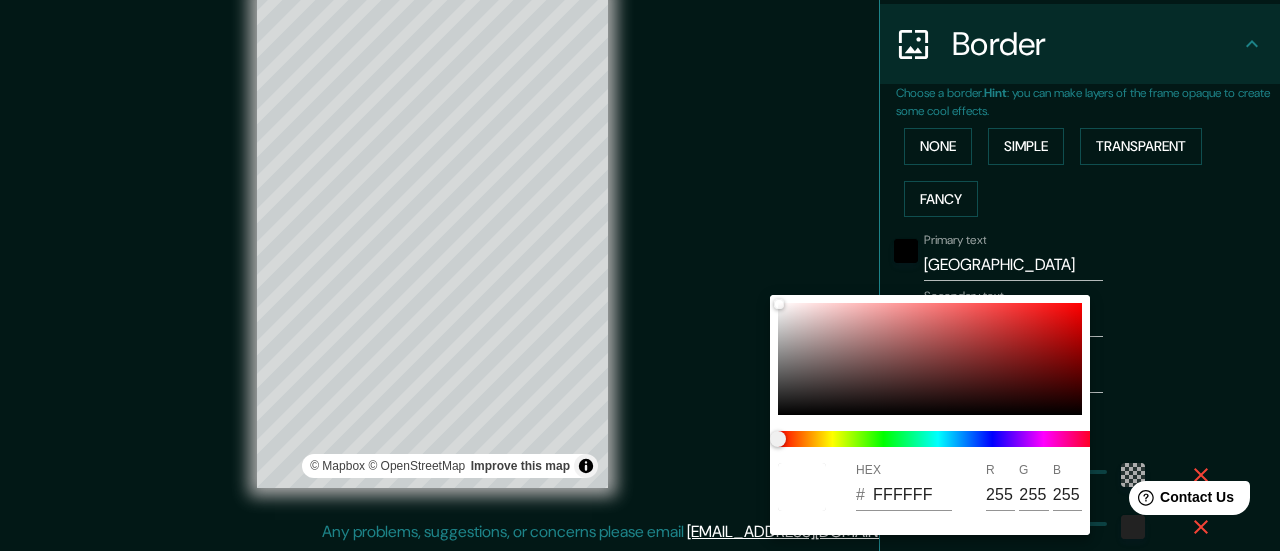click at bounding box center [640, 275] 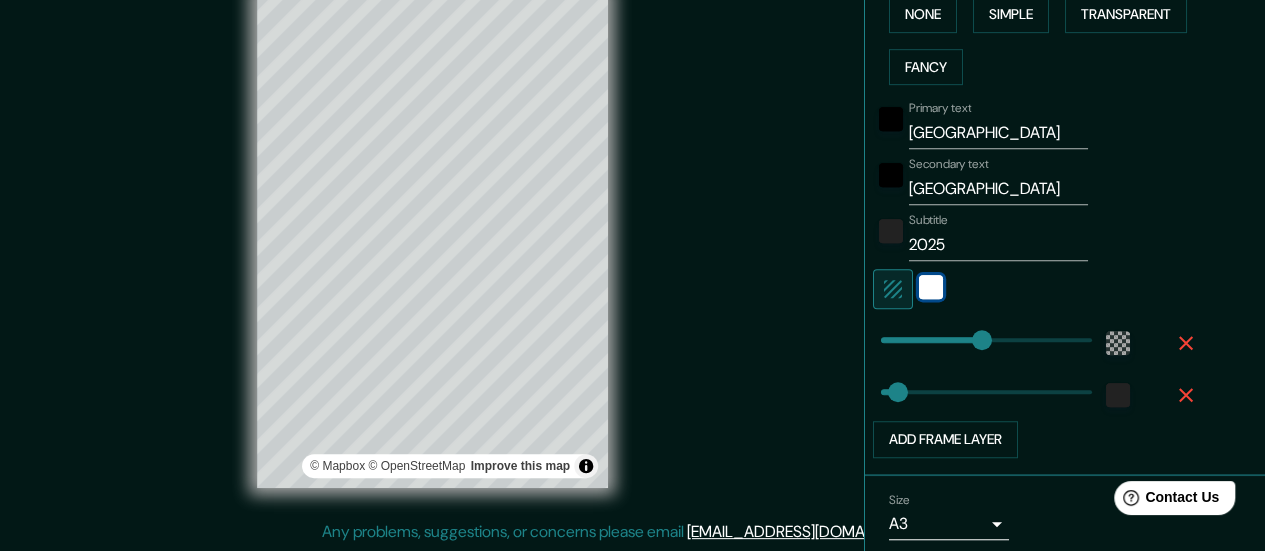 scroll, scrollTop: 533, scrollLeft: 0, axis: vertical 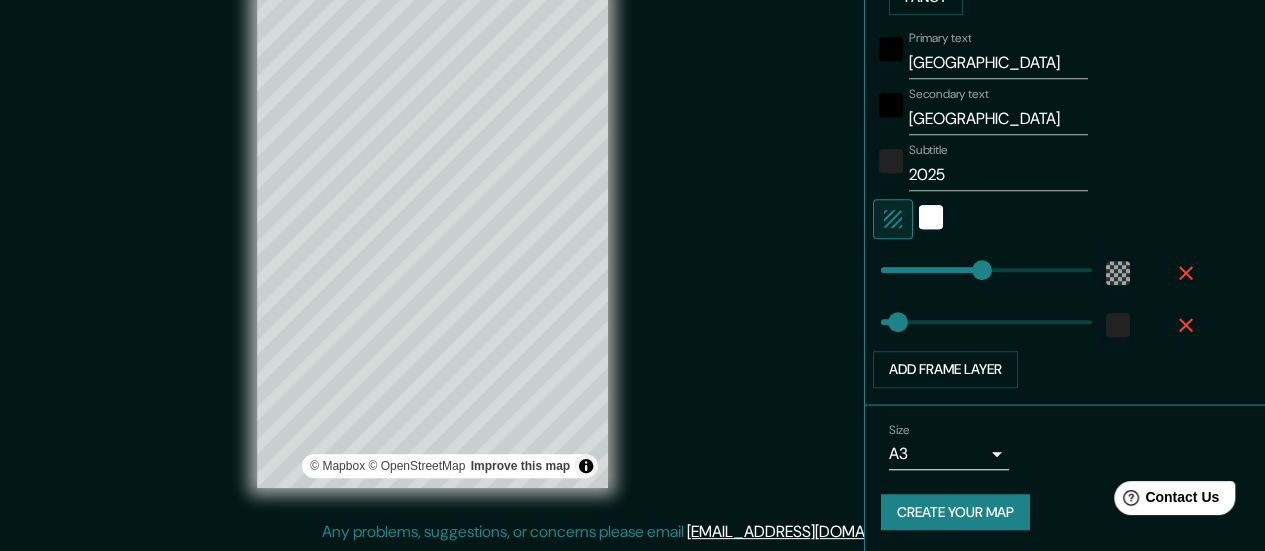 click on "Create your map" at bounding box center (955, 512) 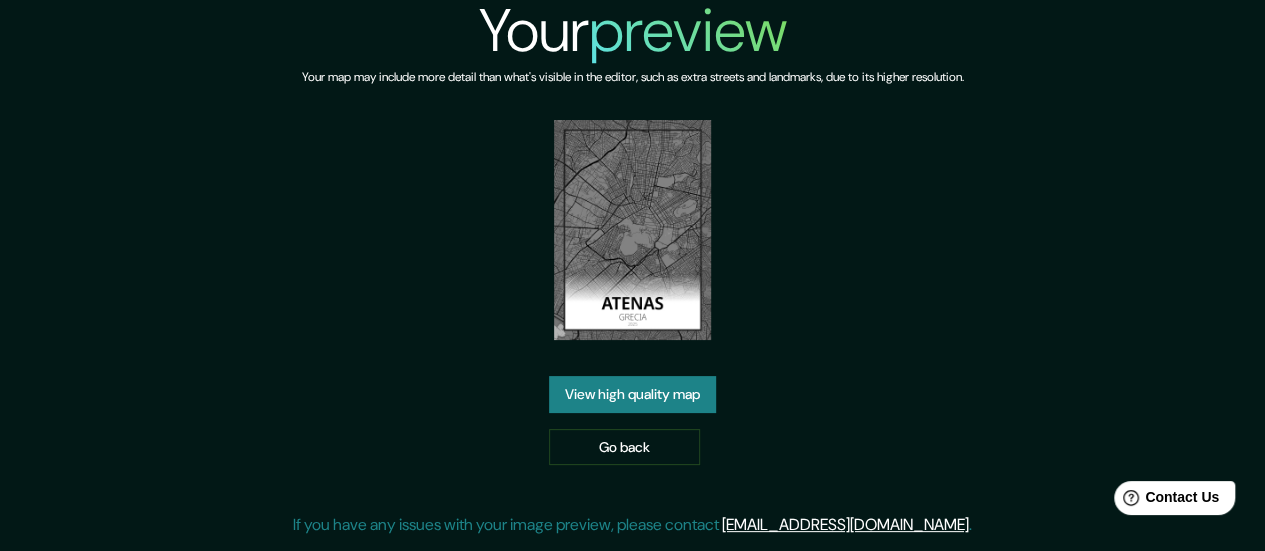 scroll, scrollTop: 6, scrollLeft: 0, axis: vertical 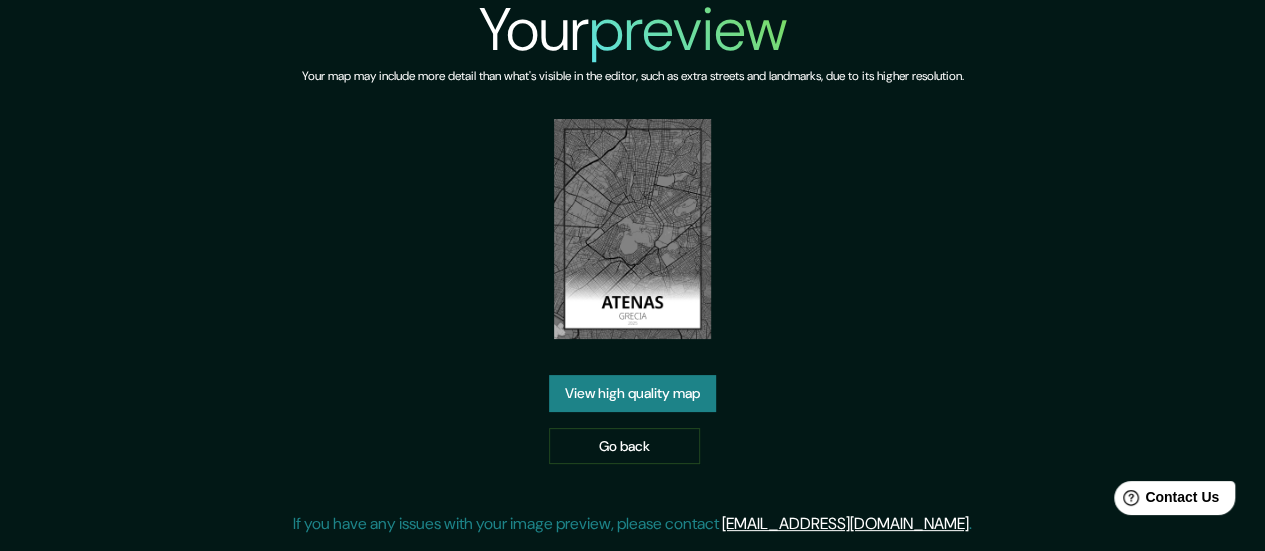 click on "View high quality map" at bounding box center (632, 393) 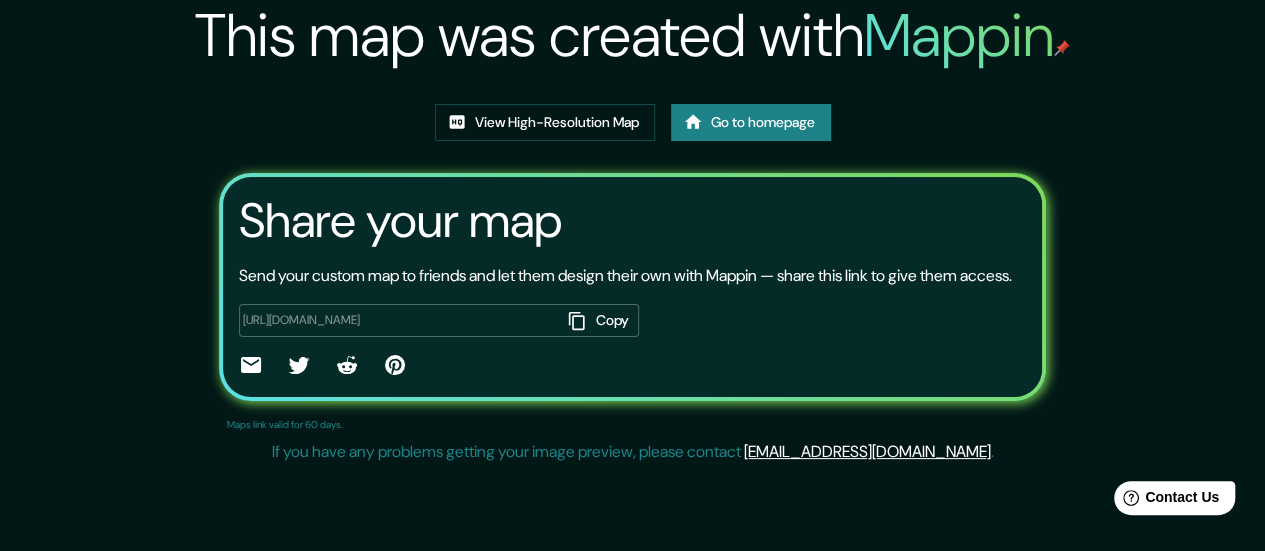 scroll, scrollTop: 0, scrollLeft: 0, axis: both 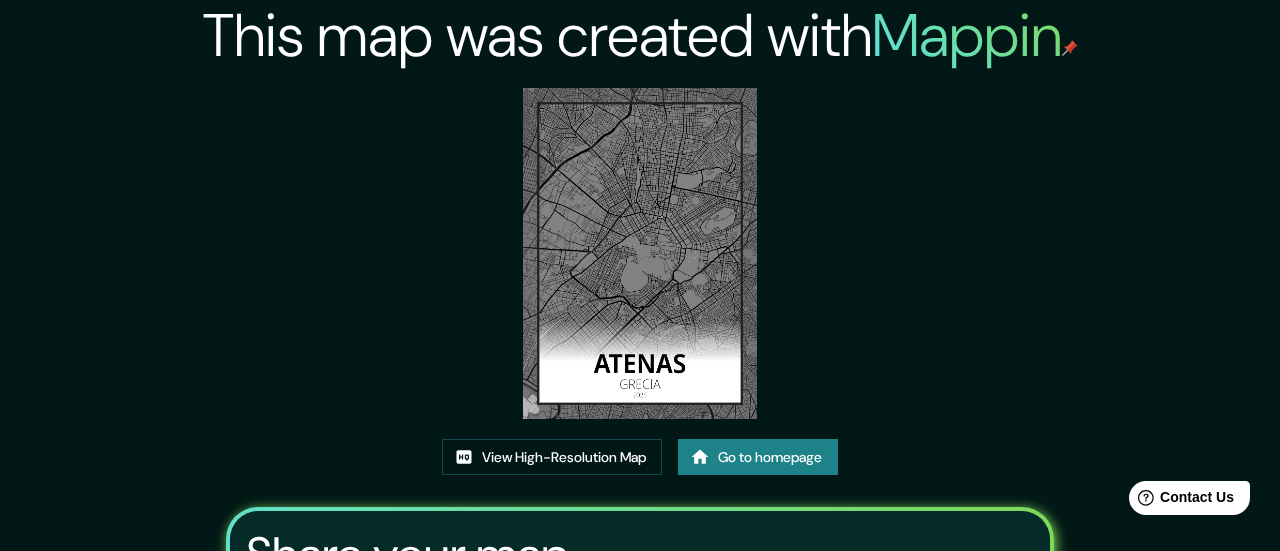 click at bounding box center (640, 253) 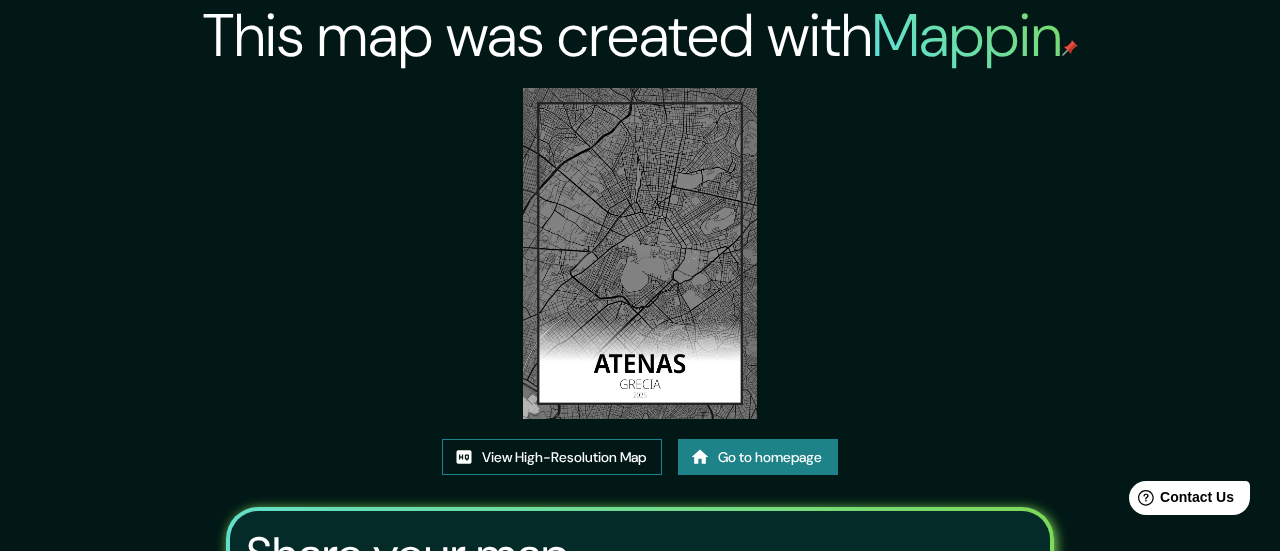 click on "View High-Resolution Map" at bounding box center (552, 457) 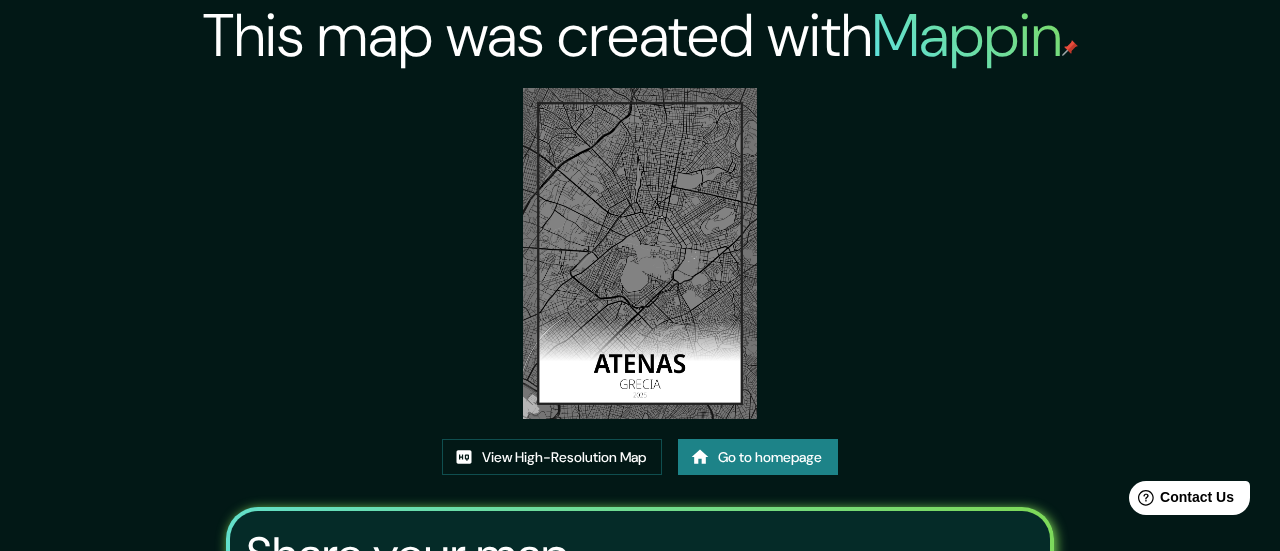 click on "Go to homepage" at bounding box center (758, 457) 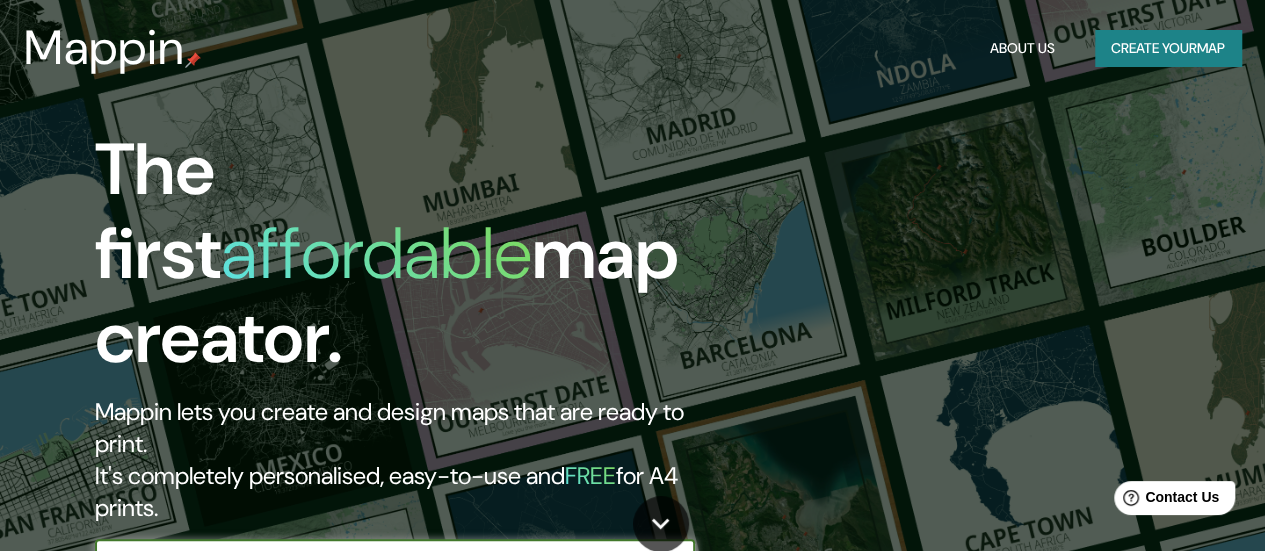 click at bounding box center [375, 559] 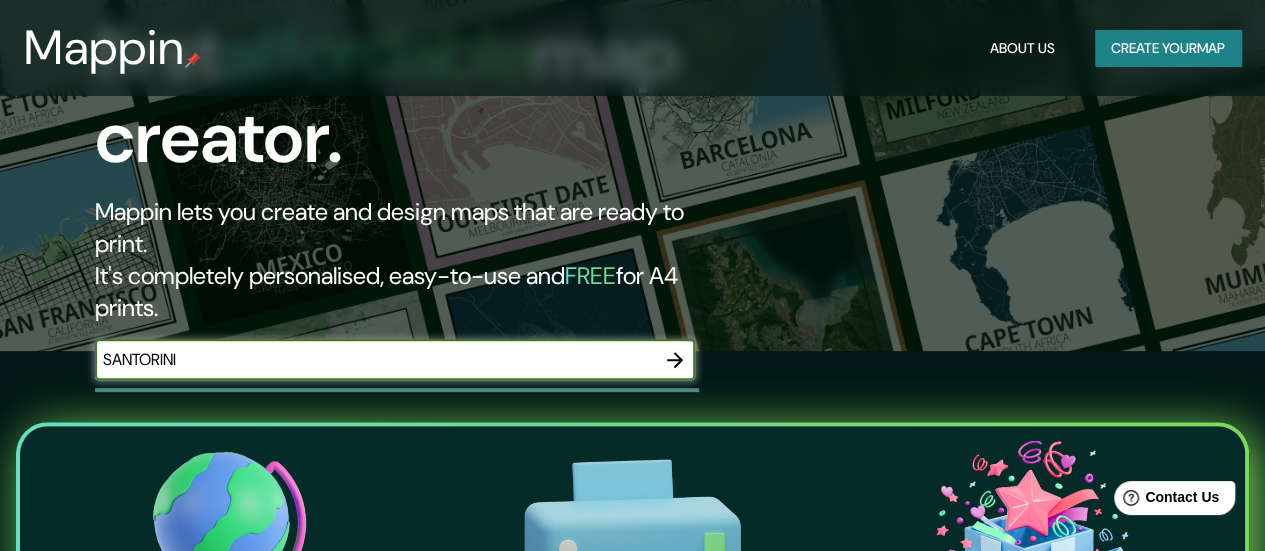 type on "SANTORINI" 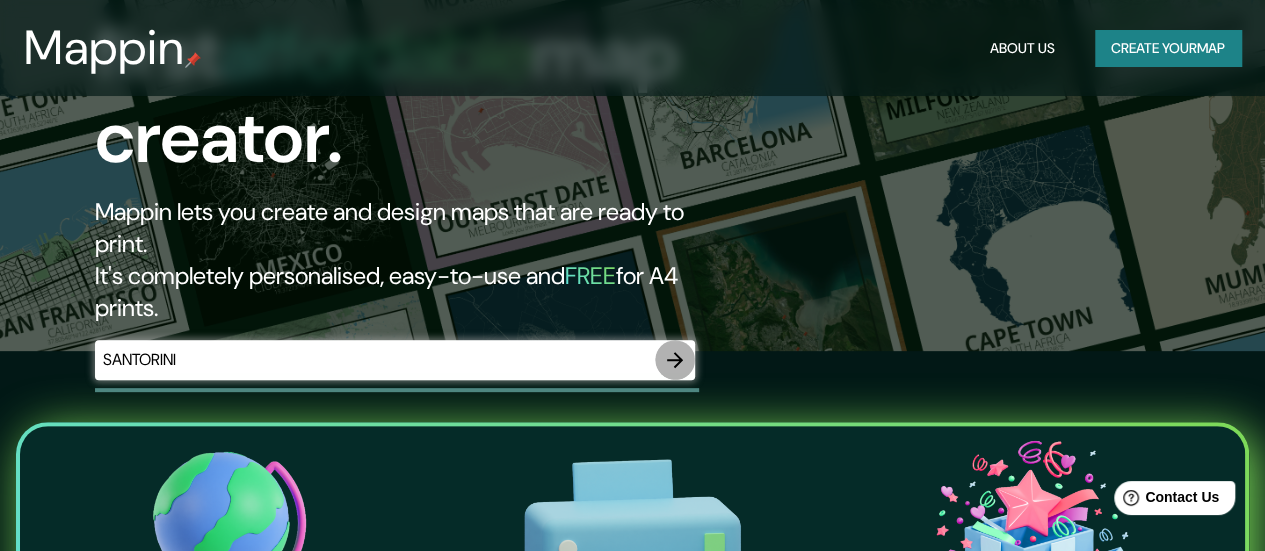 click 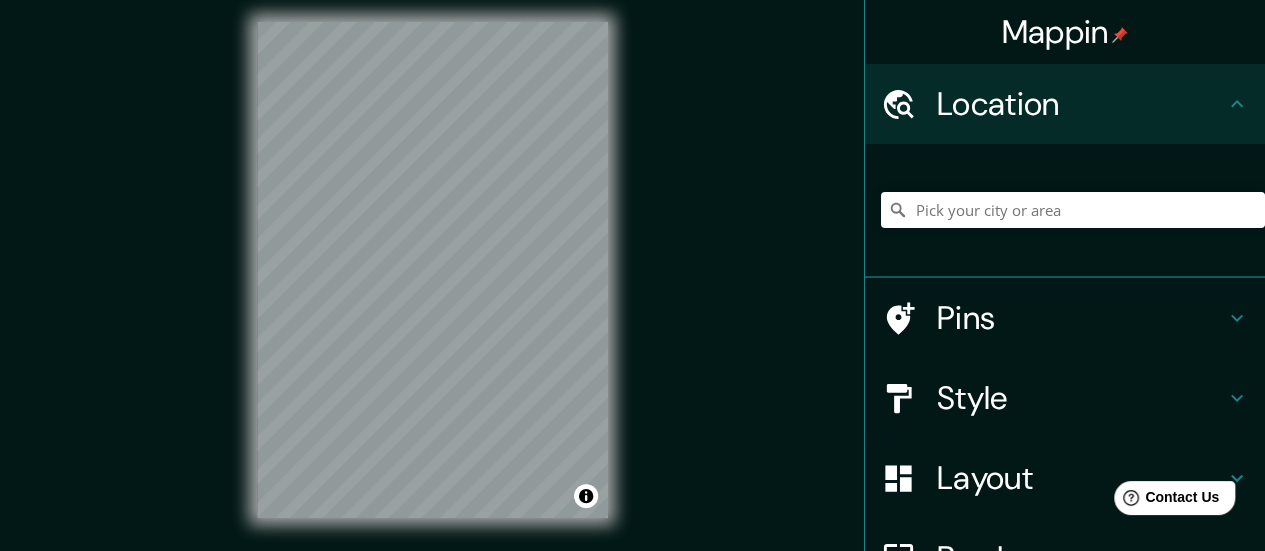 scroll, scrollTop: 0, scrollLeft: 0, axis: both 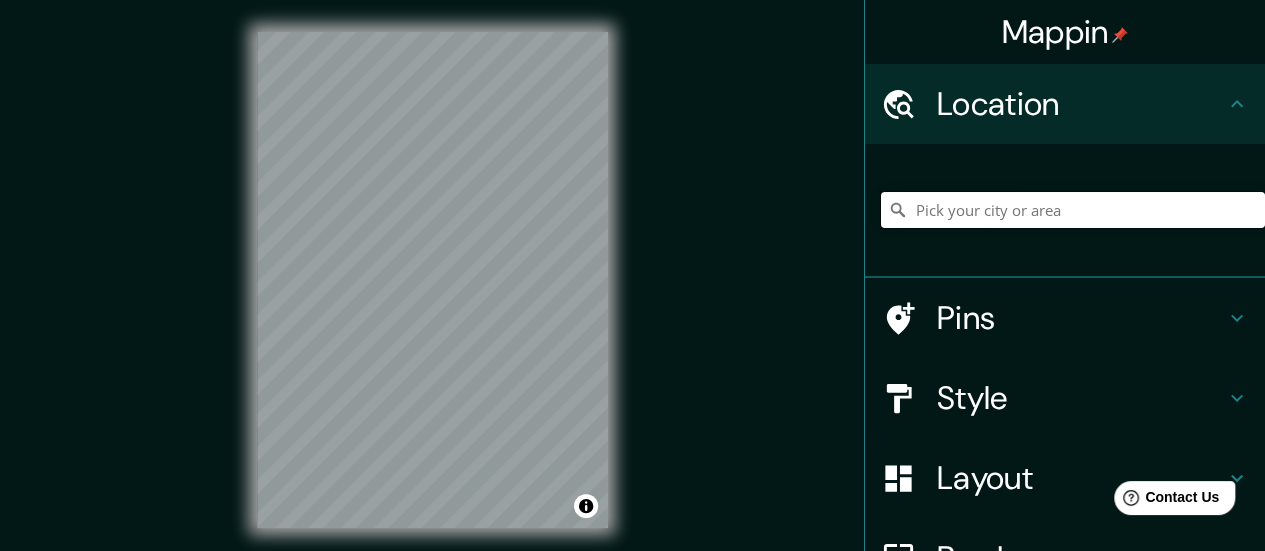 click at bounding box center (1073, 210) 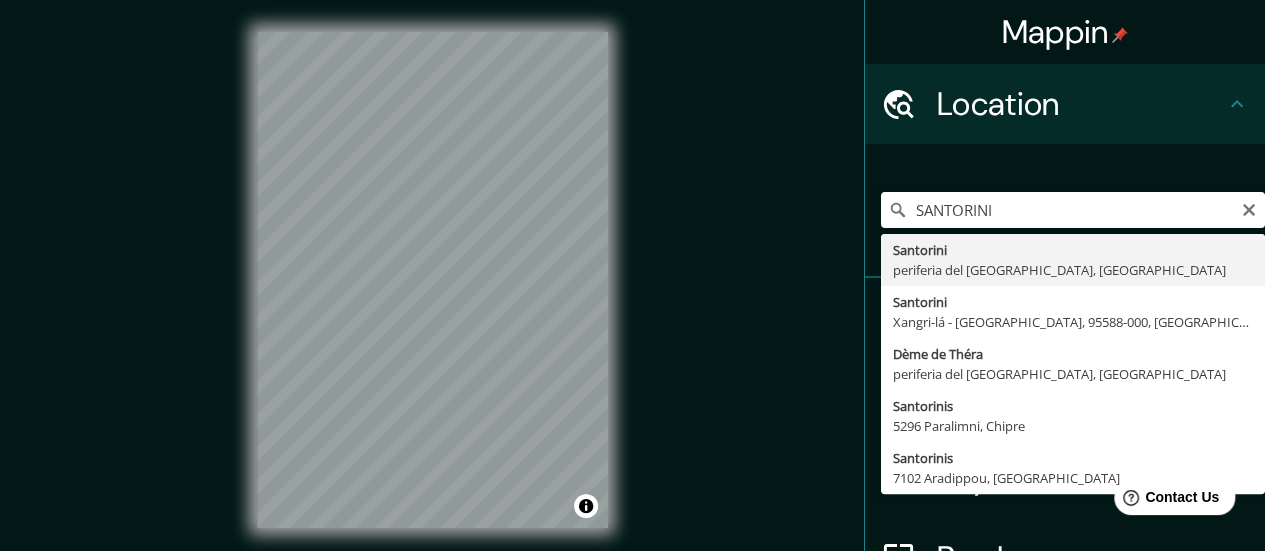 type on "Santorini, periferia del Egeo Meridional, Grecia" 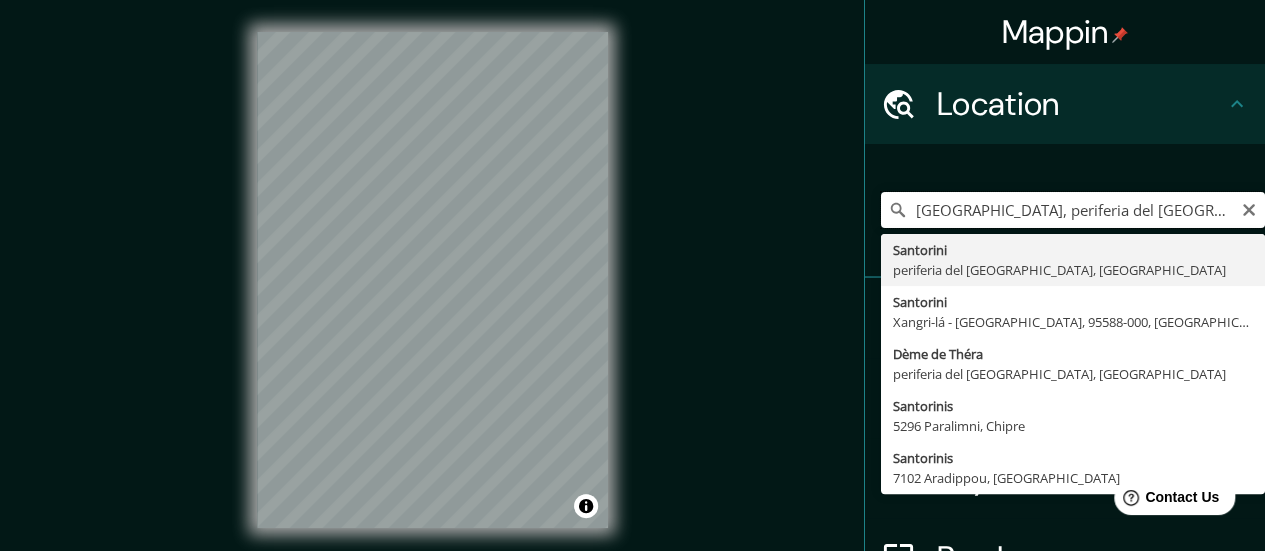 scroll, scrollTop: 0, scrollLeft: 0, axis: both 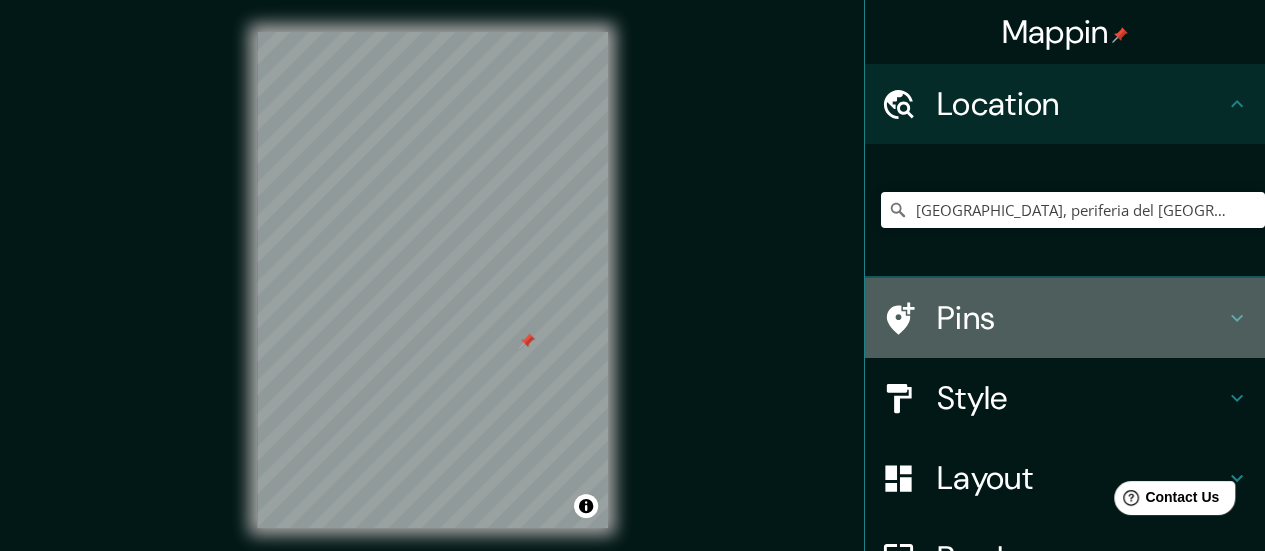 click 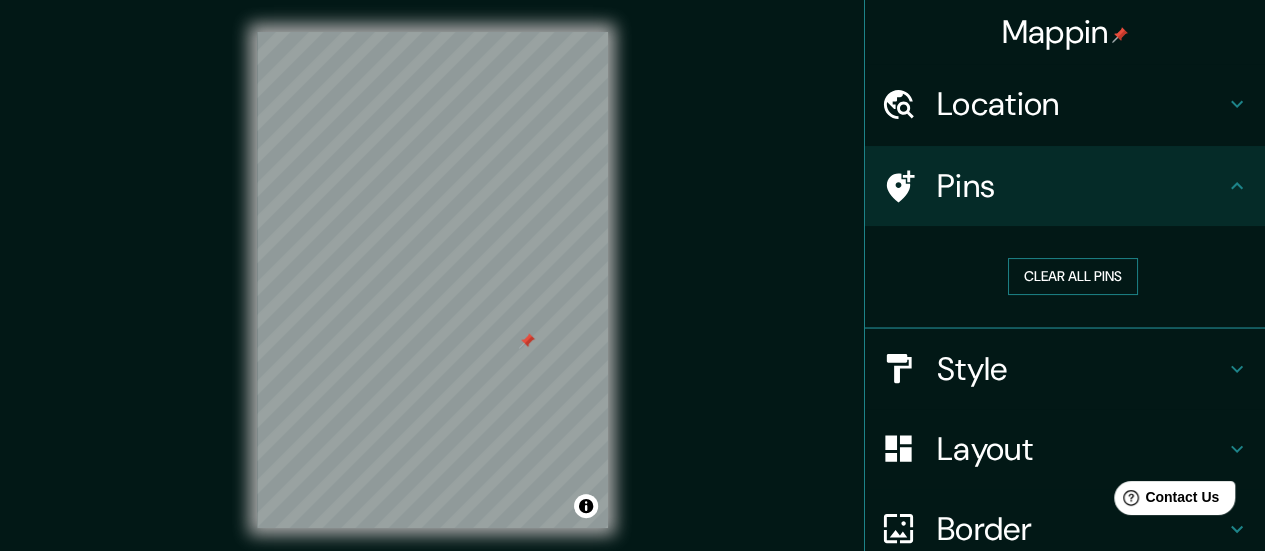 click on "Clear all pins" at bounding box center [1073, 276] 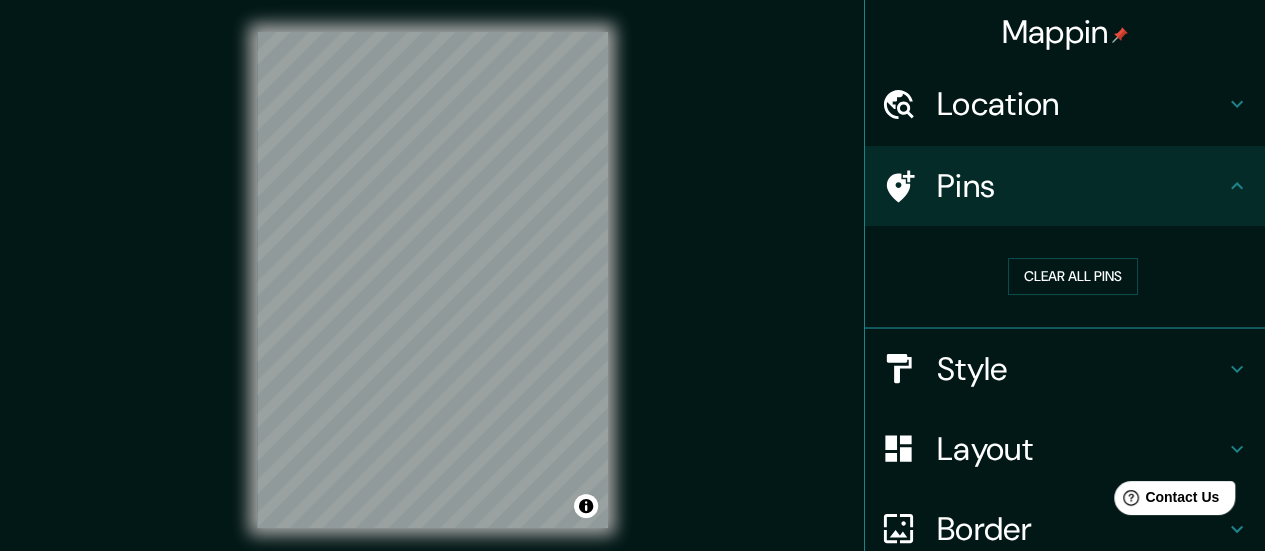 click 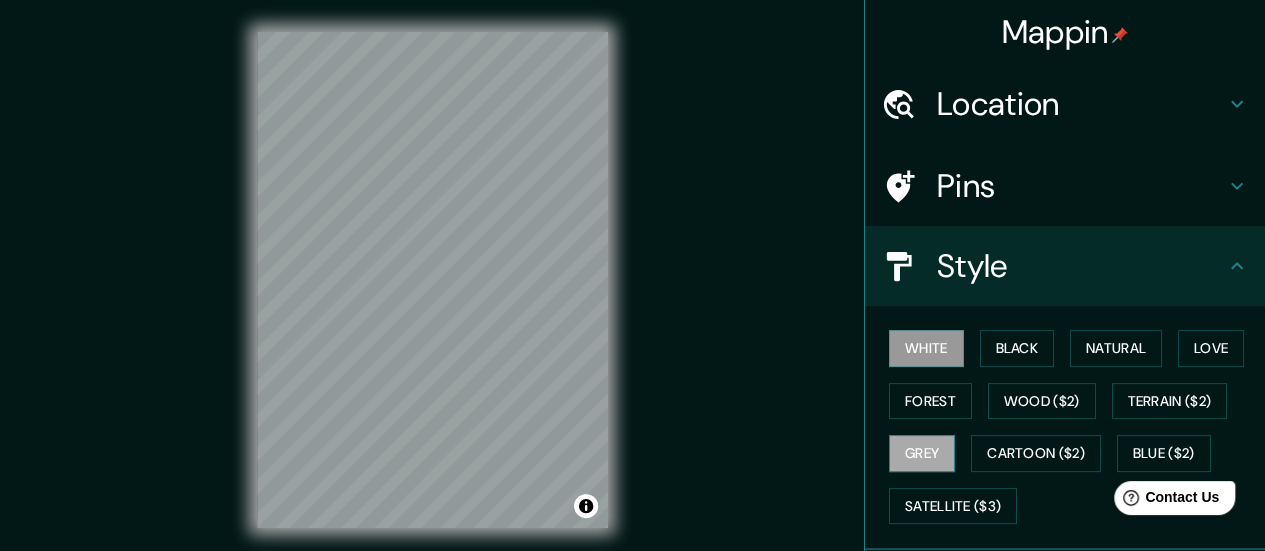 click on "Grey" at bounding box center [922, 453] 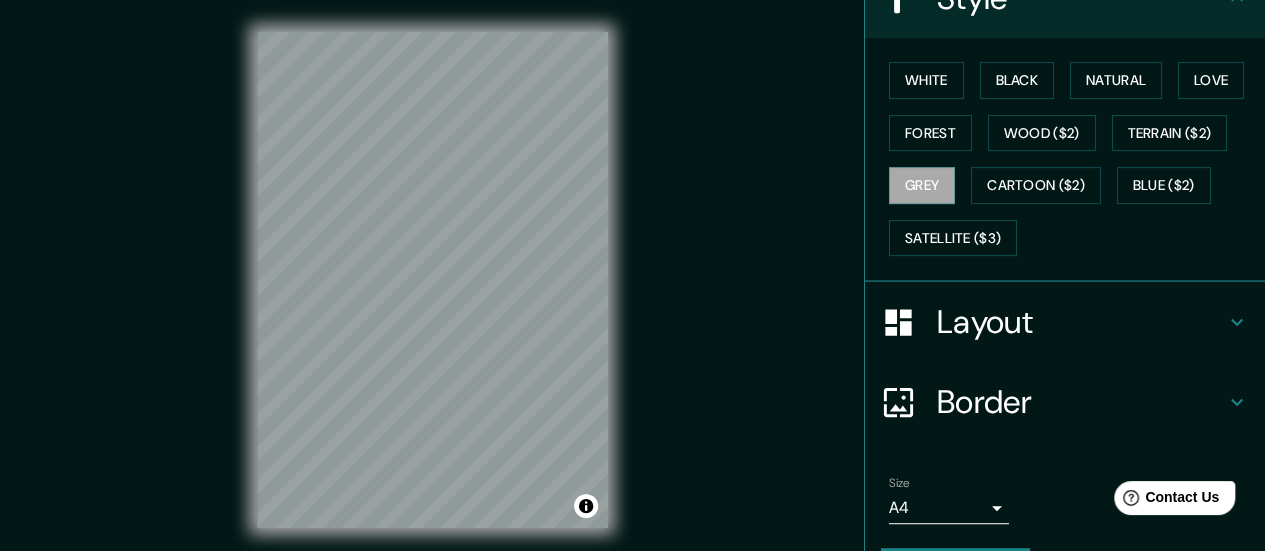scroll, scrollTop: 268, scrollLeft: 0, axis: vertical 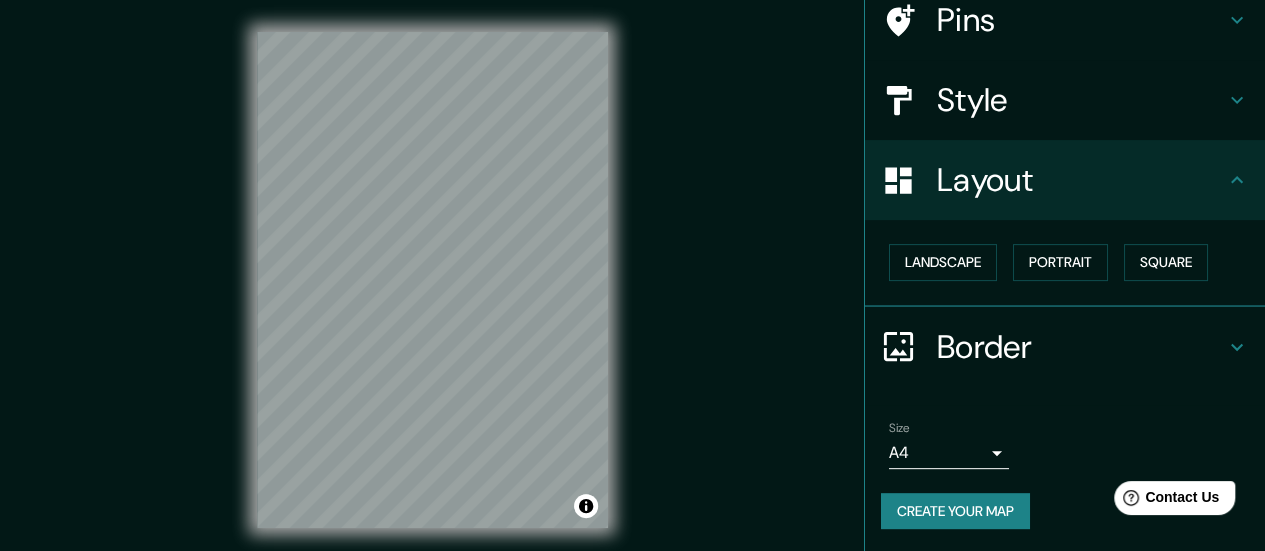 click on "Mappin Location Santorini, periferia del Egeo Meridional, Grecia Pins Style Layout Landscape Portrait Square Border Choose a border.  Hint : you can make layers of the frame opaque to create some cool effects. None Simple Transparent Fancy Size A4 single Create your map © Mapbox   © OpenStreetMap   Improve this map Any problems, suggestions, or concerns please email    help@mappin.pro . . ." at bounding box center [632, 275] 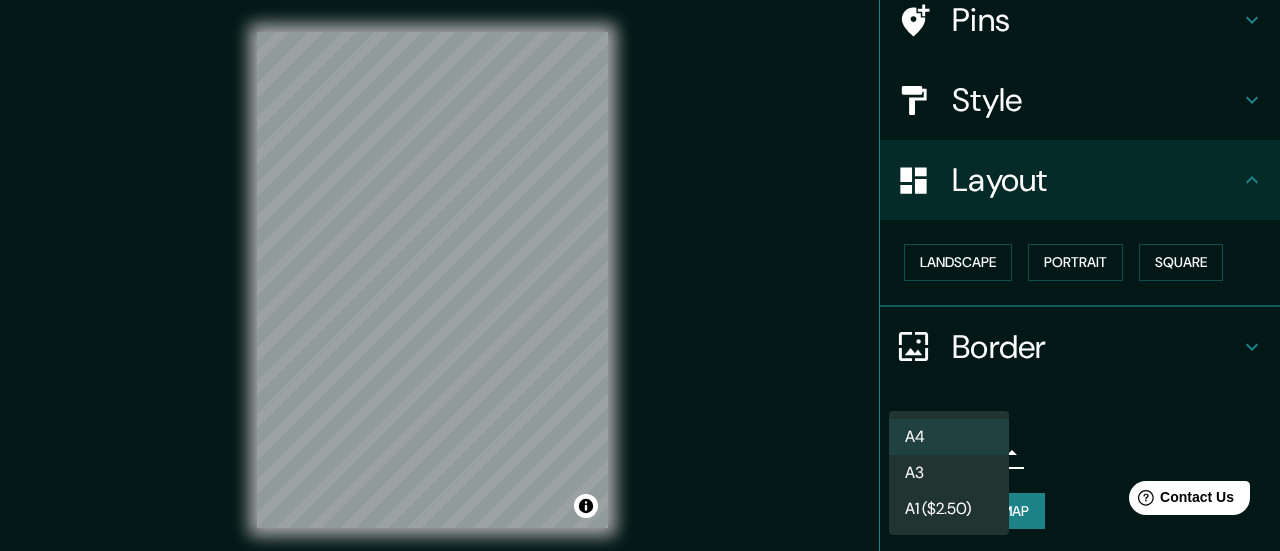 click on "A3" at bounding box center (949, 473) 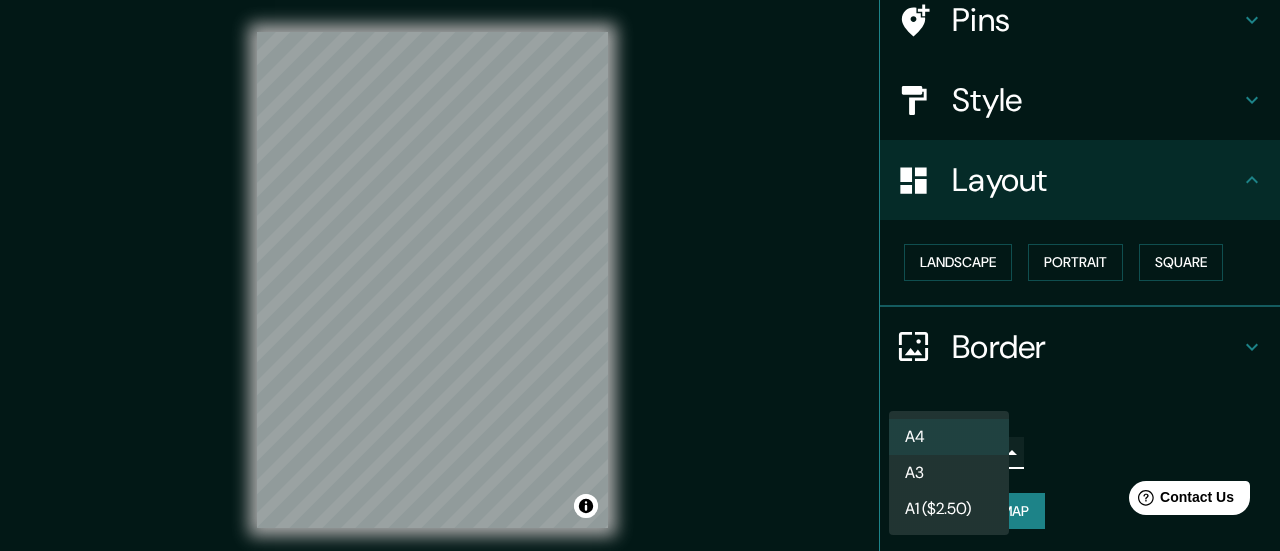 type on "a4" 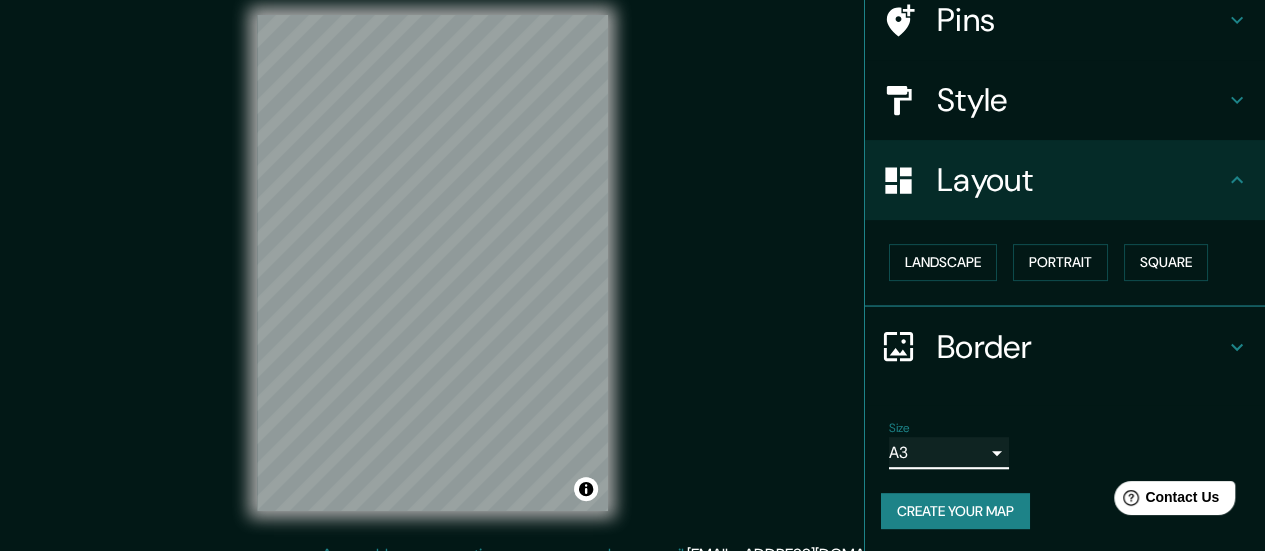 scroll, scrollTop: 40, scrollLeft: 0, axis: vertical 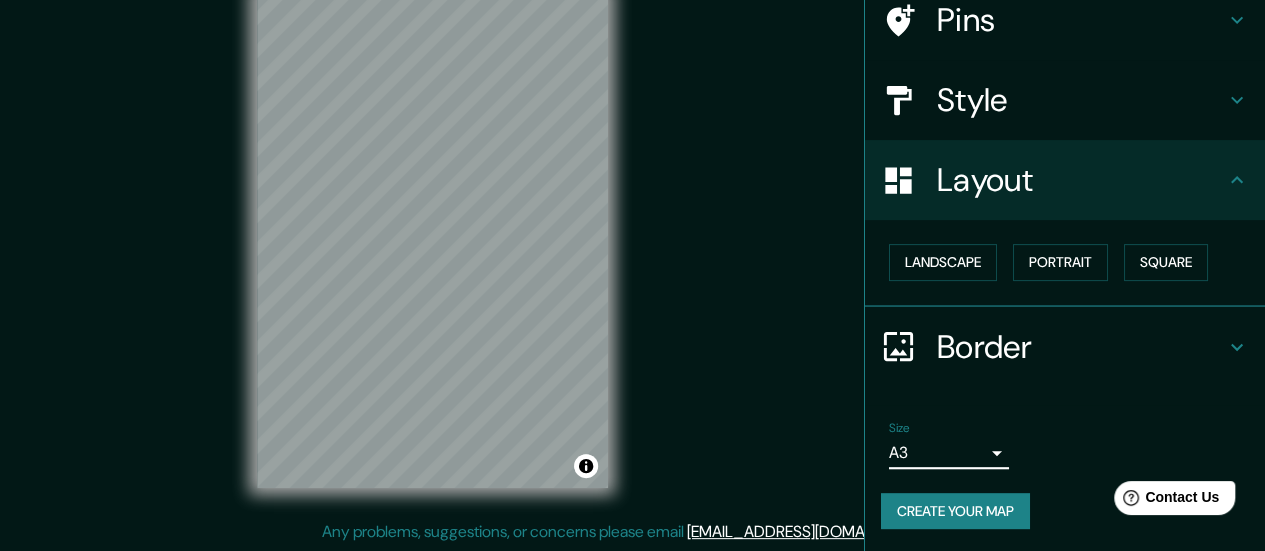 click on "Border" at bounding box center (1081, 347) 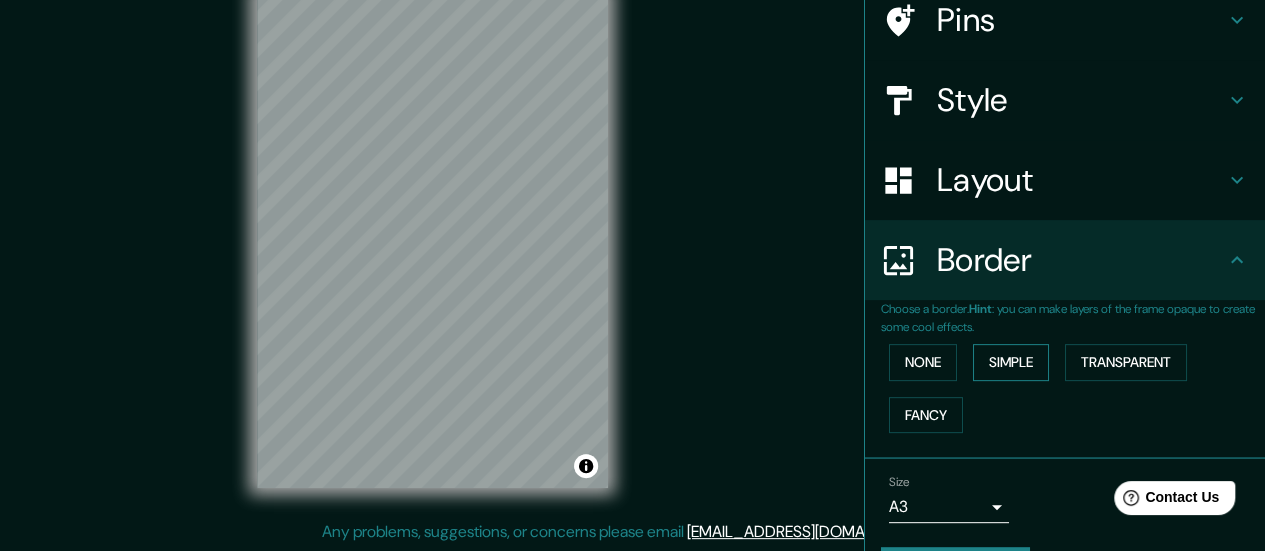 click on "Simple" at bounding box center (1011, 362) 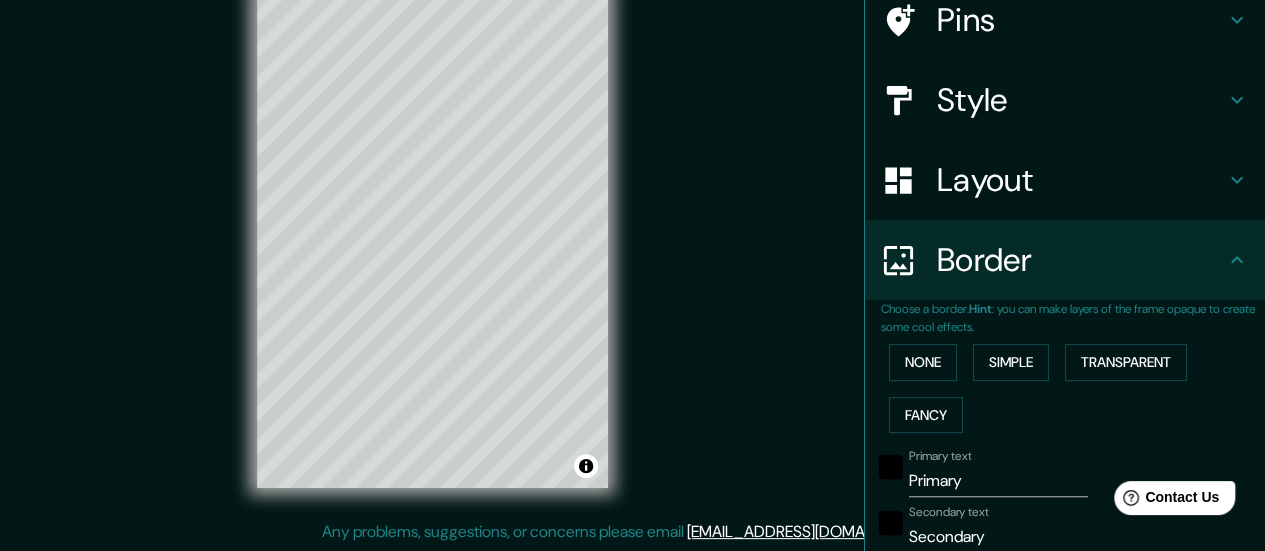 click on "Primary" at bounding box center (998, 481) 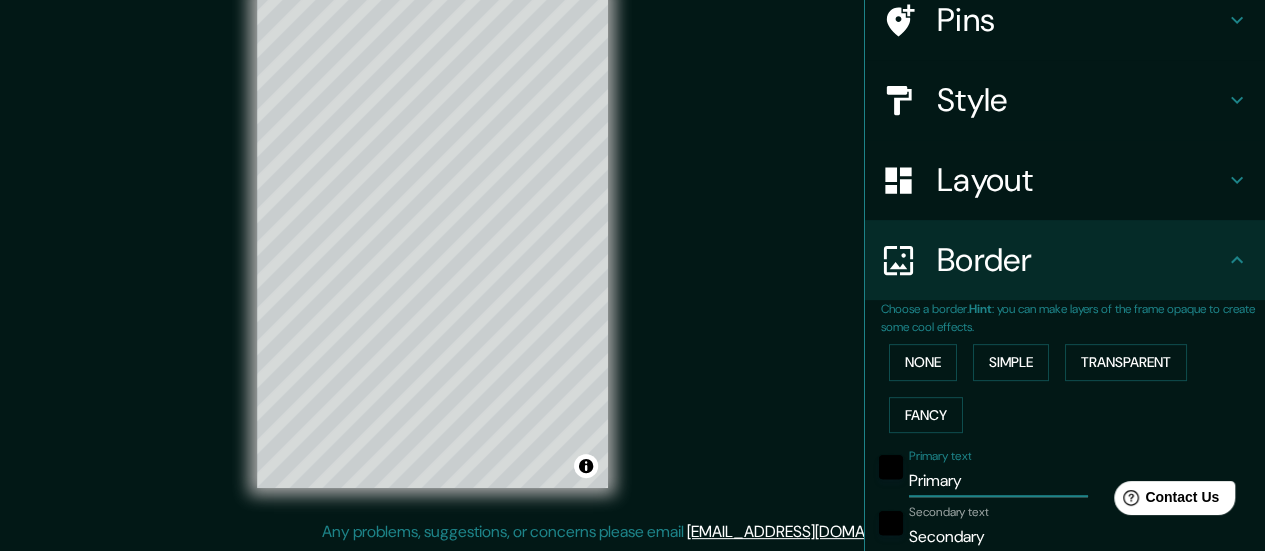 type on "Primar" 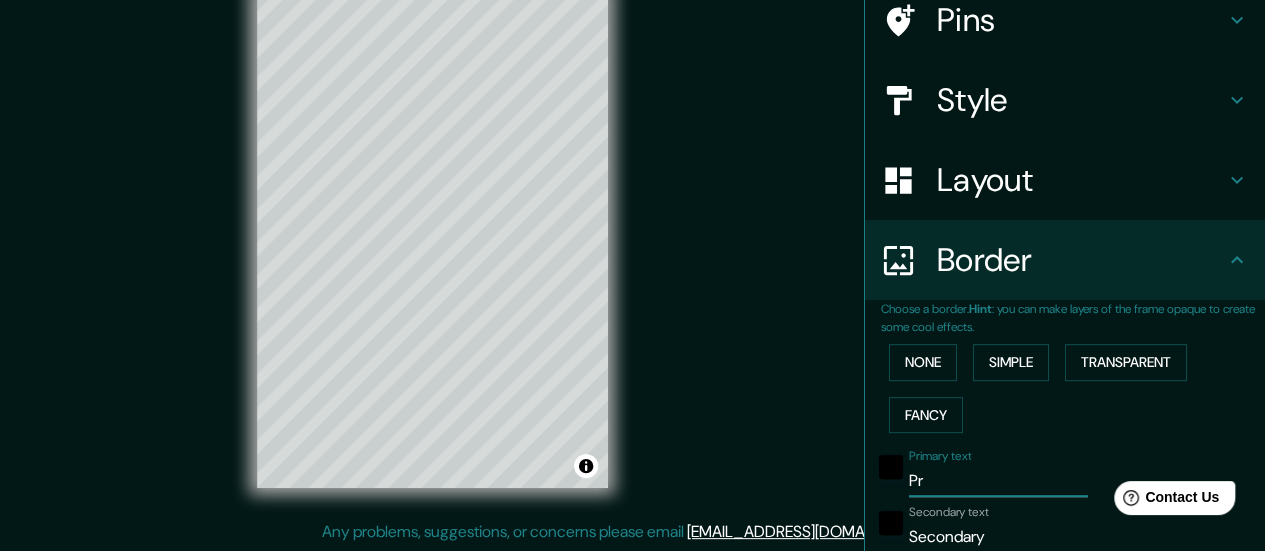 type on "P" 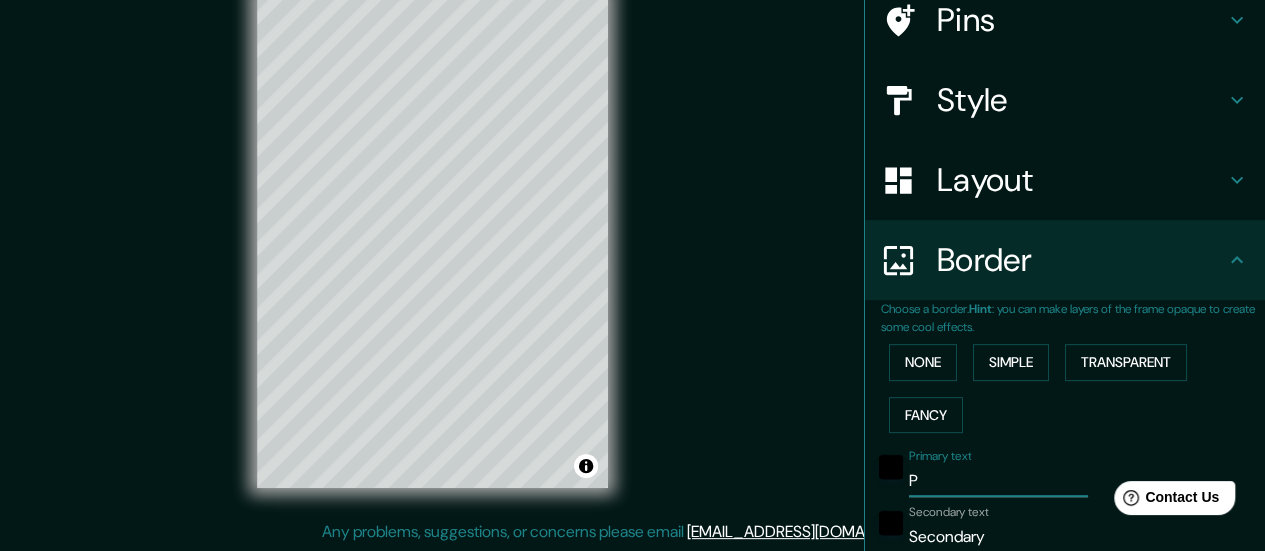 type 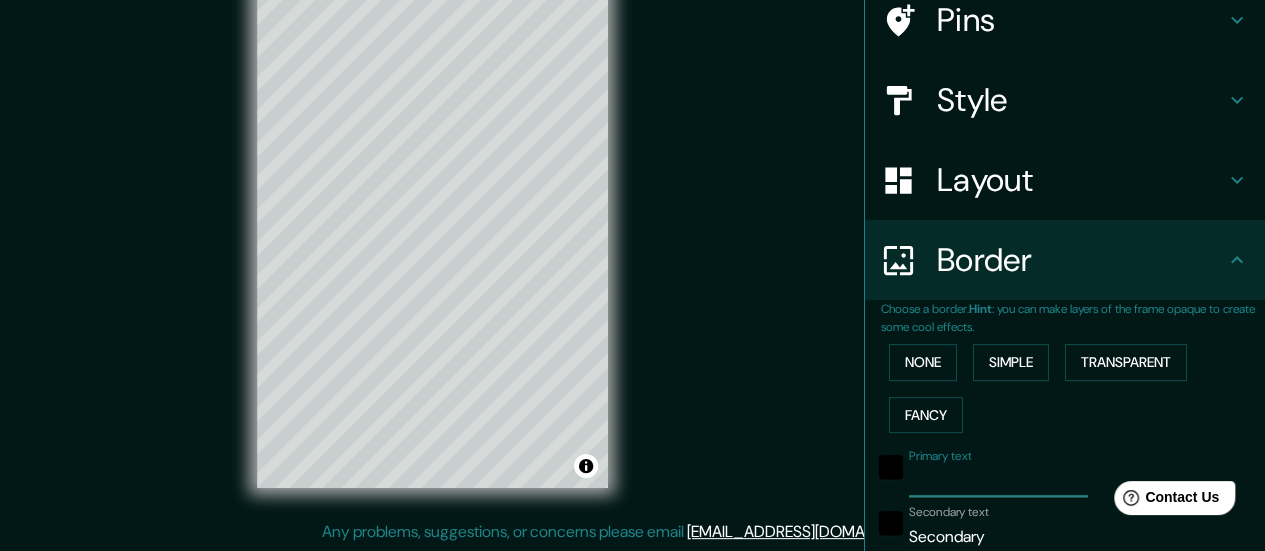 type on "140" 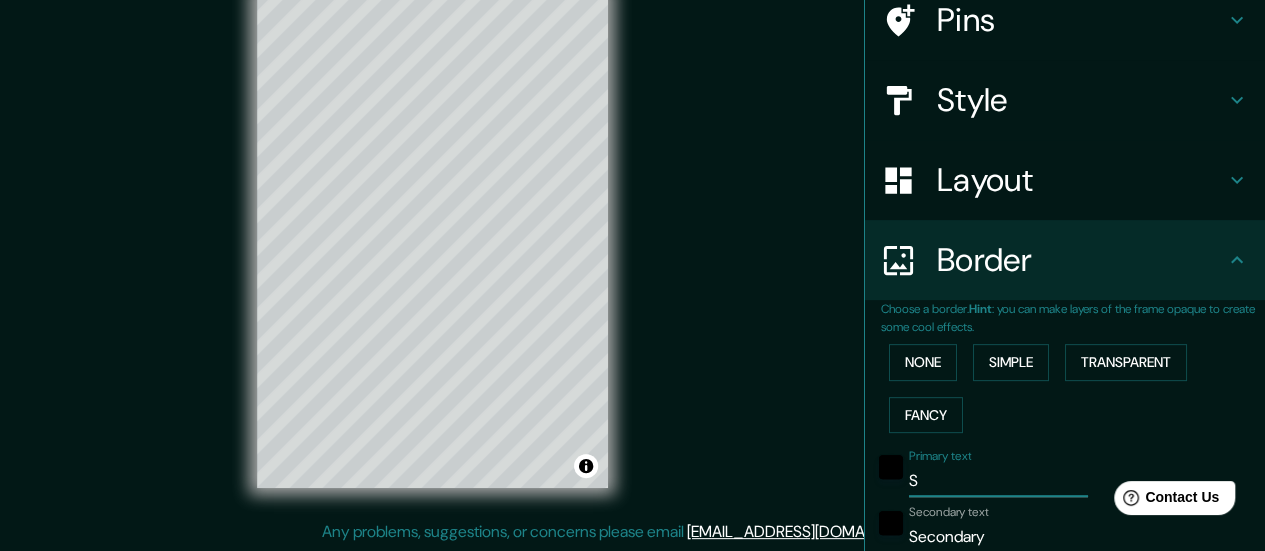 type on "SA" 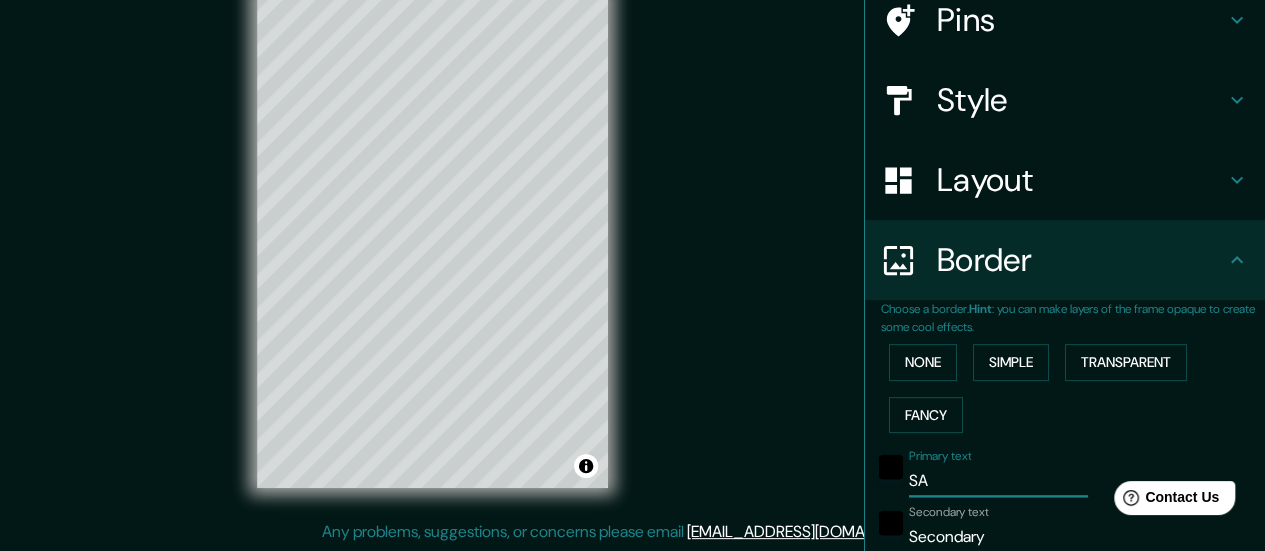 type on "140" 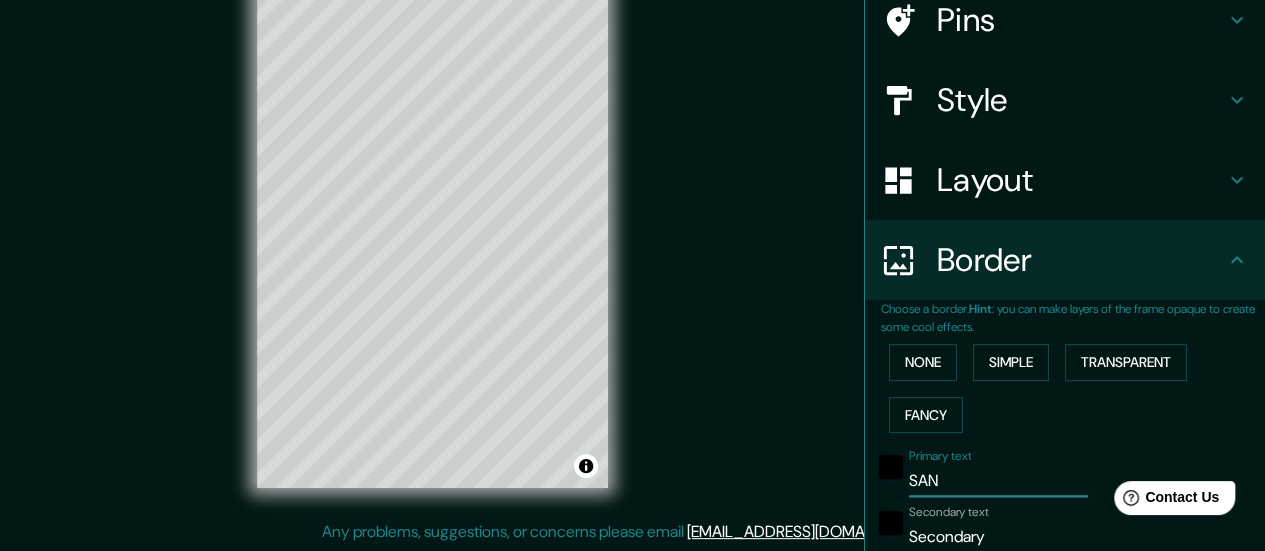 type on "140" 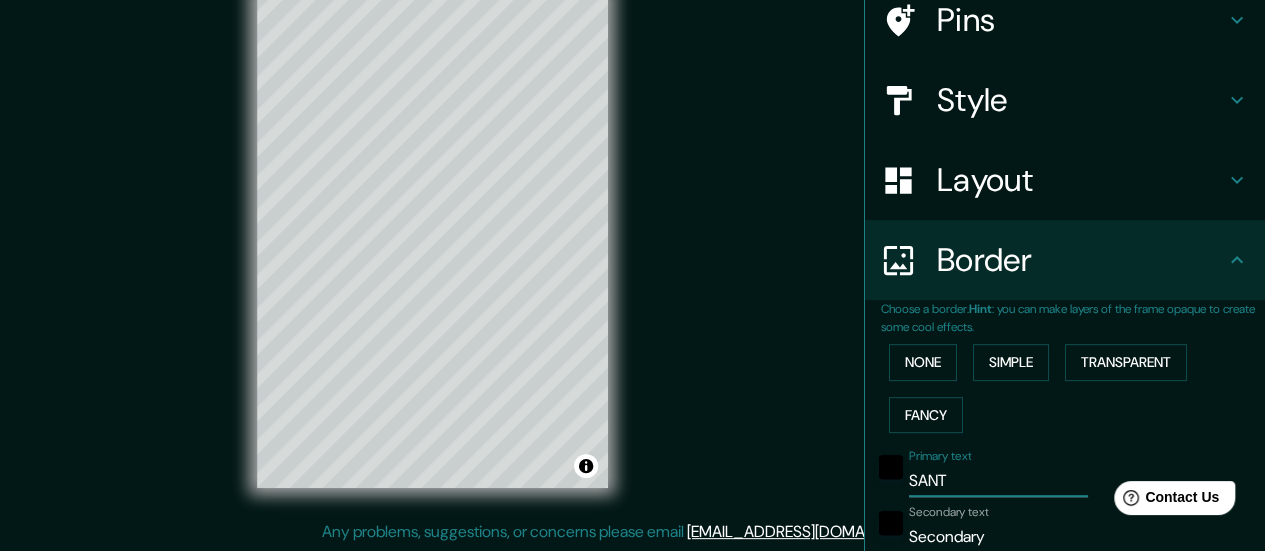 type on "SANTO" 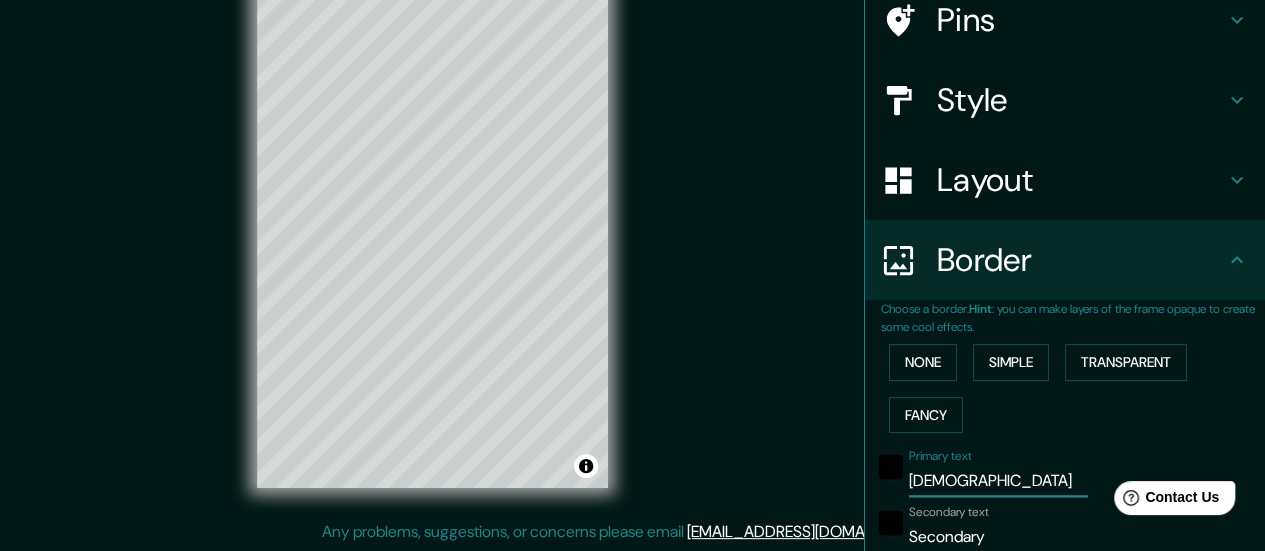 type on "140" 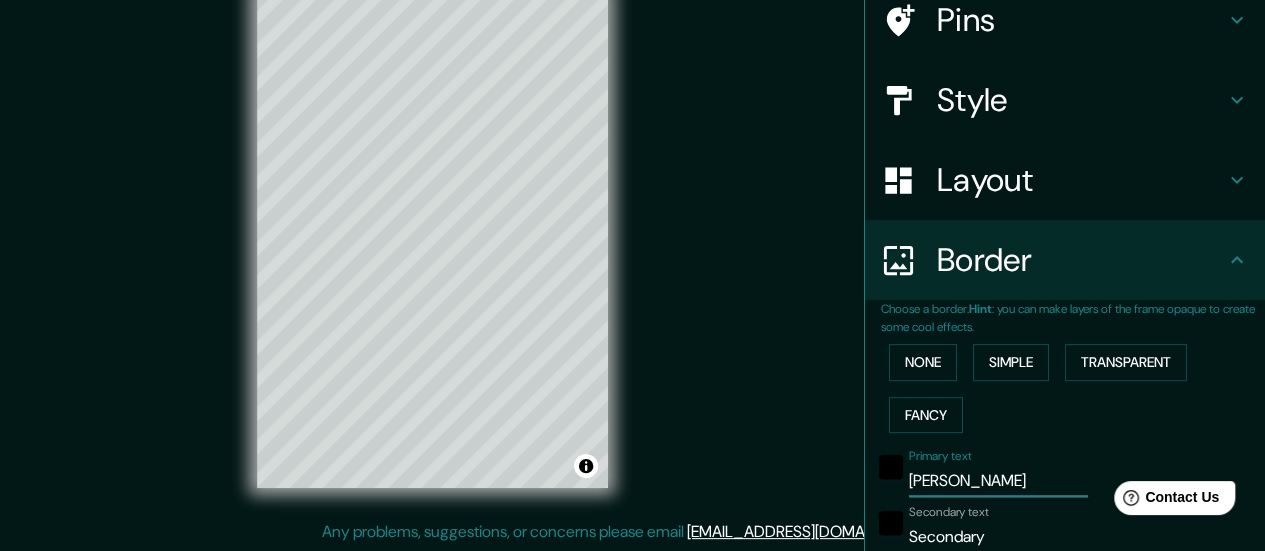 type on "SANTORI" 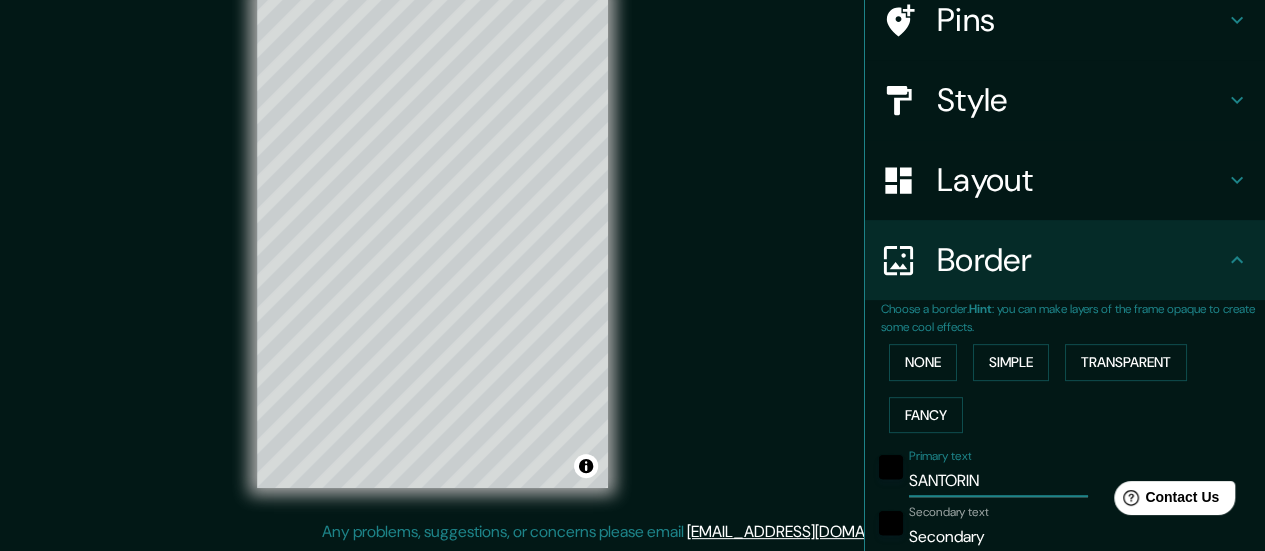 type on "SANTORINI" 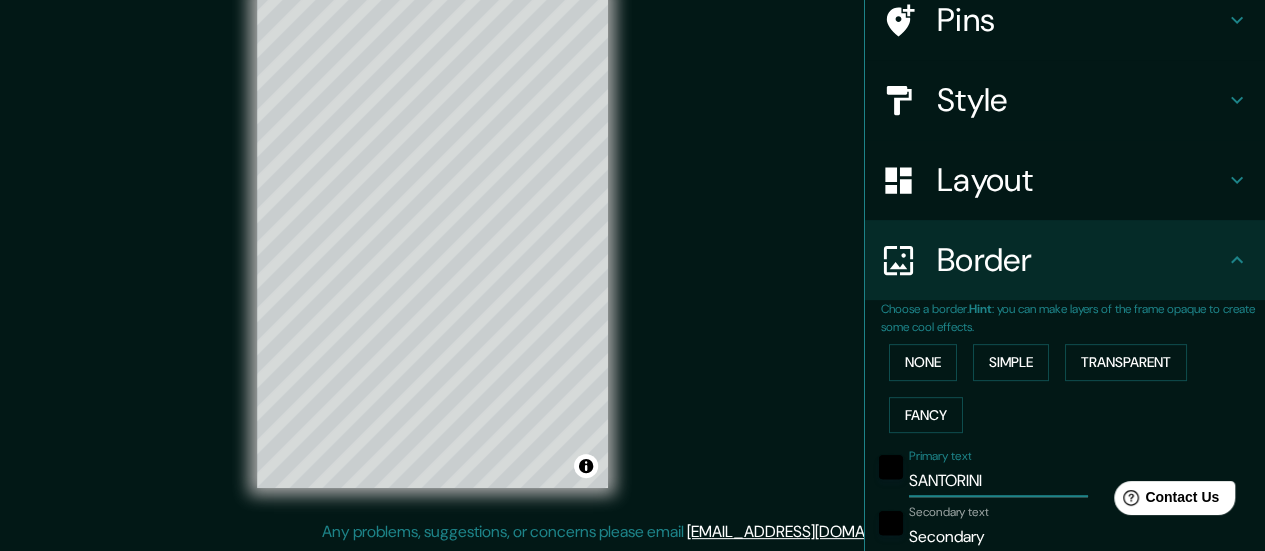 type on "140" 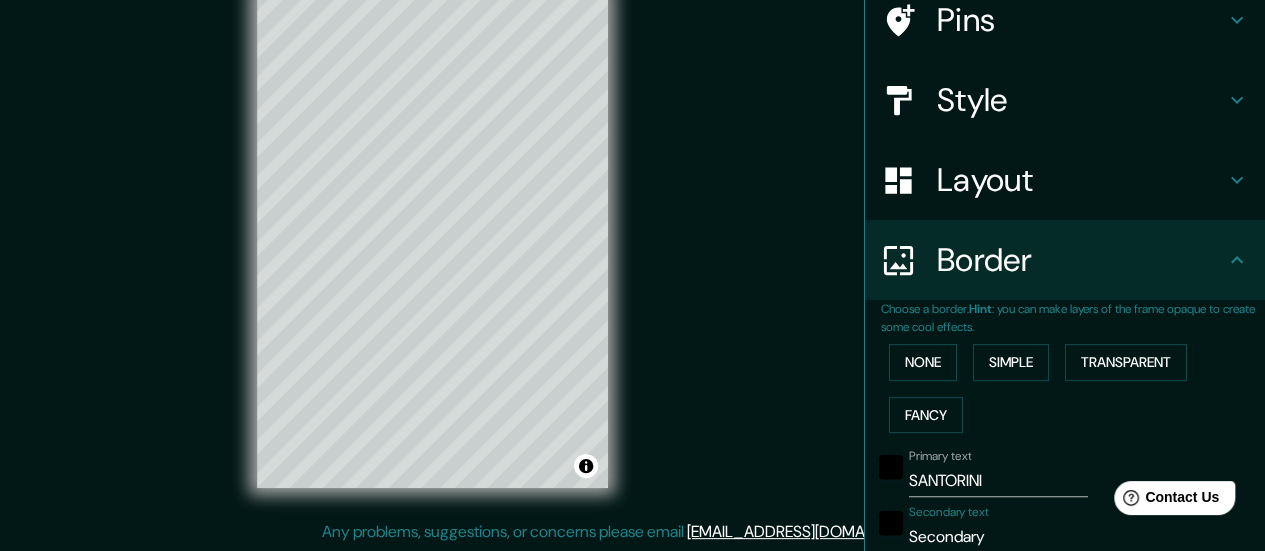 type on "Secondar" 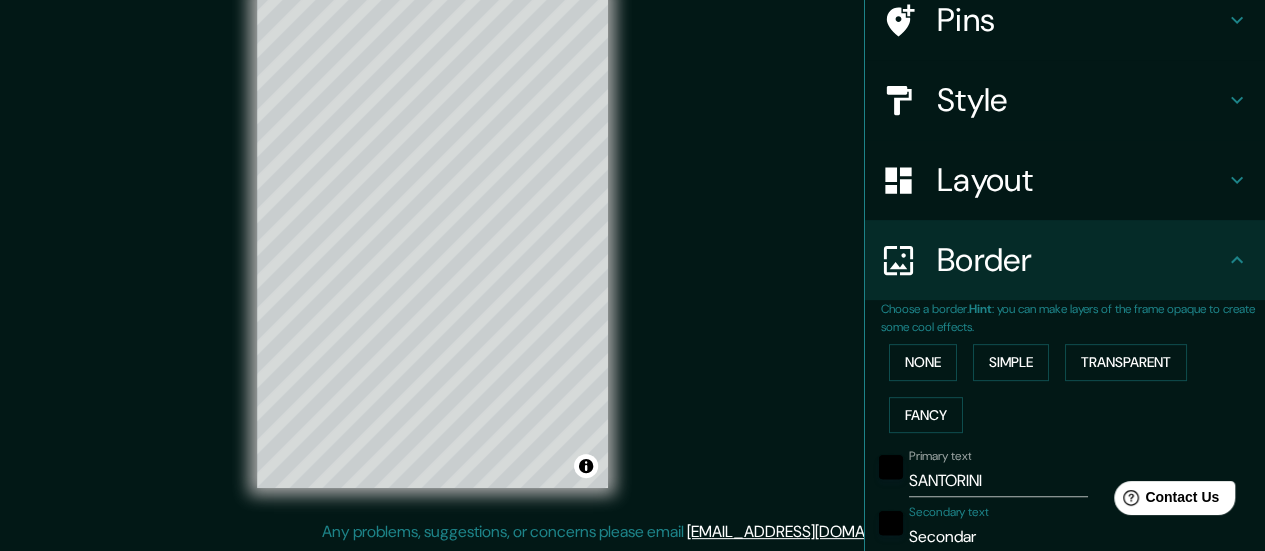 type on "140" 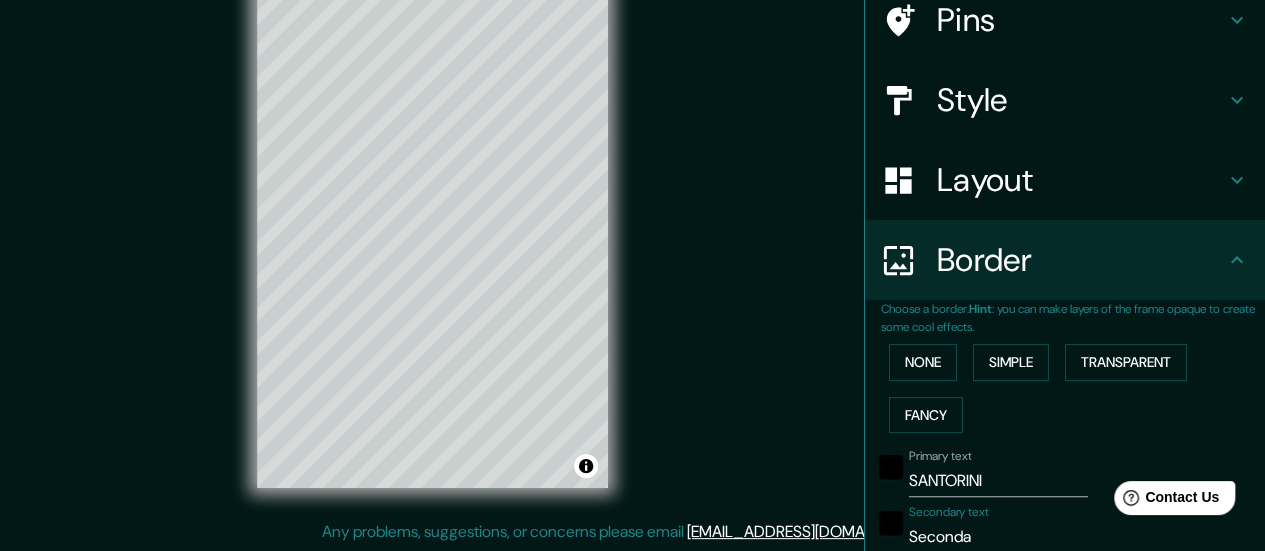 type on "140" 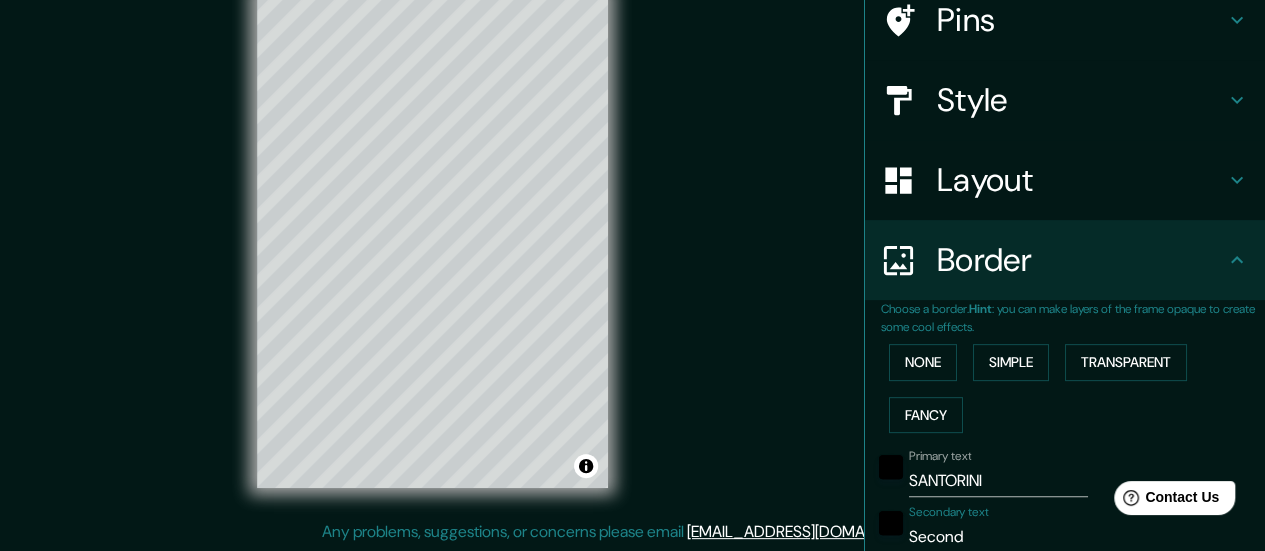 type on "140" 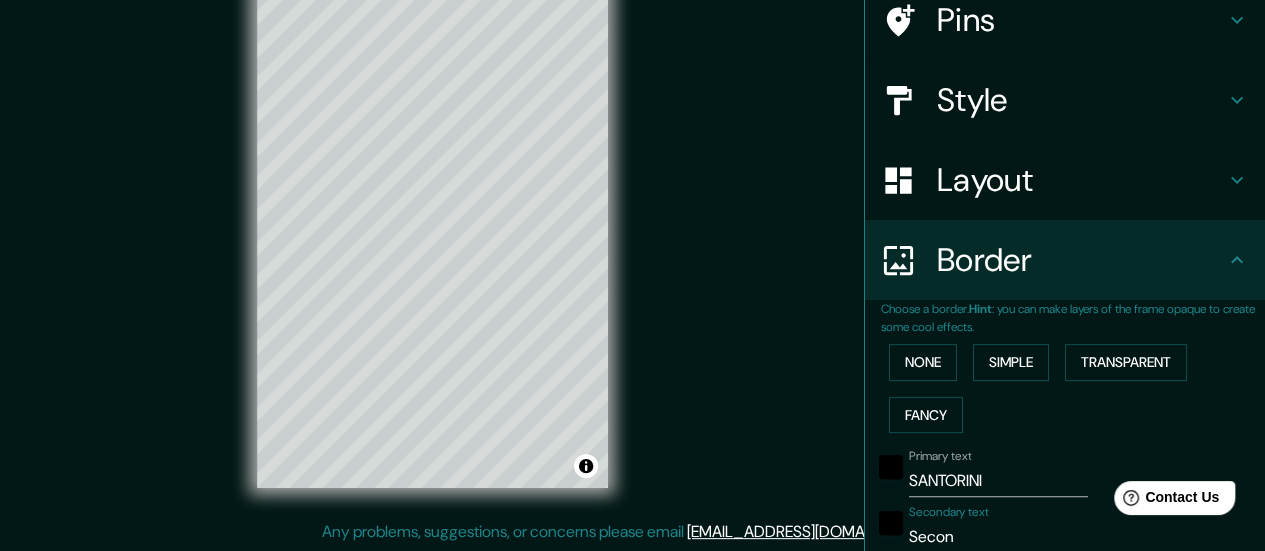 type on "140" 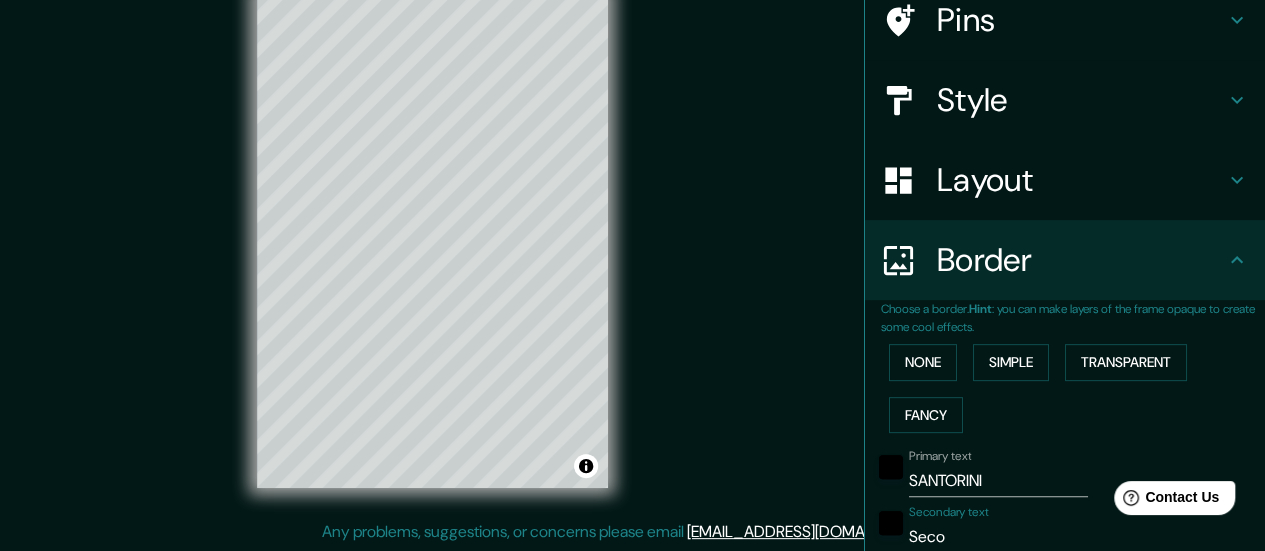 type on "Sec" 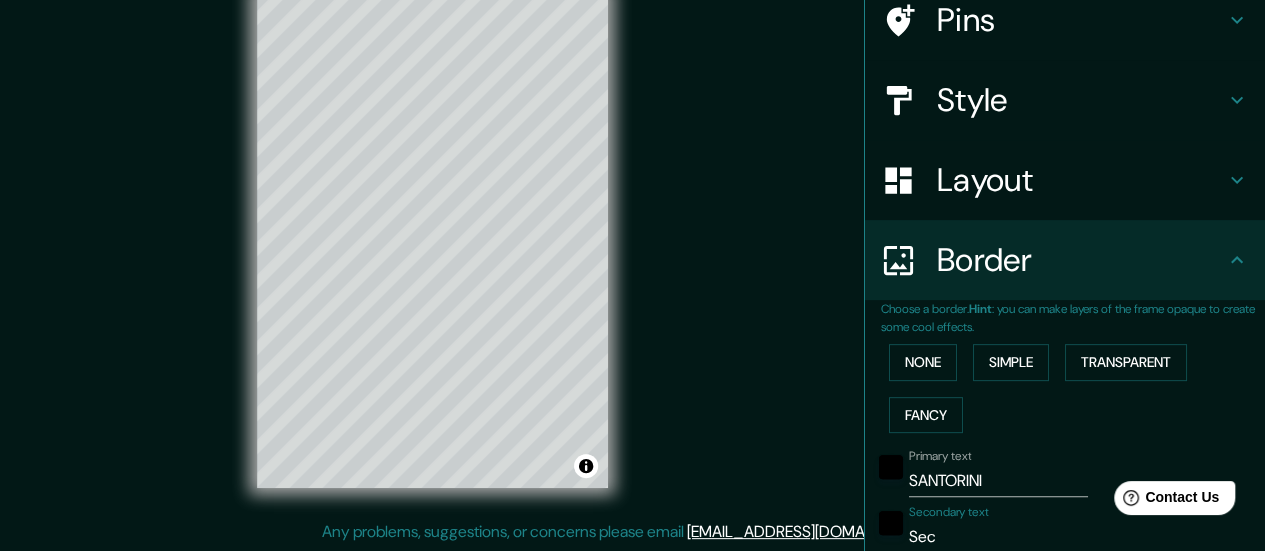 type on "140" 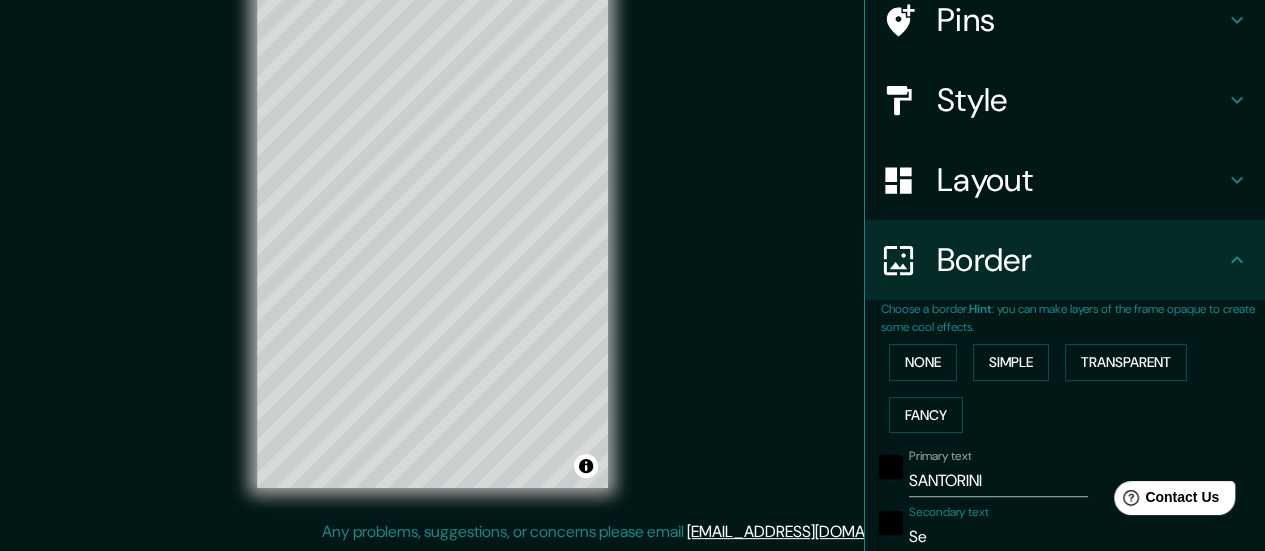 type on "140" 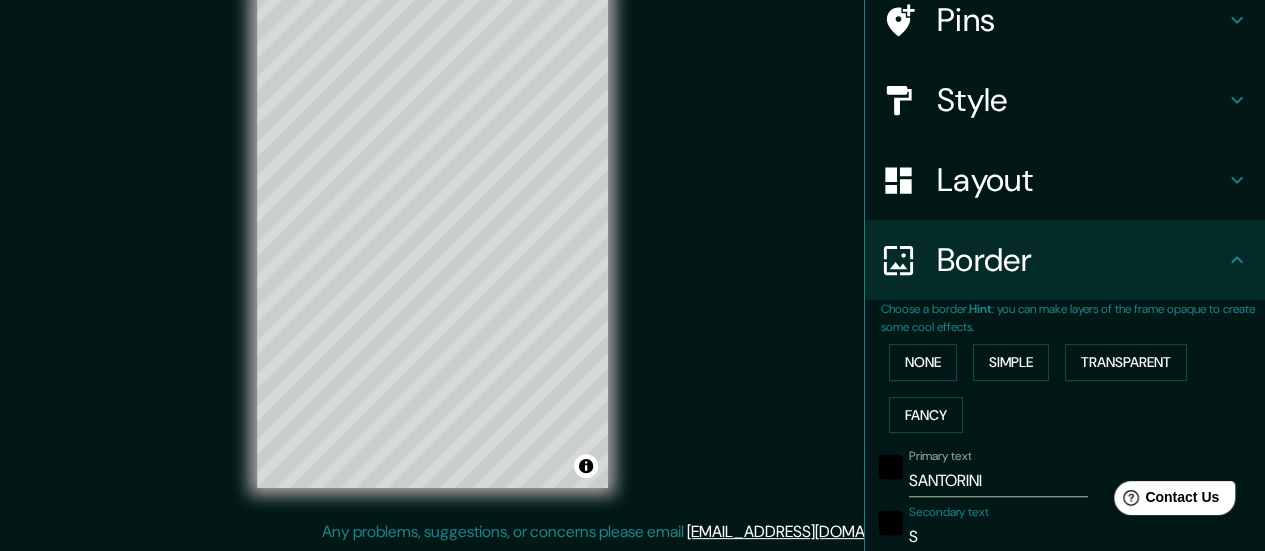 type on "140" 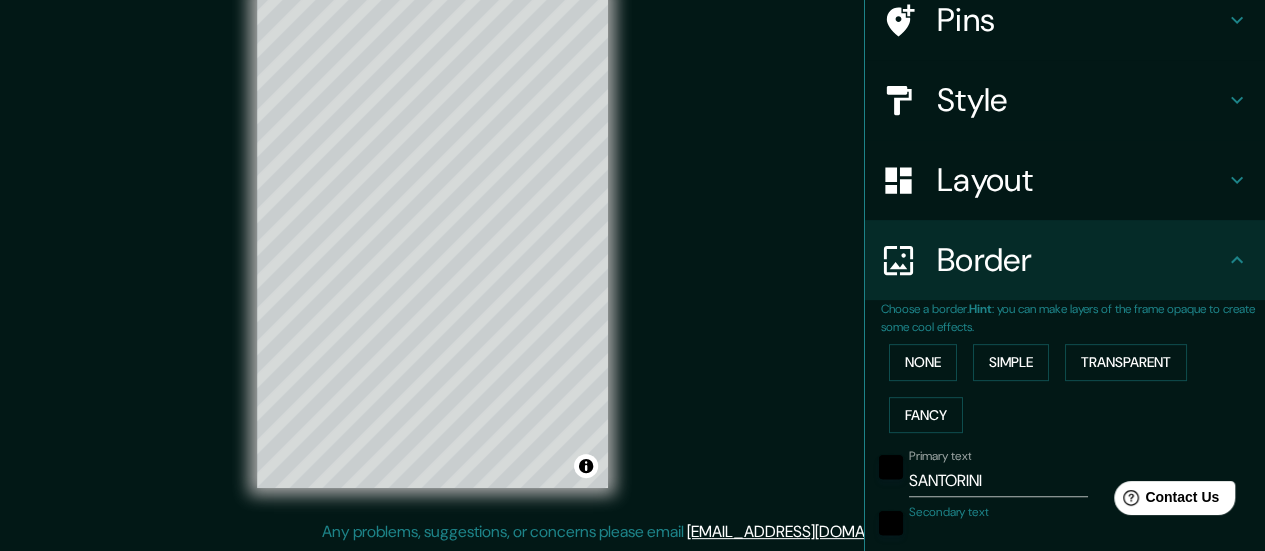 type on "140" 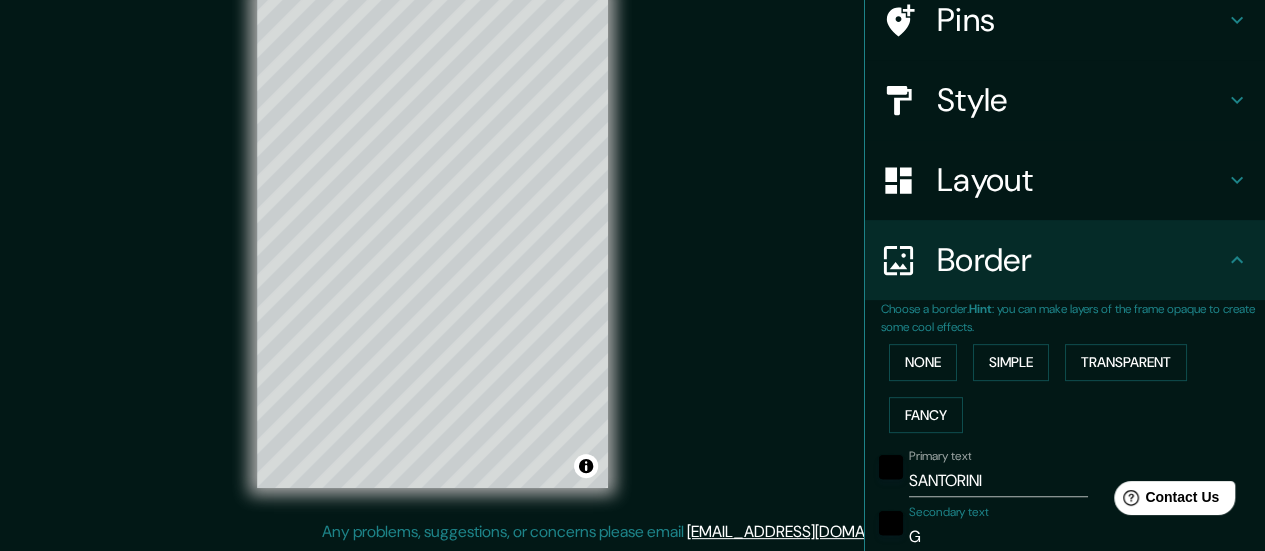 type on "140" 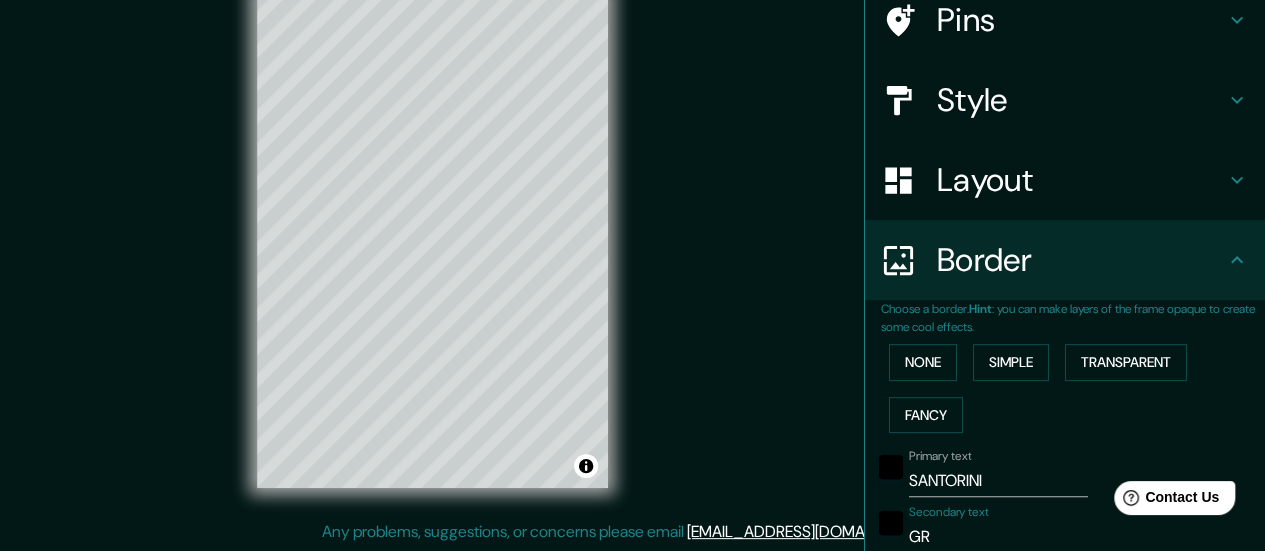 type on "GRE" 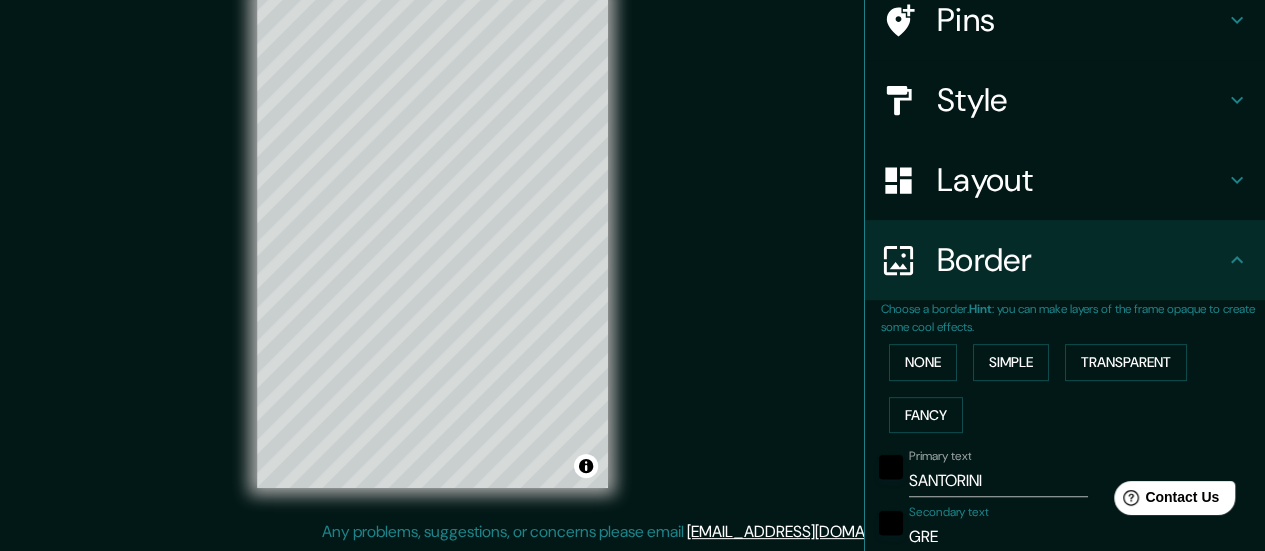 type on "140" 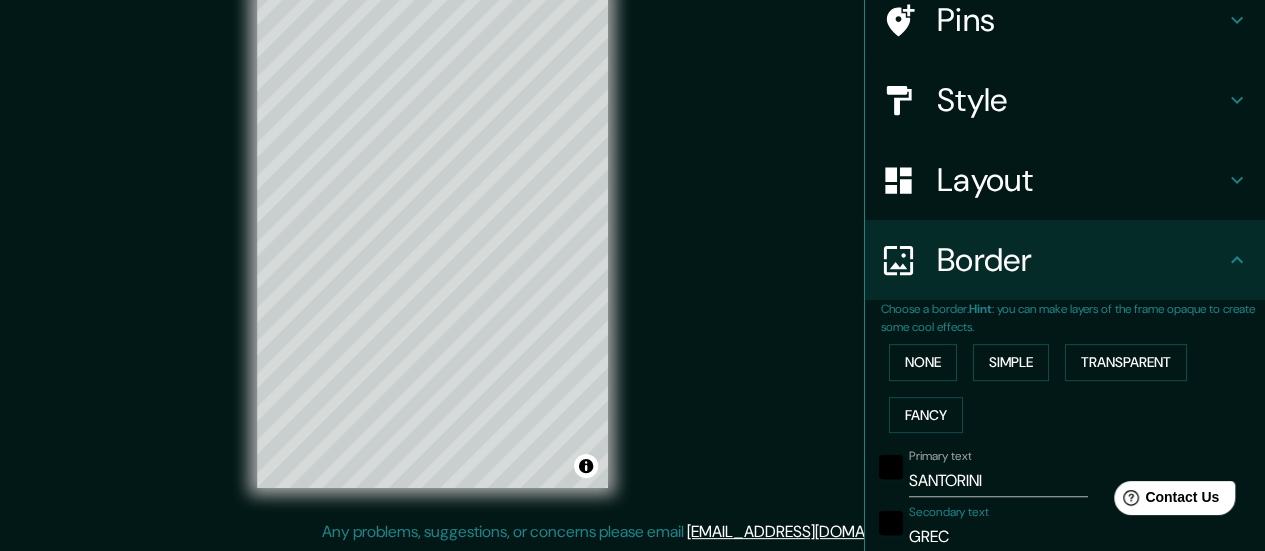 type on "[DEMOGRAPHIC_DATA]" 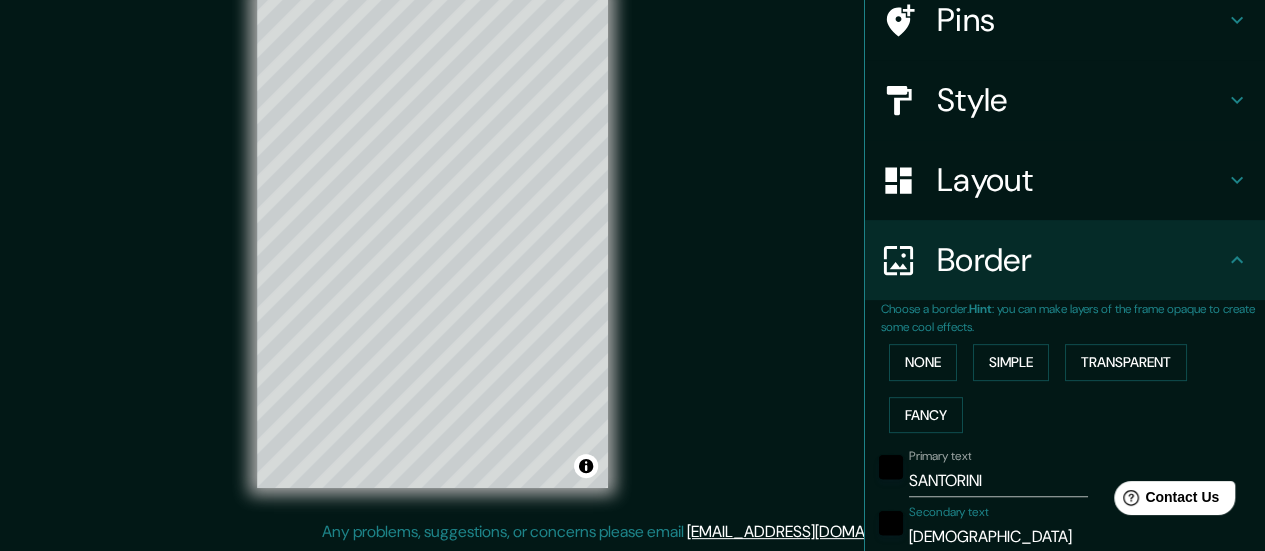 type on "140" 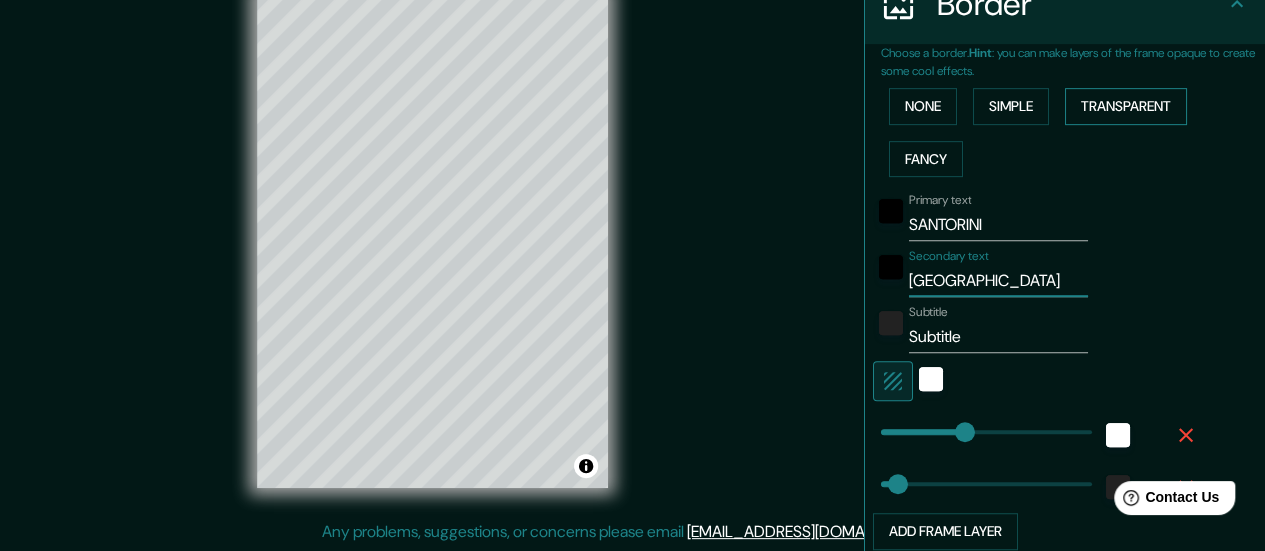 scroll, scrollTop: 466, scrollLeft: 0, axis: vertical 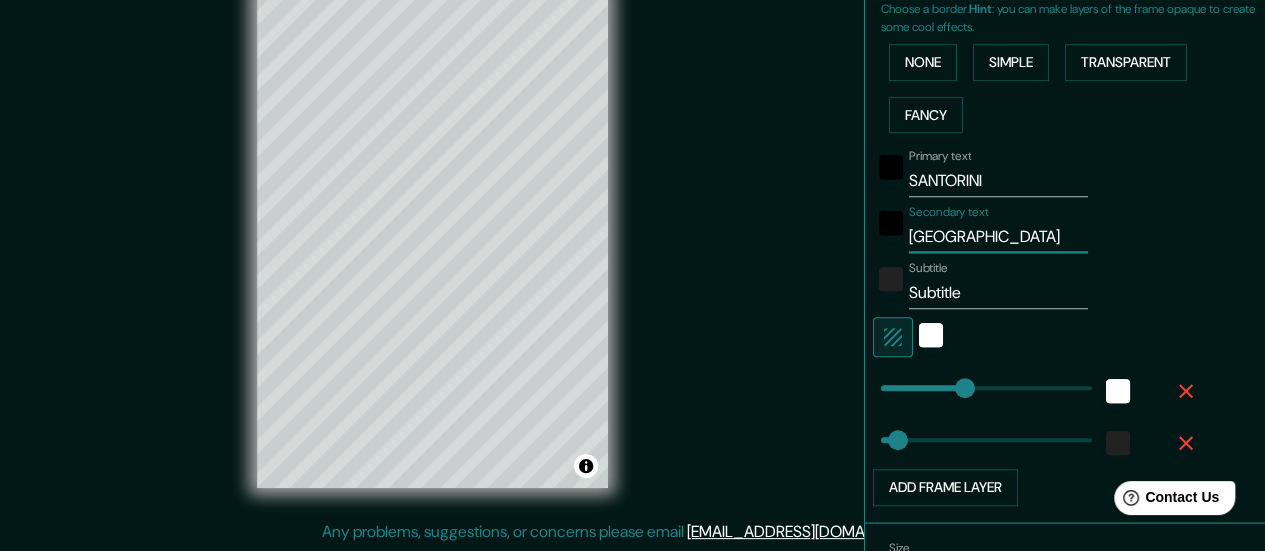 type on "[GEOGRAPHIC_DATA]" 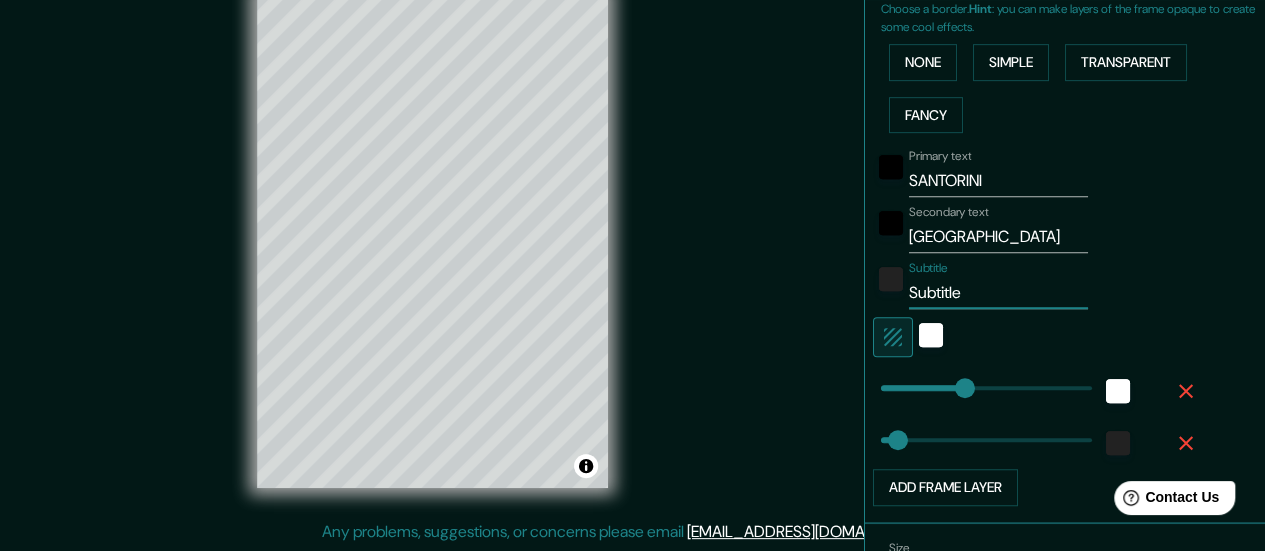 type on "Subtitl" 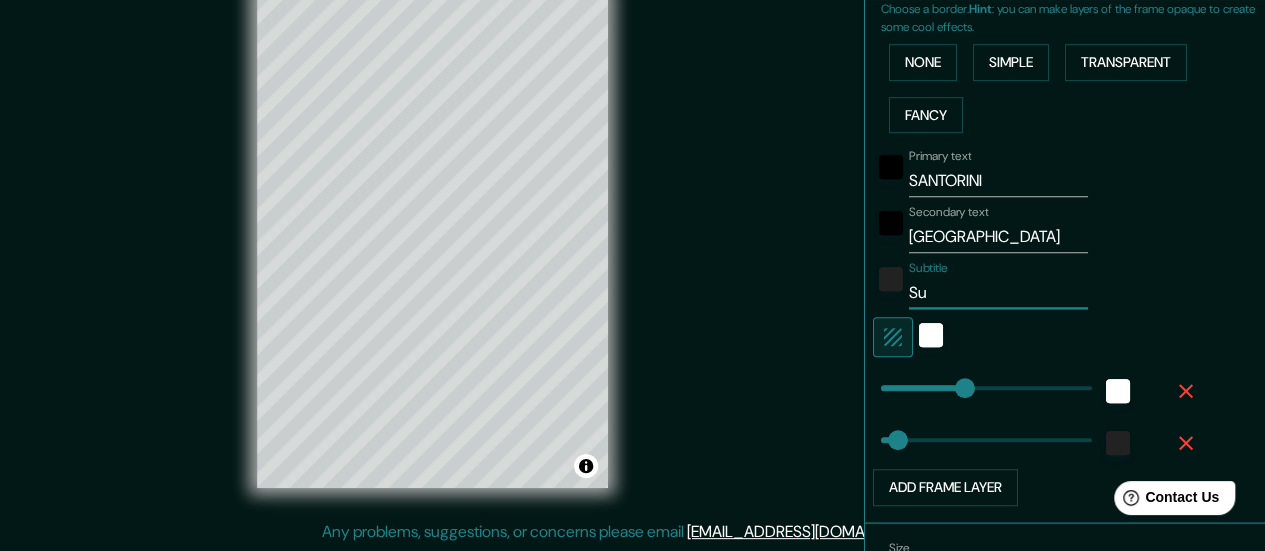 type on "S" 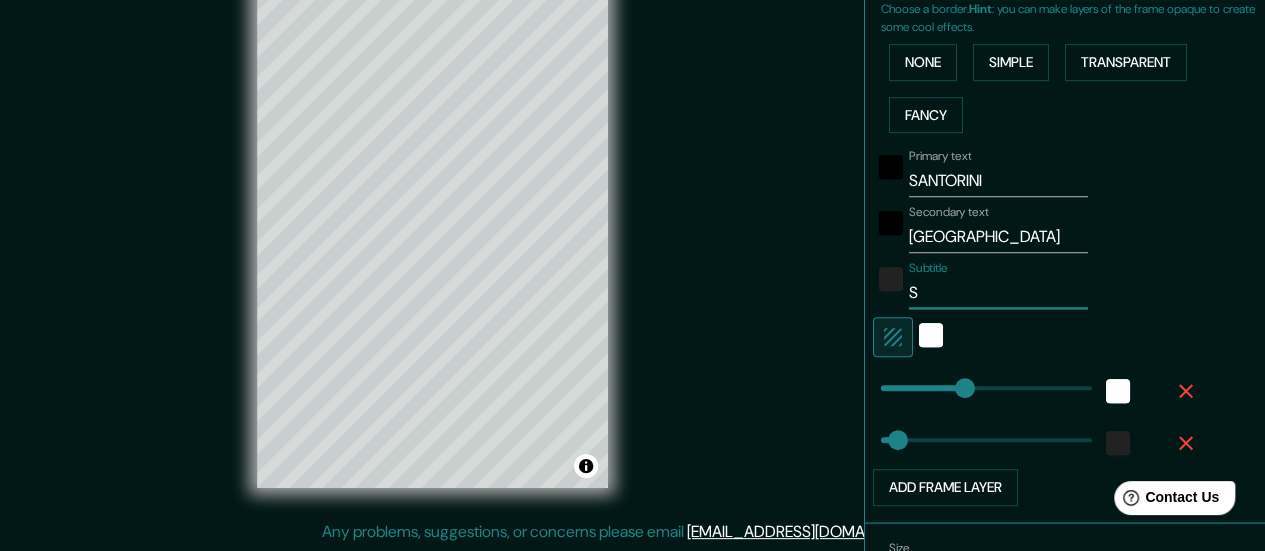 type 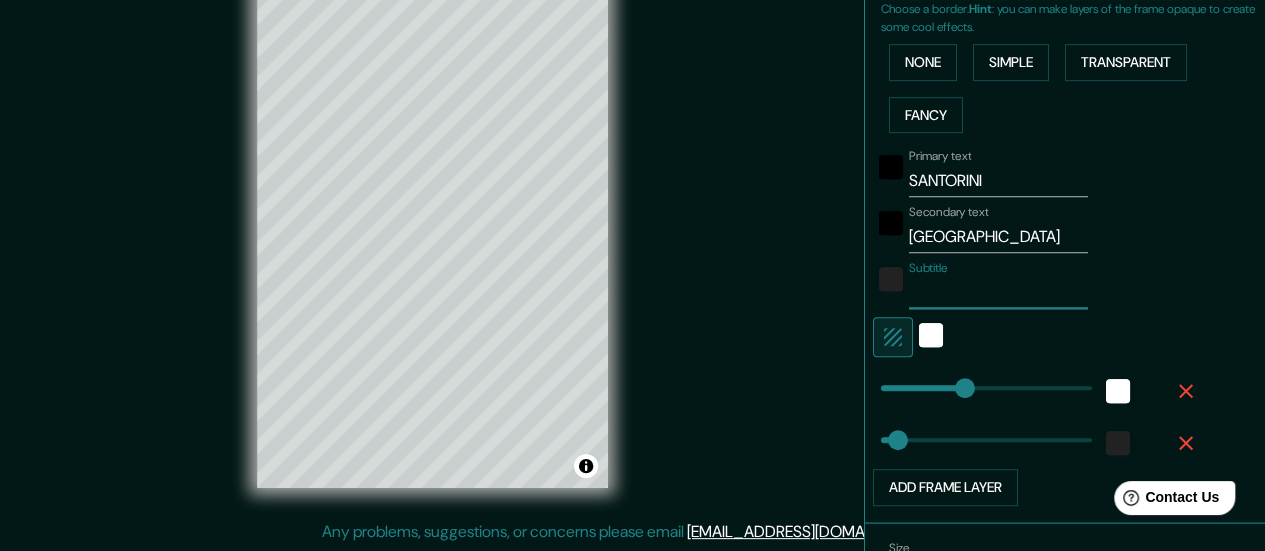 type on "140" 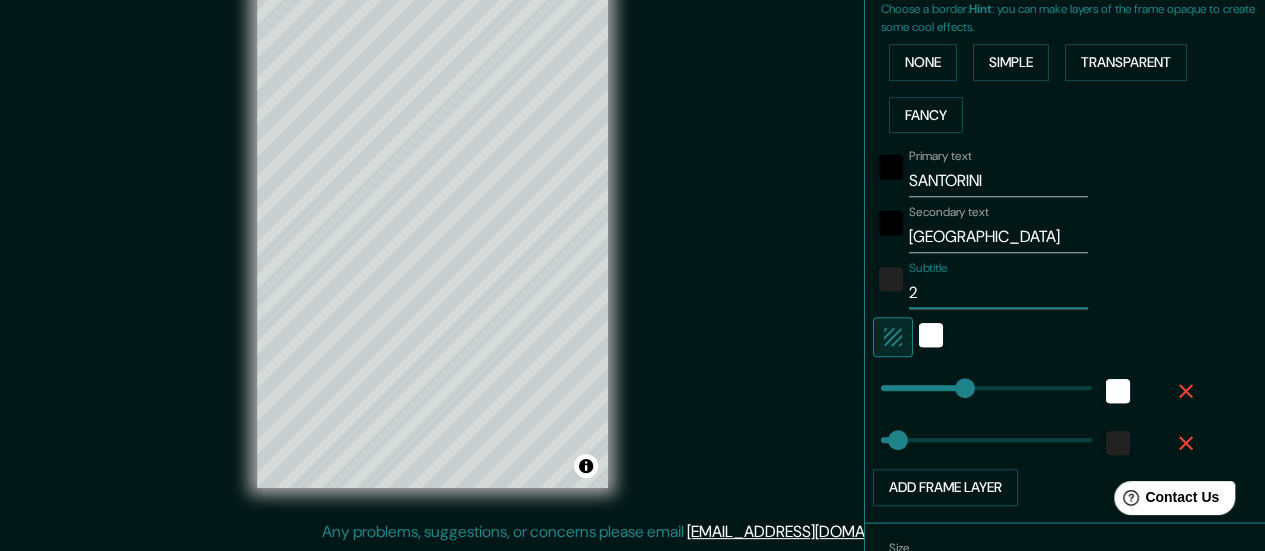 type on "20" 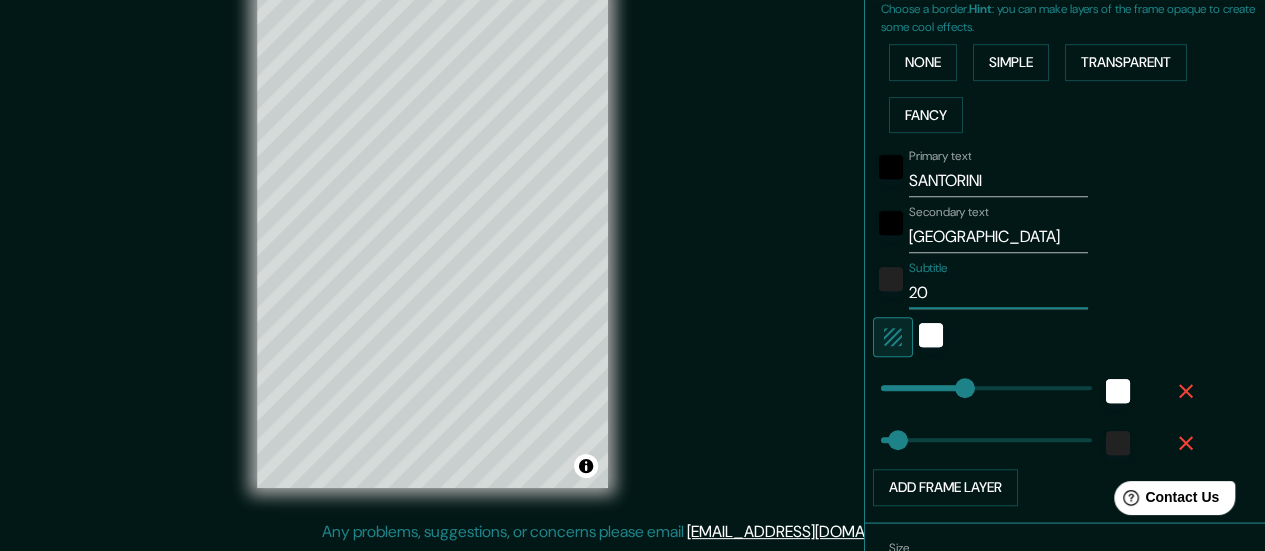 type on "140" 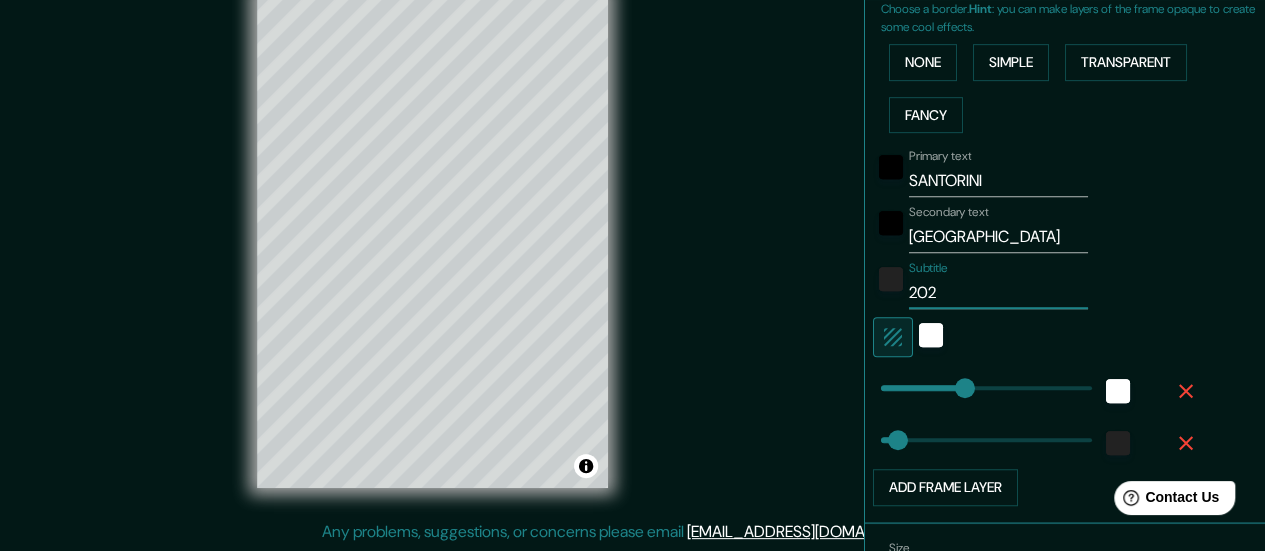 type on "2025" 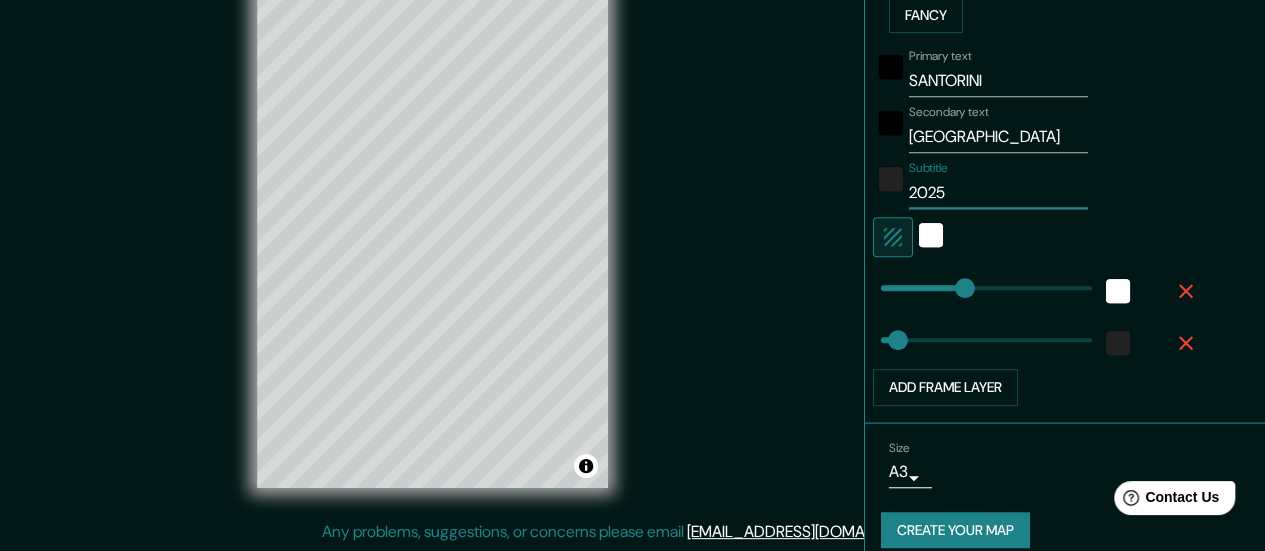 scroll, scrollTop: 584, scrollLeft: 0, axis: vertical 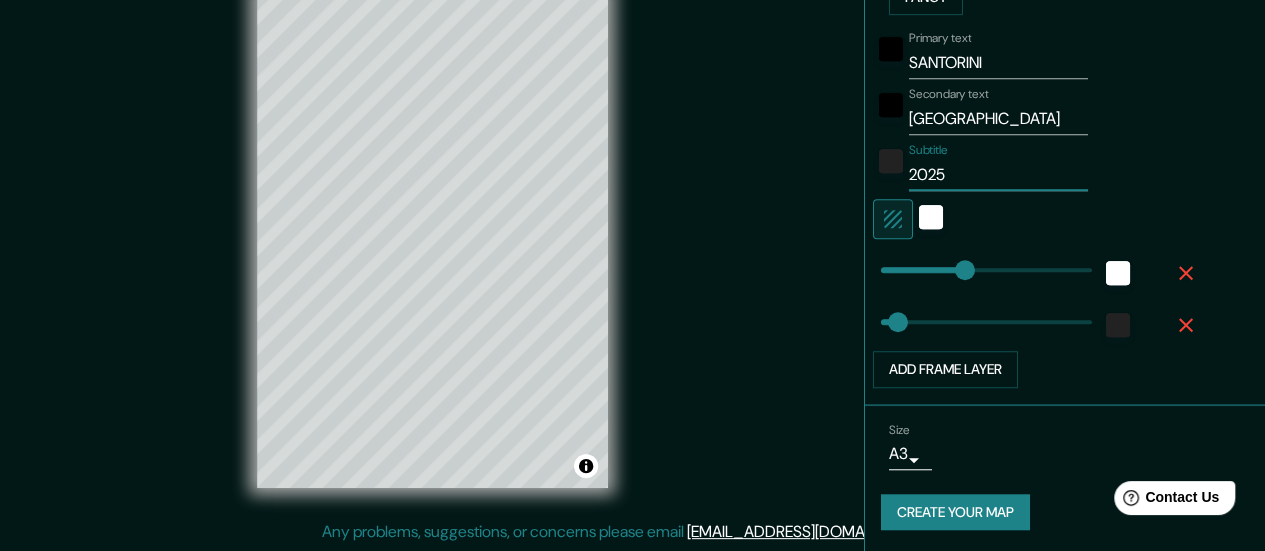 type on "2025" 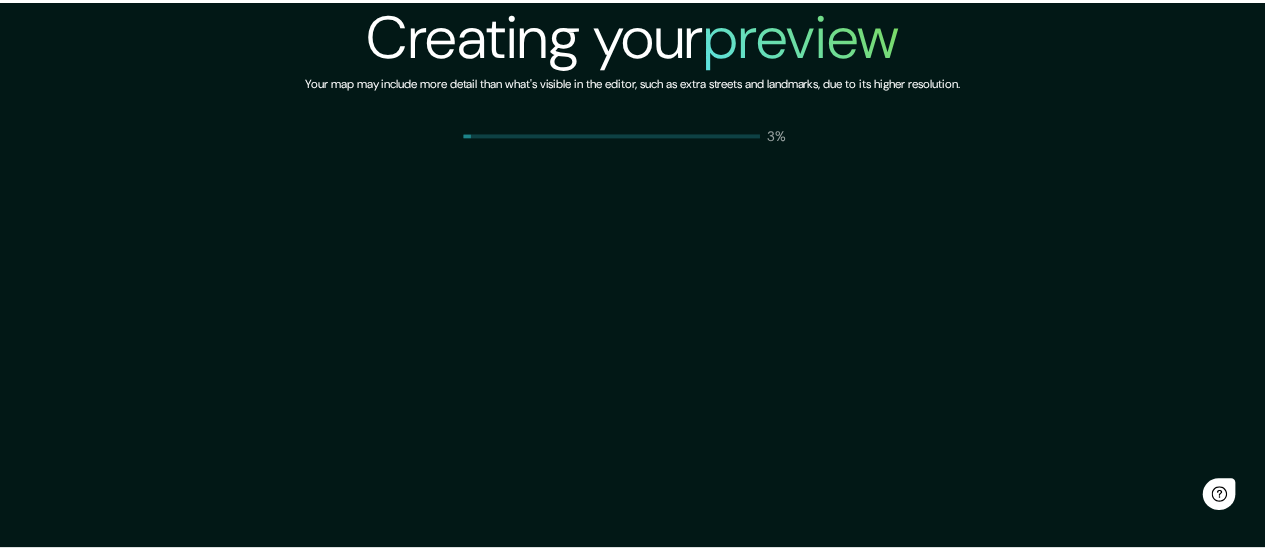scroll, scrollTop: 0, scrollLeft: 0, axis: both 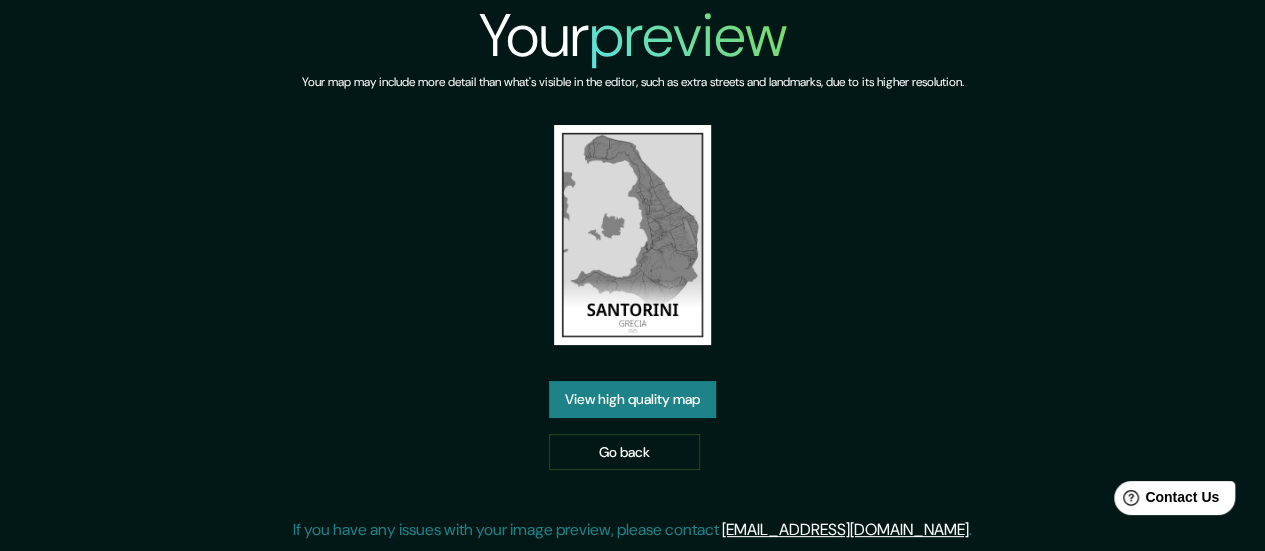 click on "View high quality map" at bounding box center [632, 399] 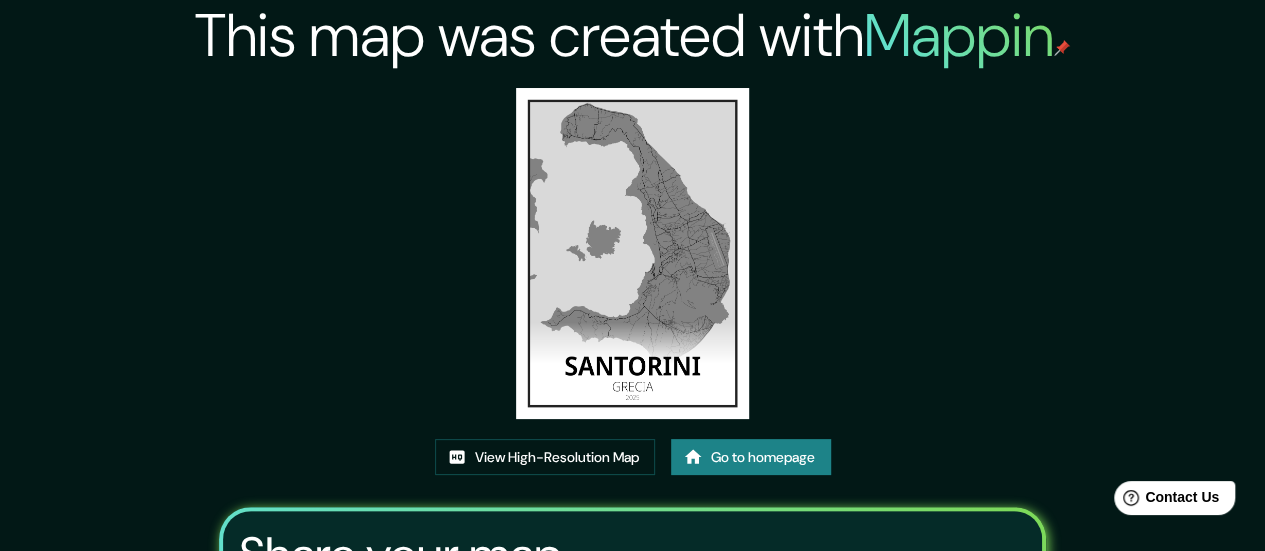 click on "Go to homepage" at bounding box center [751, 457] 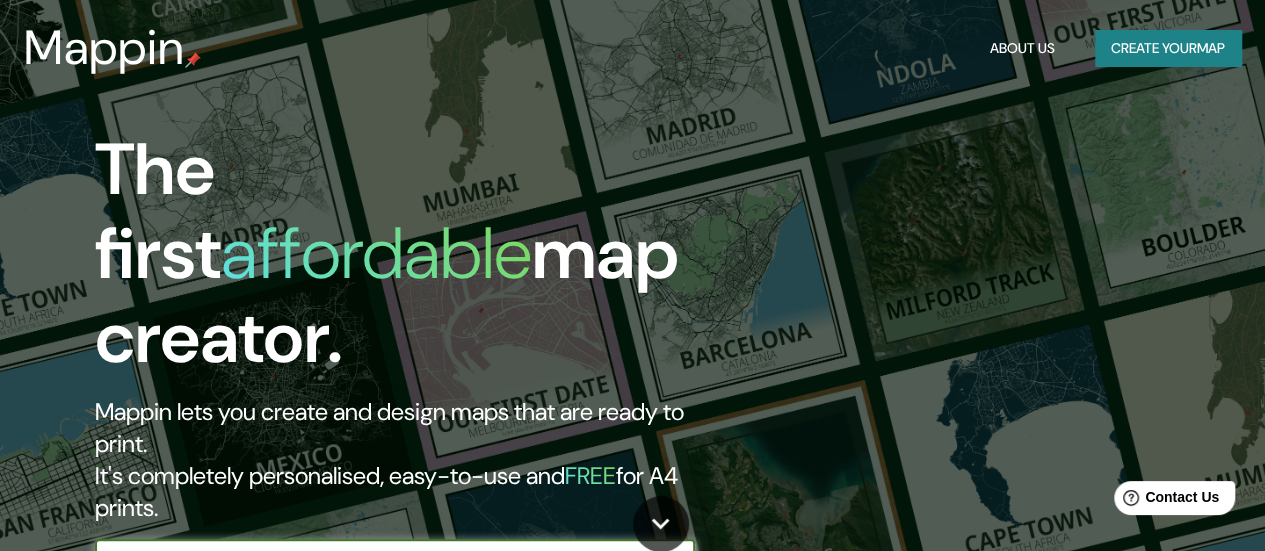 click at bounding box center [375, 559] 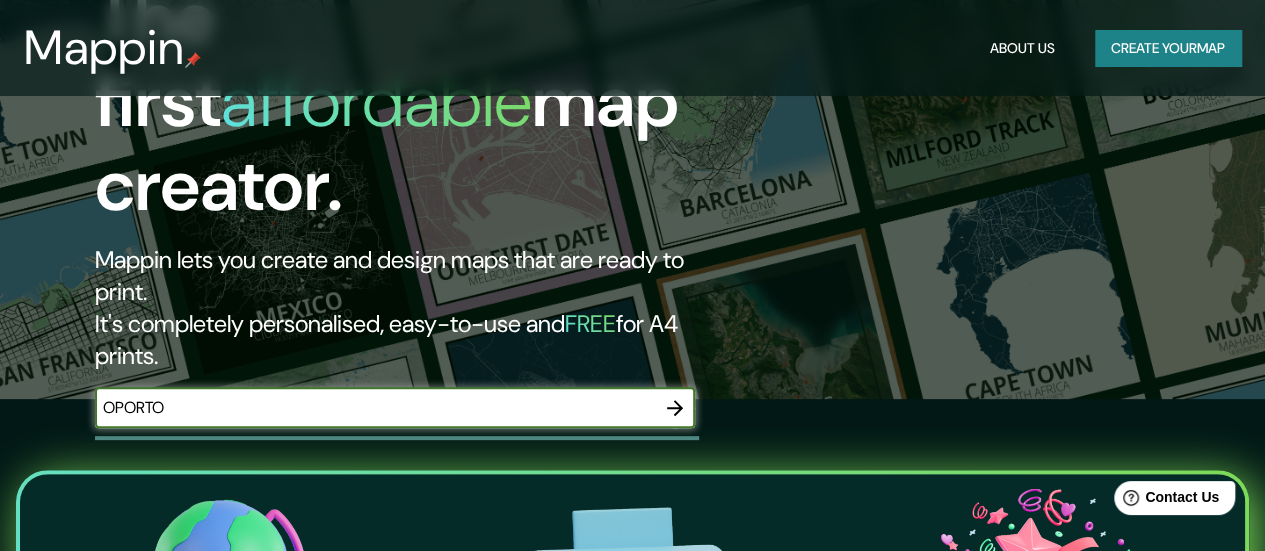 scroll, scrollTop: 200, scrollLeft: 0, axis: vertical 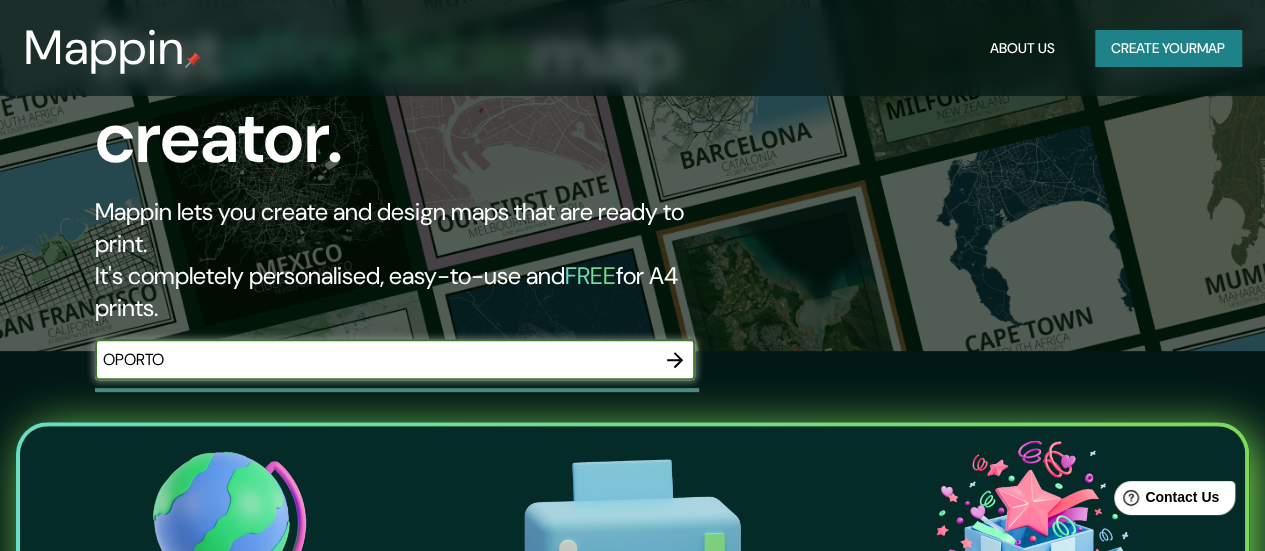 type on "OPORTO" 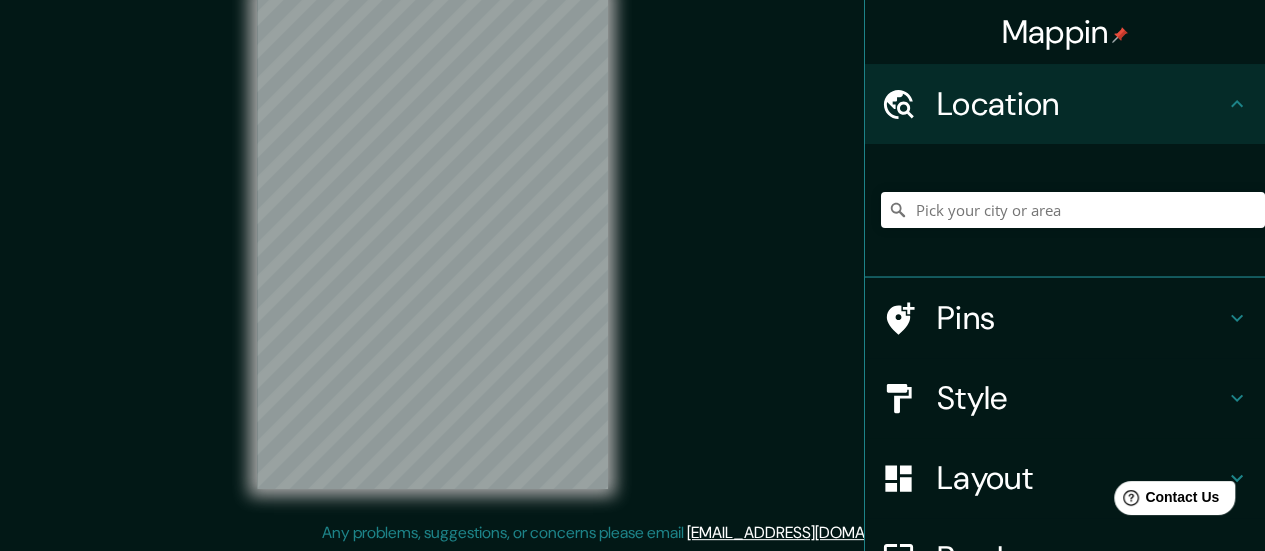 scroll, scrollTop: 0, scrollLeft: 0, axis: both 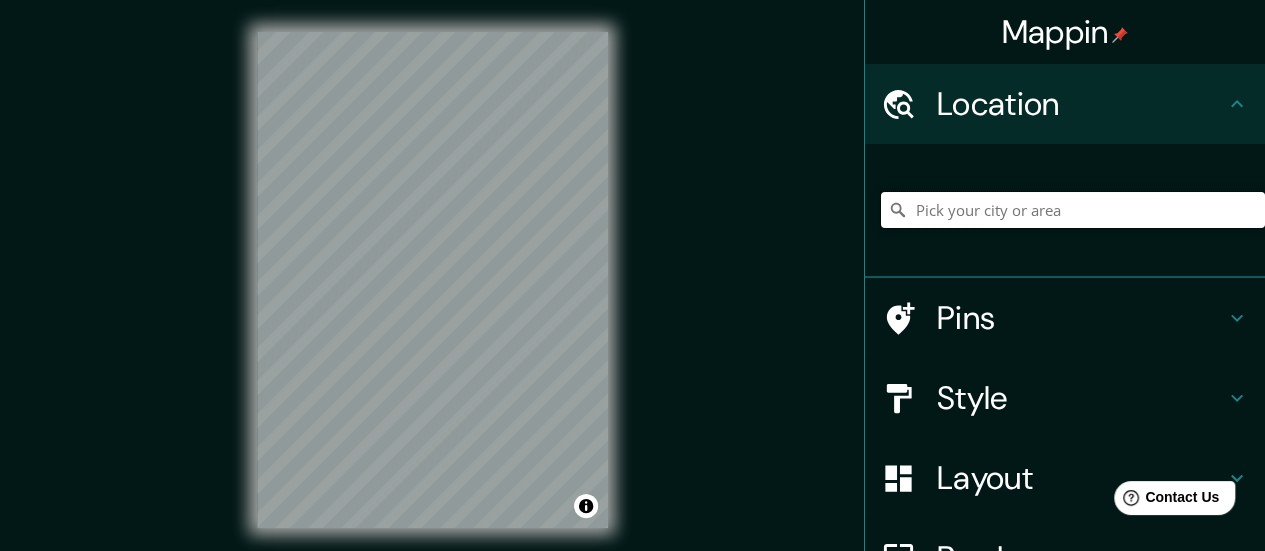 click at bounding box center (1073, 210) 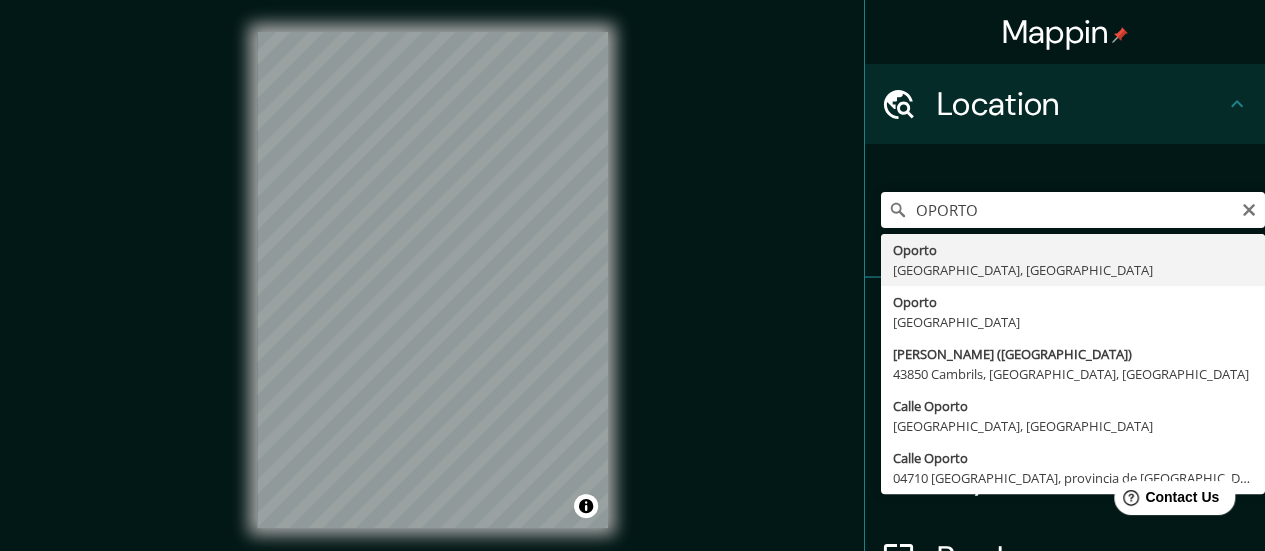 type on "Oporto, Oporto, Portugal" 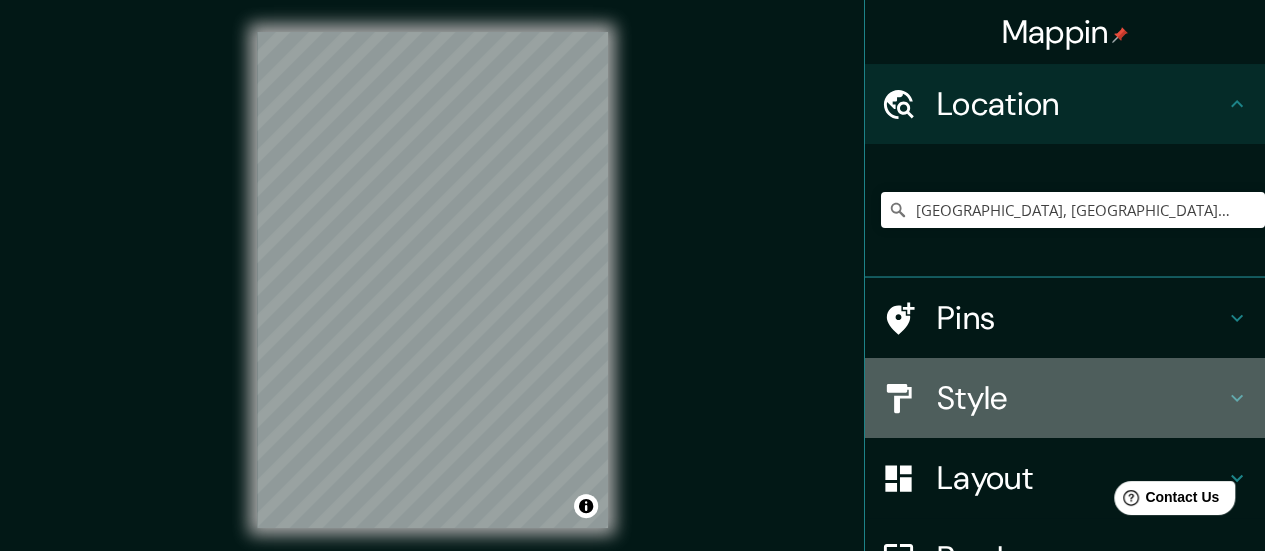 click 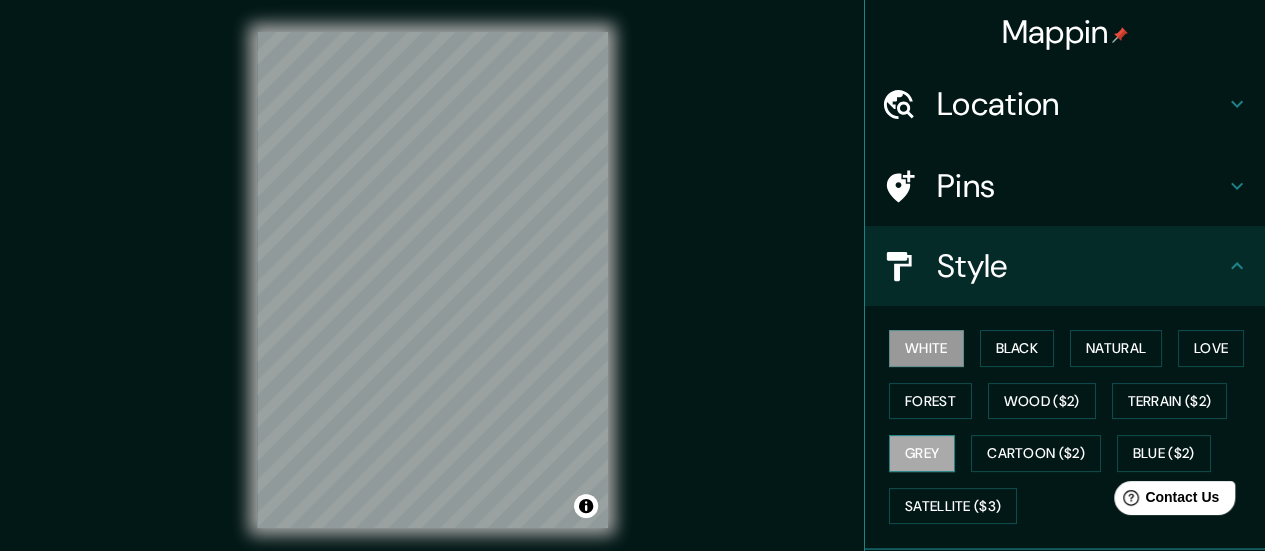 click on "Grey" at bounding box center (922, 453) 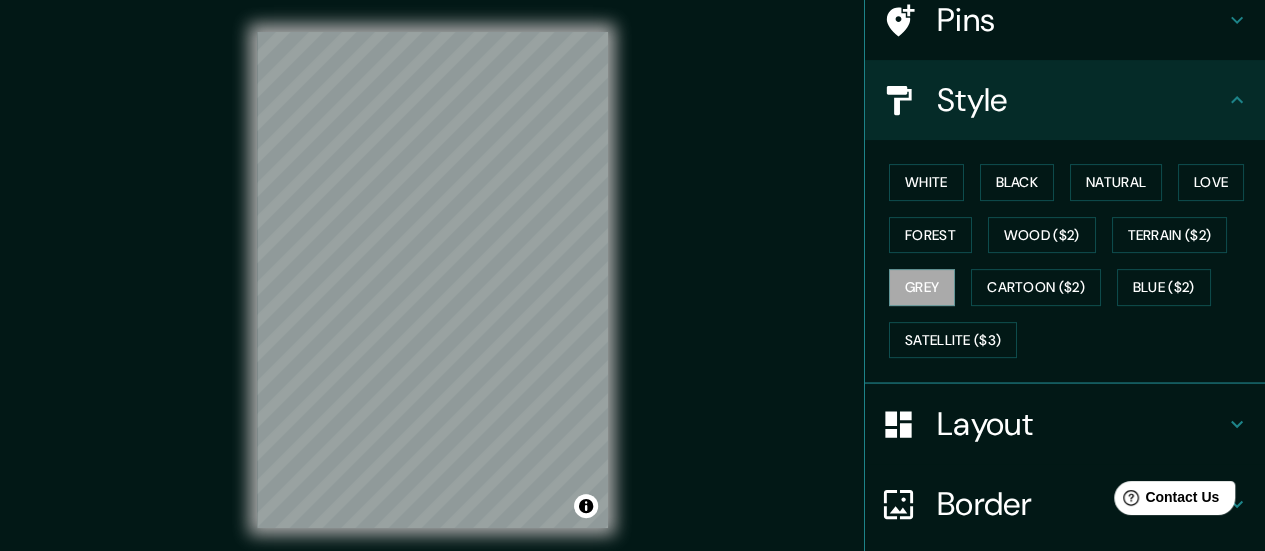 scroll, scrollTop: 168, scrollLeft: 0, axis: vertical 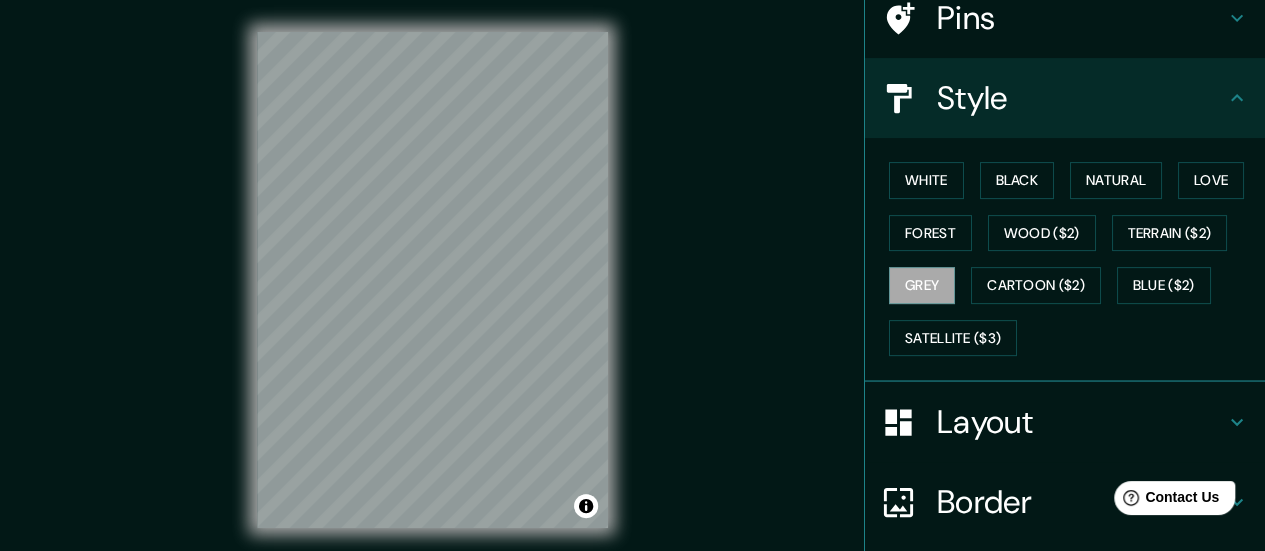 click 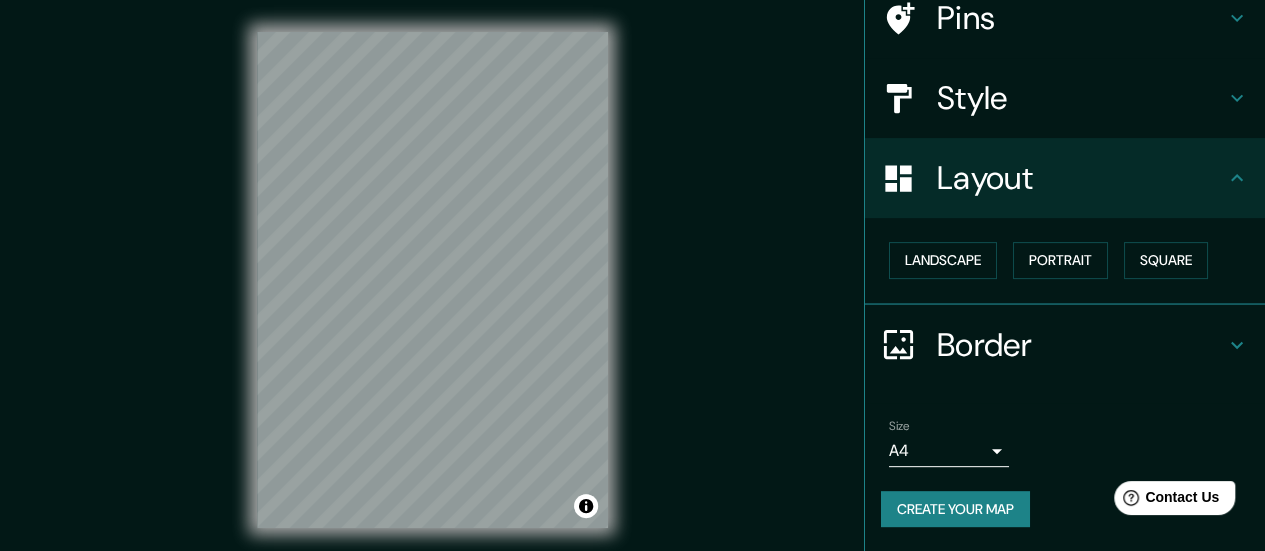 scroll, scrollTop: 166, scrollLeft: 0, axis: vertical 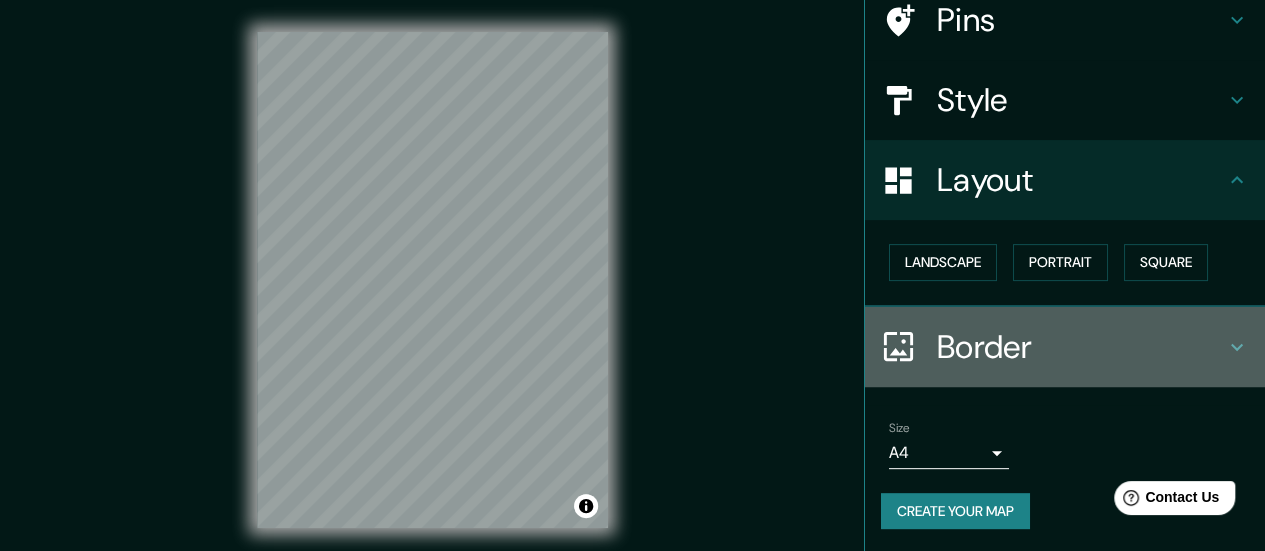 click on "Border" at bounding box center [1081, 347] 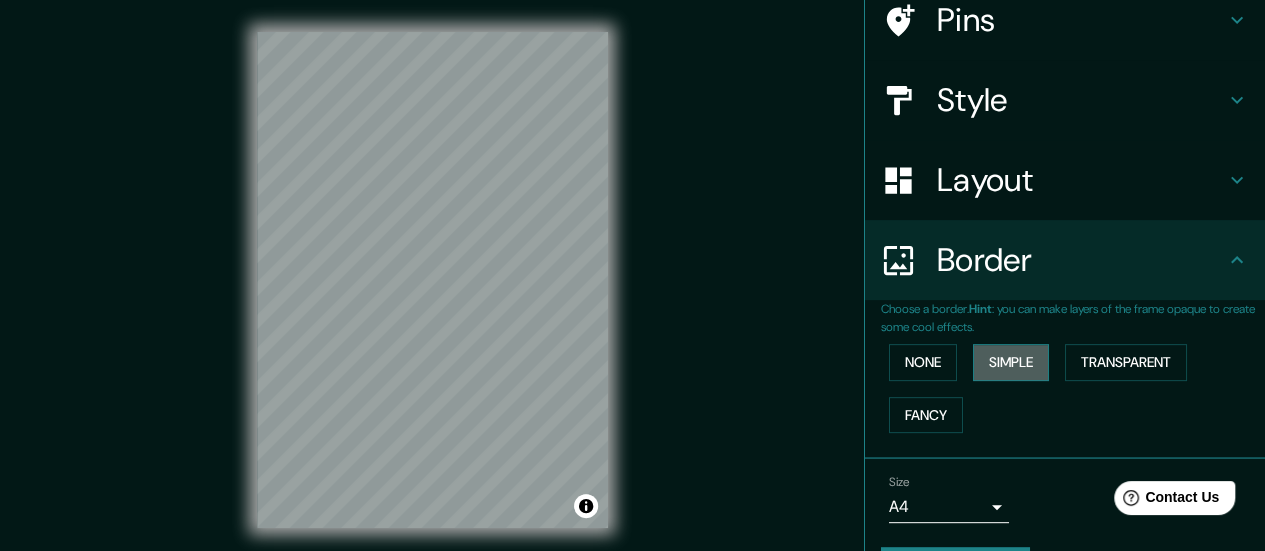click on "Simple" at bounding box center (1011, 362) 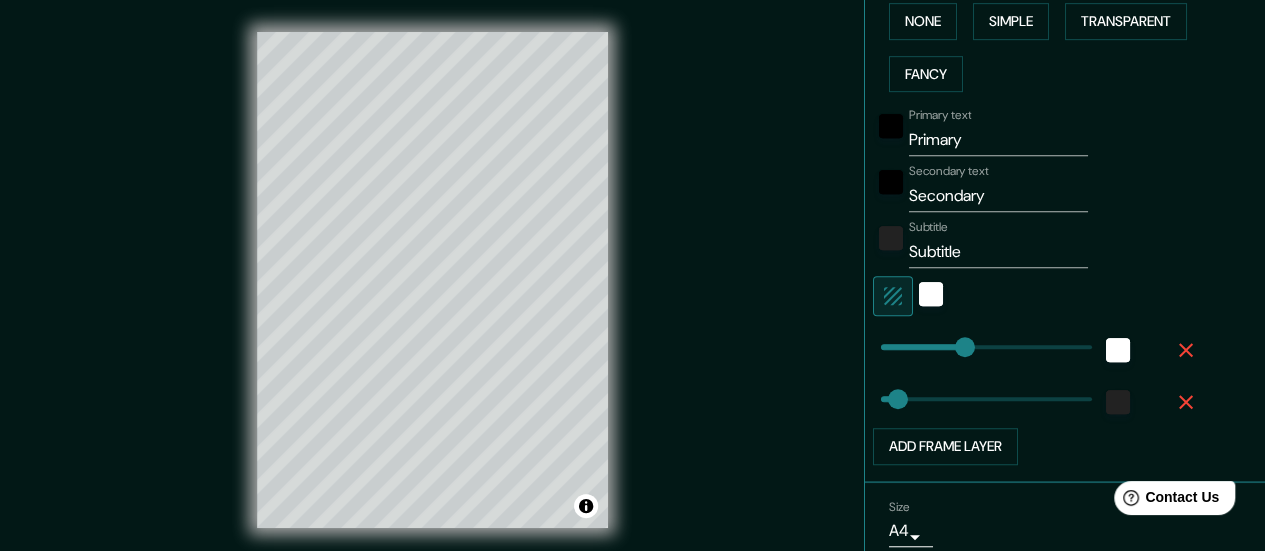 scroll, scrollTop: 584, scrollLeft: 0, axis: vertical 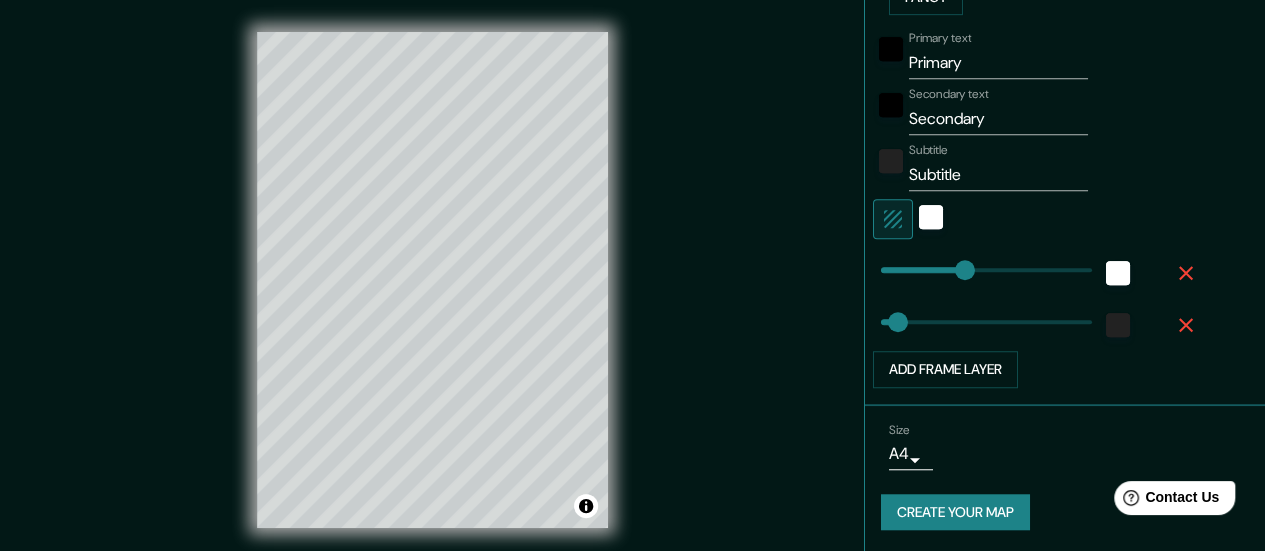 click on "Mappin Location Oporto, Oporto, Portugal Pins Style Layout Border Choose a border.  Hint : you can make layers of the frame opaque to create some cool effects. None Simple Transparent Fancy Primary text Primary Secondary text Secondary Subtitle Subtitle Add frame layer Size A4 single Create your map © Mapbox   © OpenStreetMap   Improve this map Any problems, suggestions, or concerns please email    help@mappin.pro . . ." at bounding box center (632, 275) 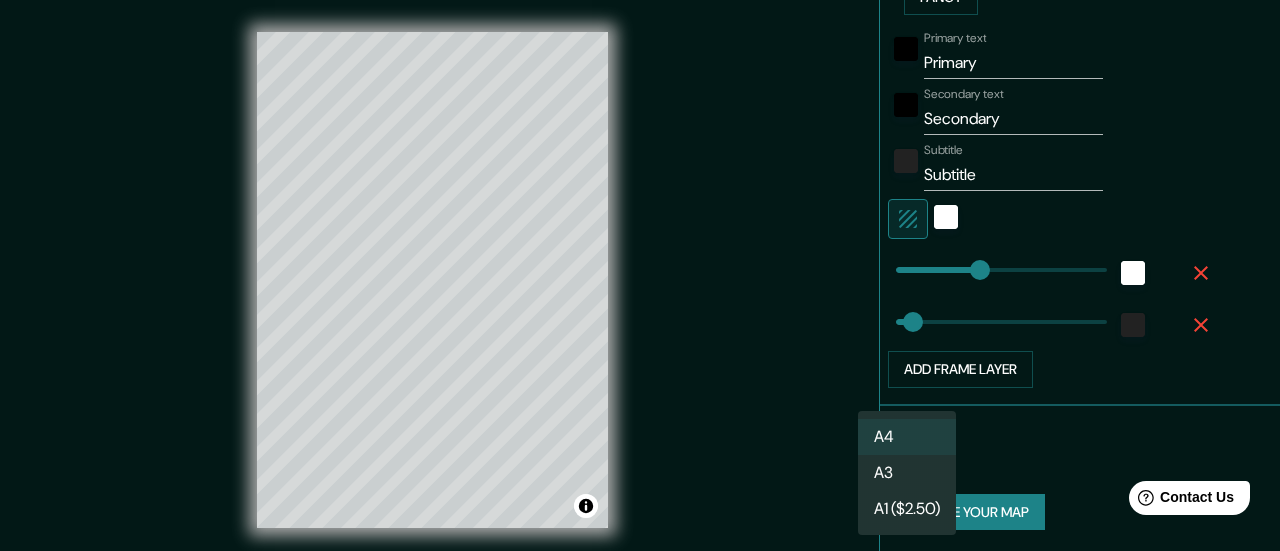 click on "A3" at bounding box center [907, 473] 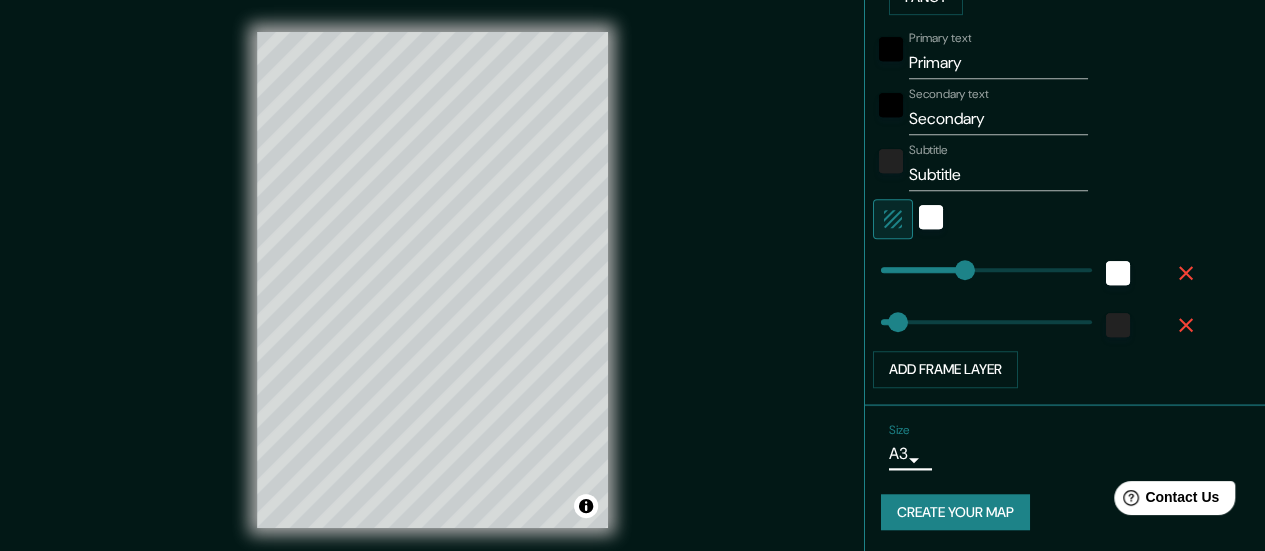 click on "Primary" at bounding box center [998, 63] 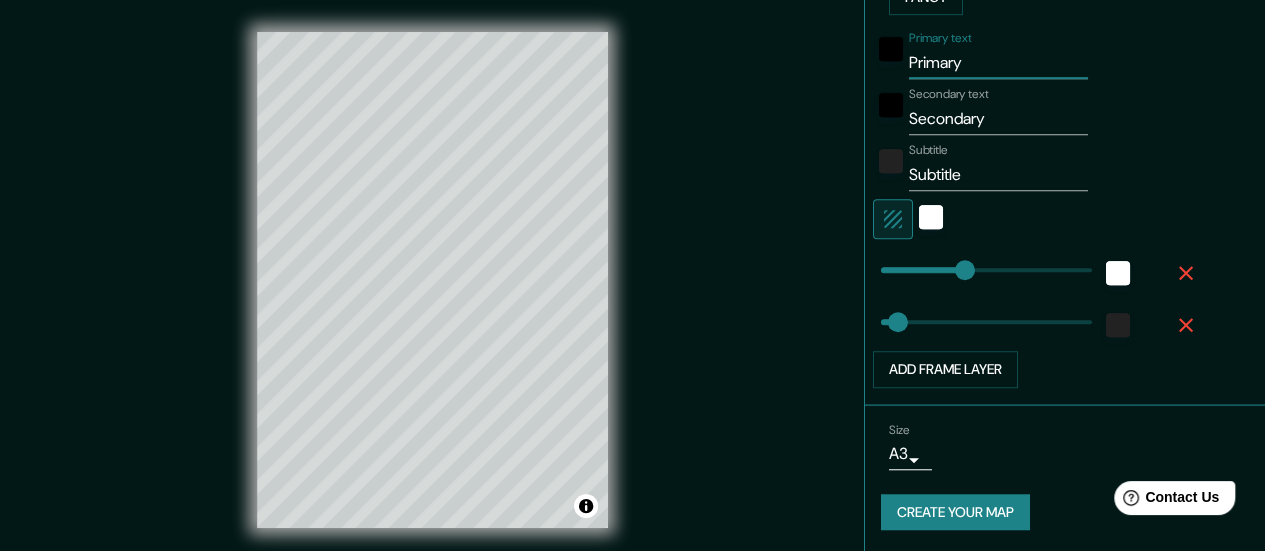 drag, startPoint x: 973, startPoint y: 59, endPoint x: 853, endPoint y: 65, distance: 120.14991 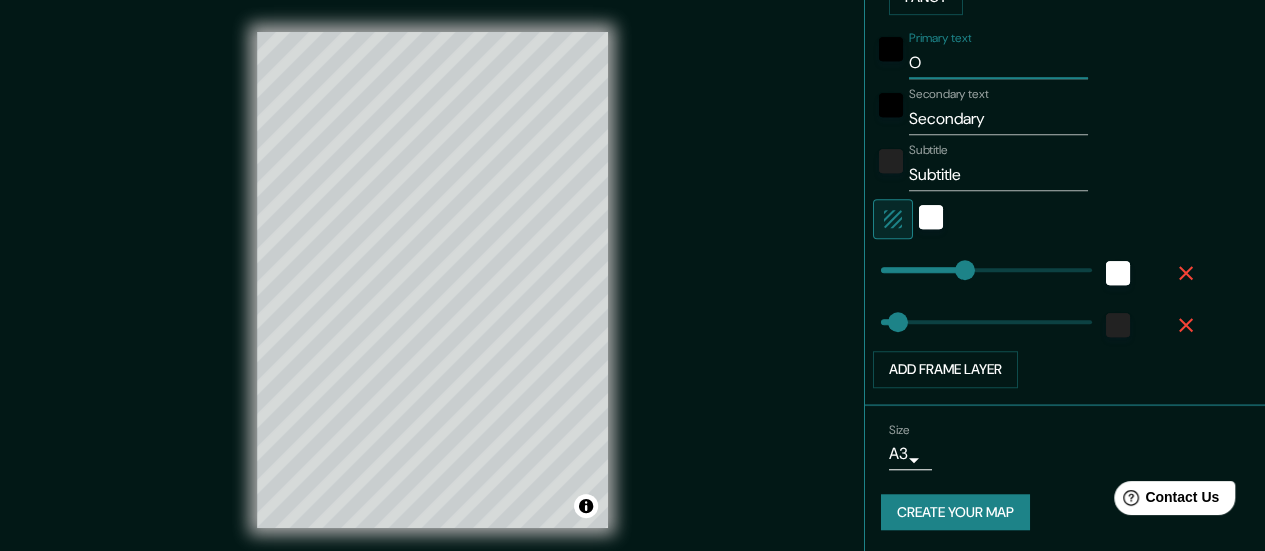 type on "140" 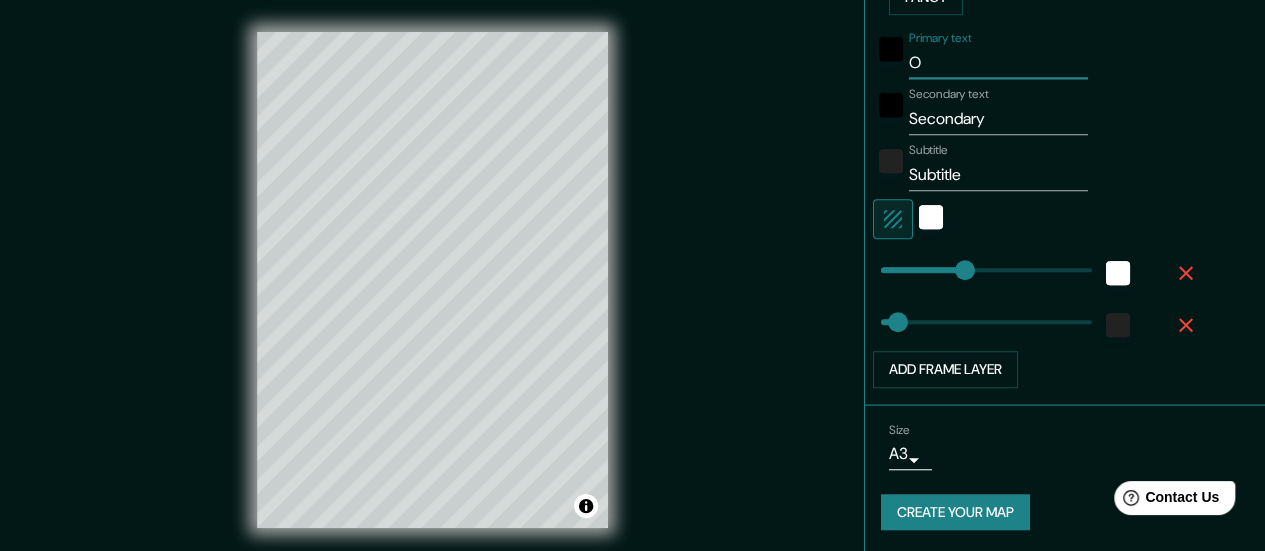 type on "OP" 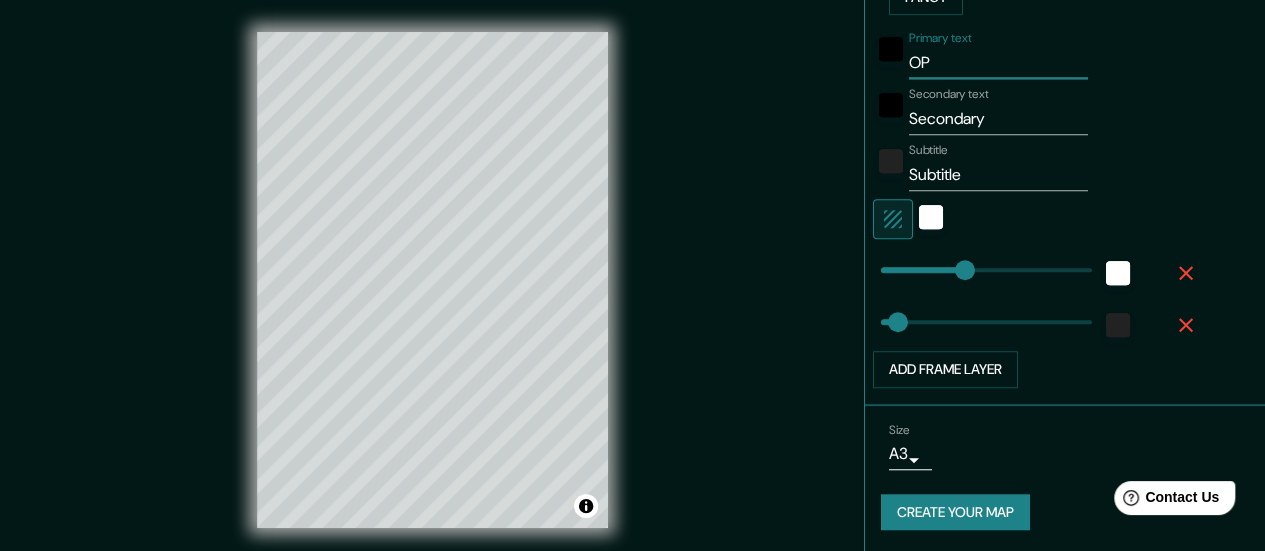type on "OPO" 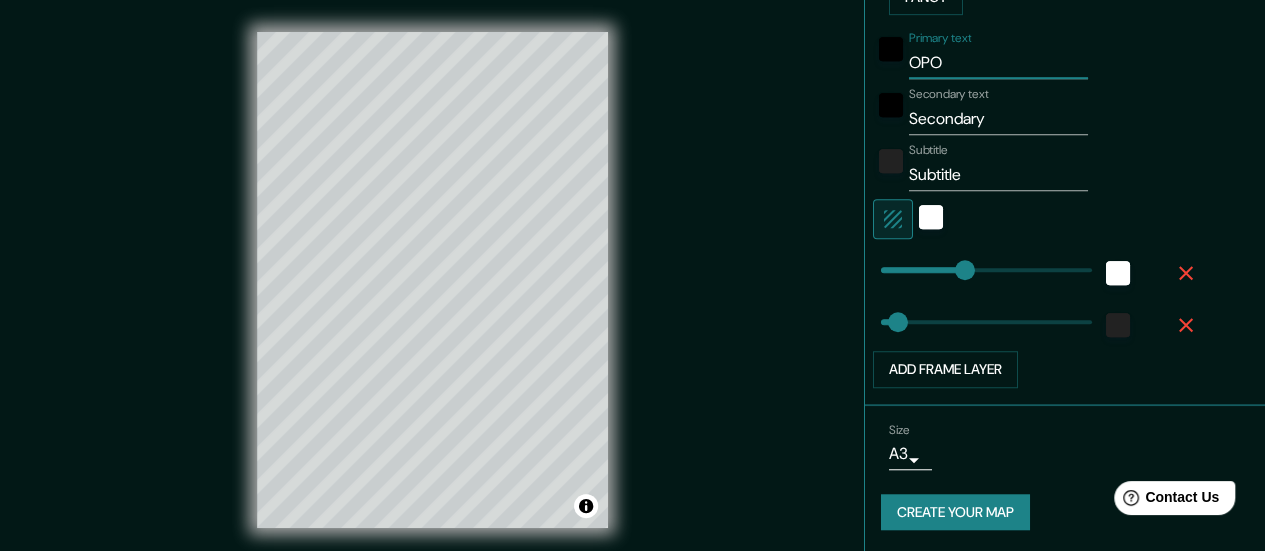 type on "OPOR" 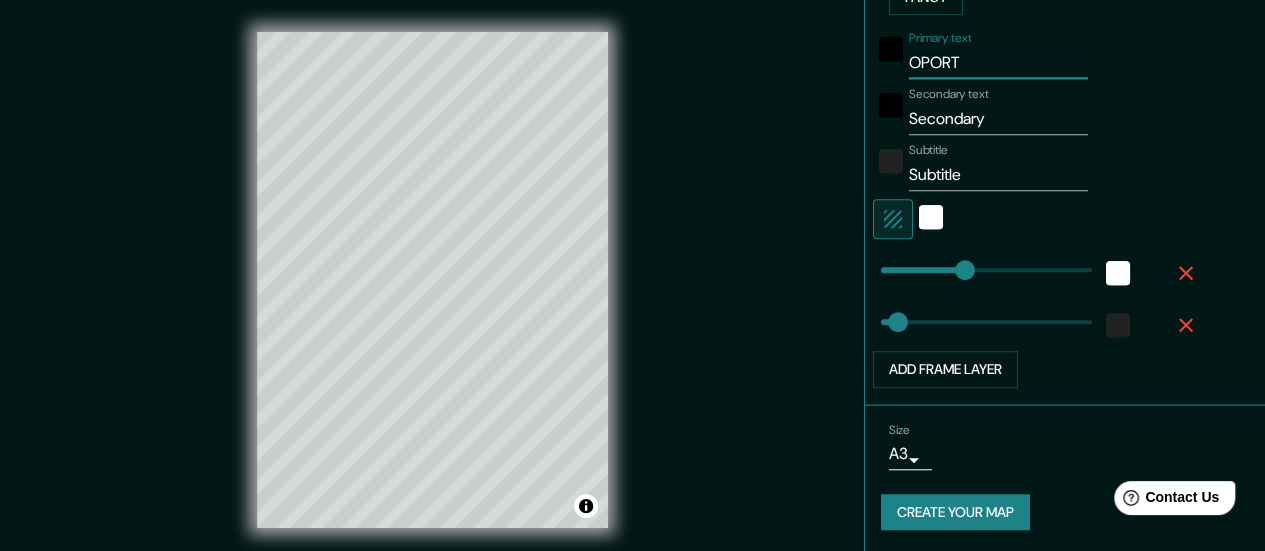 type on "OPORTO" 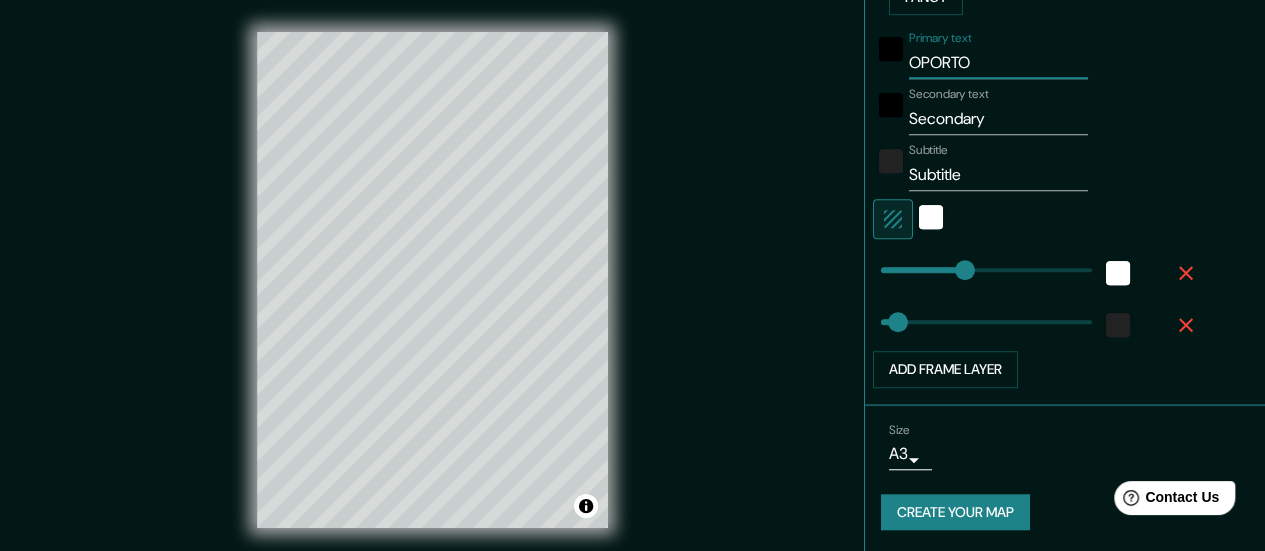type on "140" 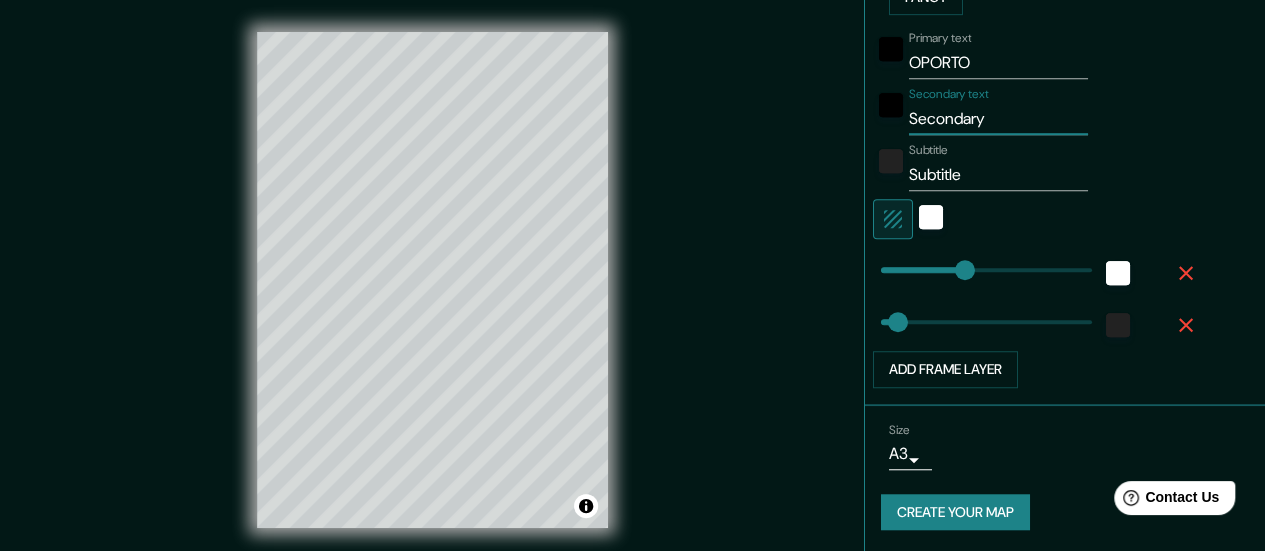 drag, startPoint x: 1003, startPoint y: 113, endPoint x: 803, endPoint y: 103, distance: 200.24985 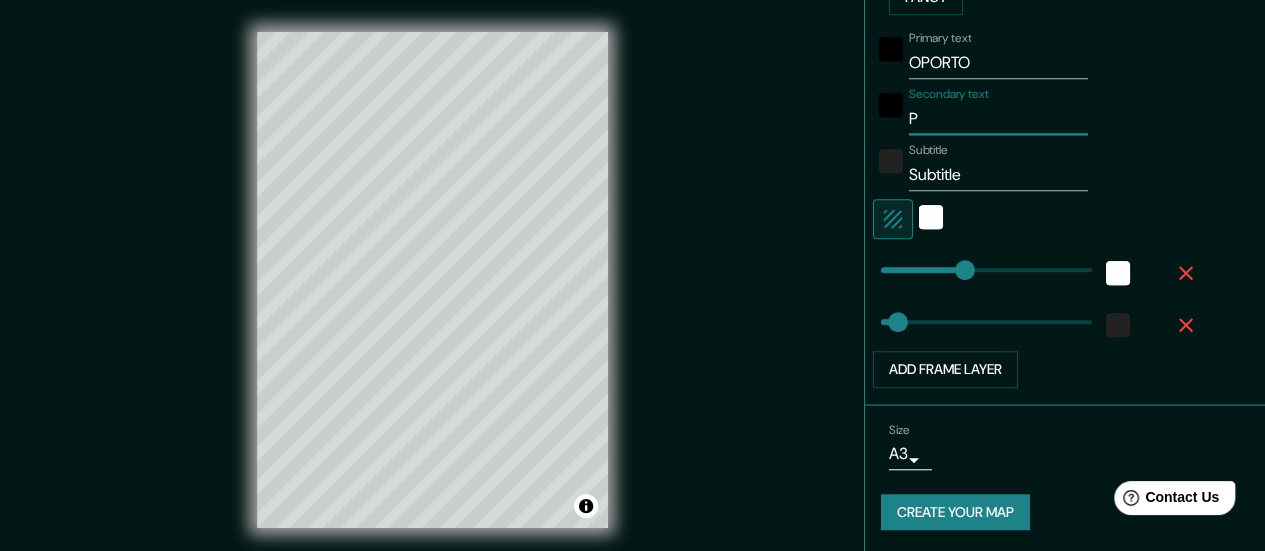 type on "PO" 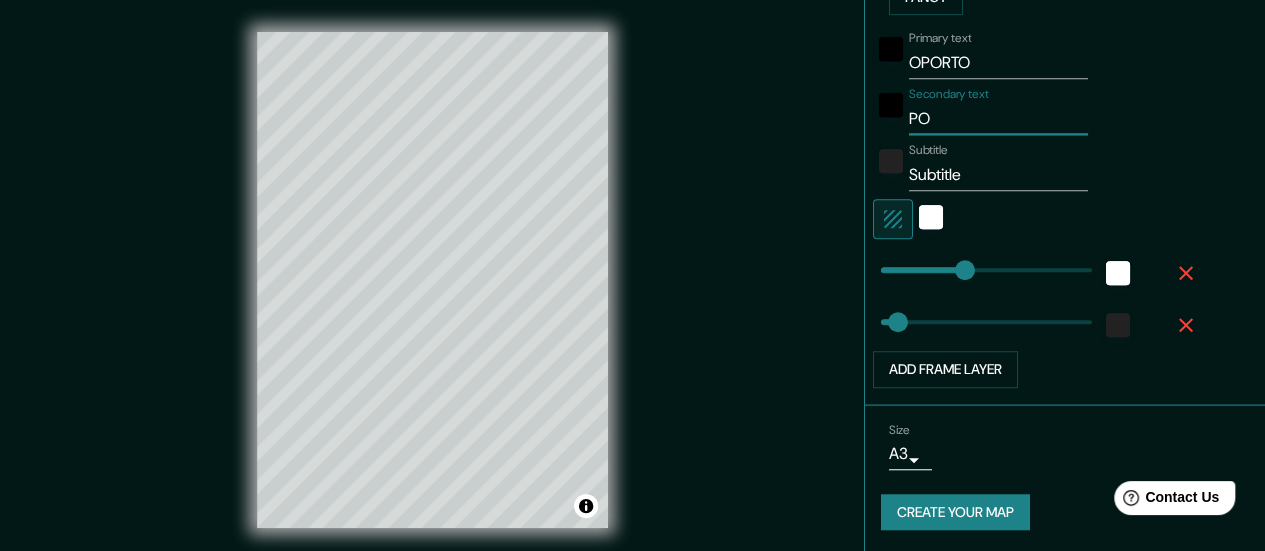 type on "POR" 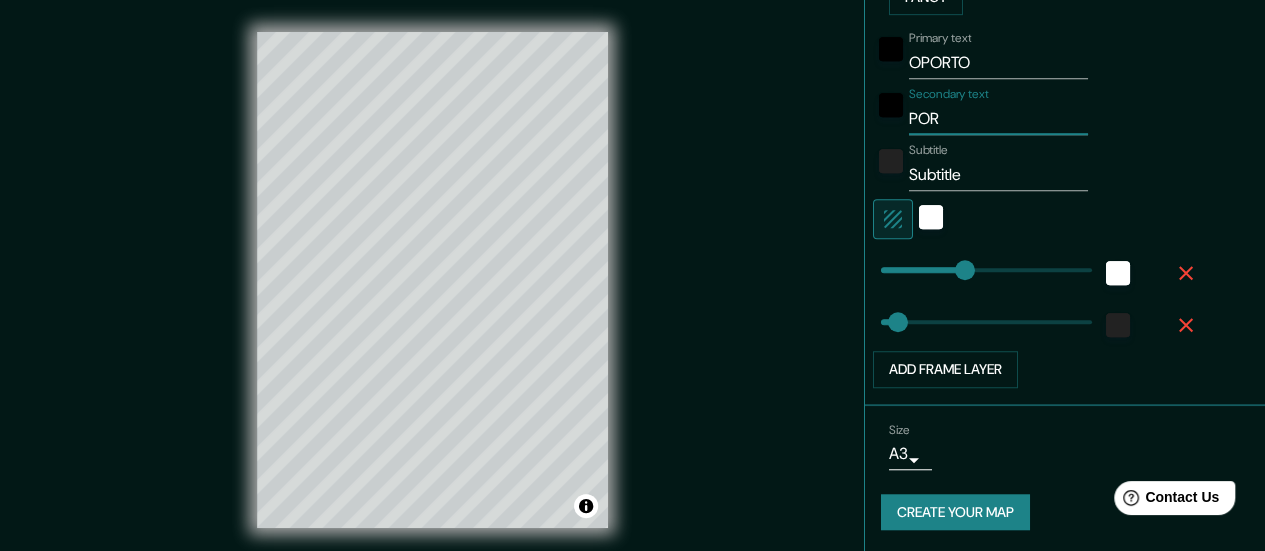 type on "PORT" 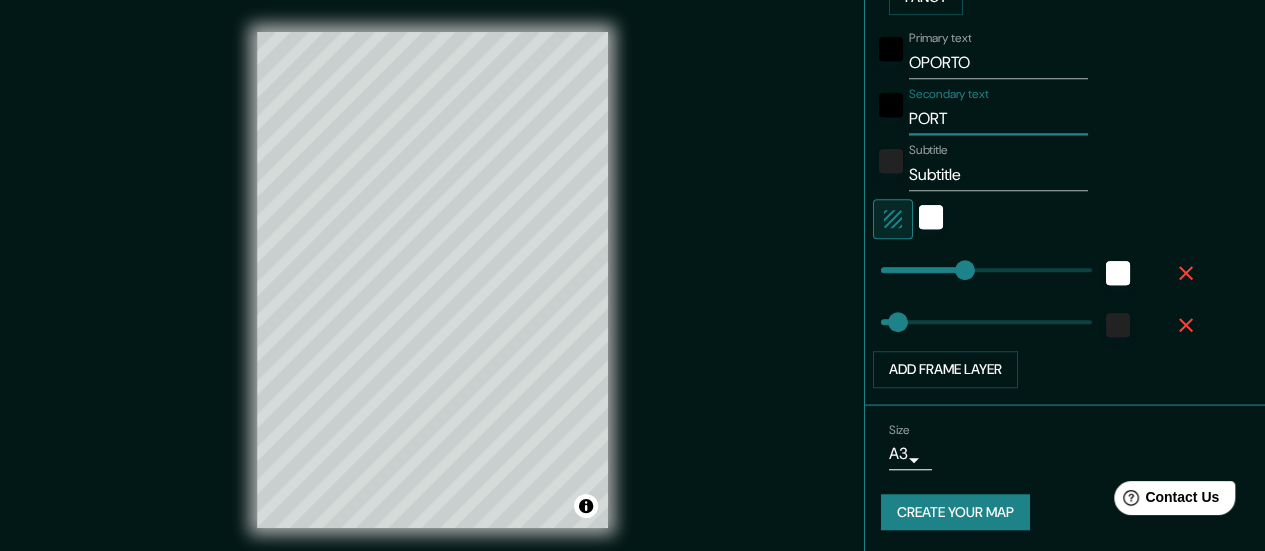 type on "PORTU" 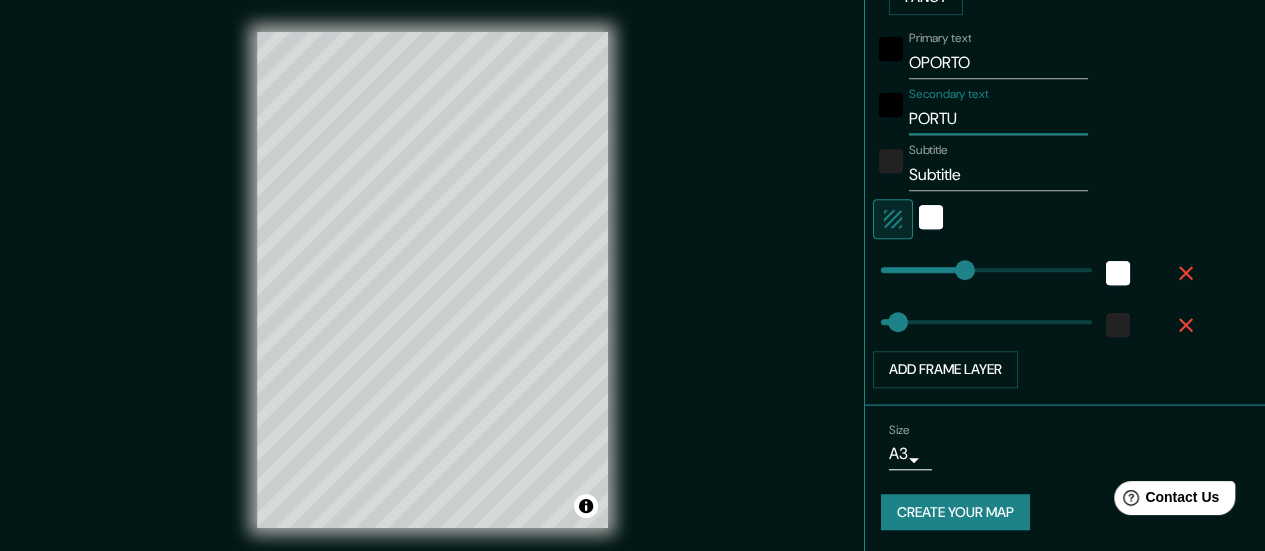 type on "140" 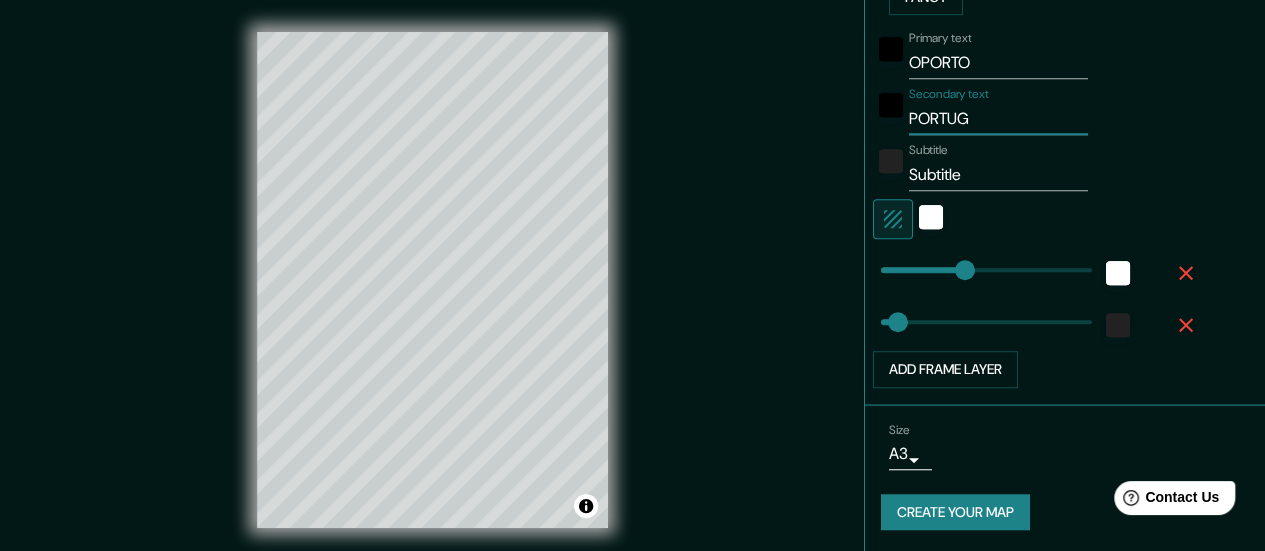 type on "PORTUGA" 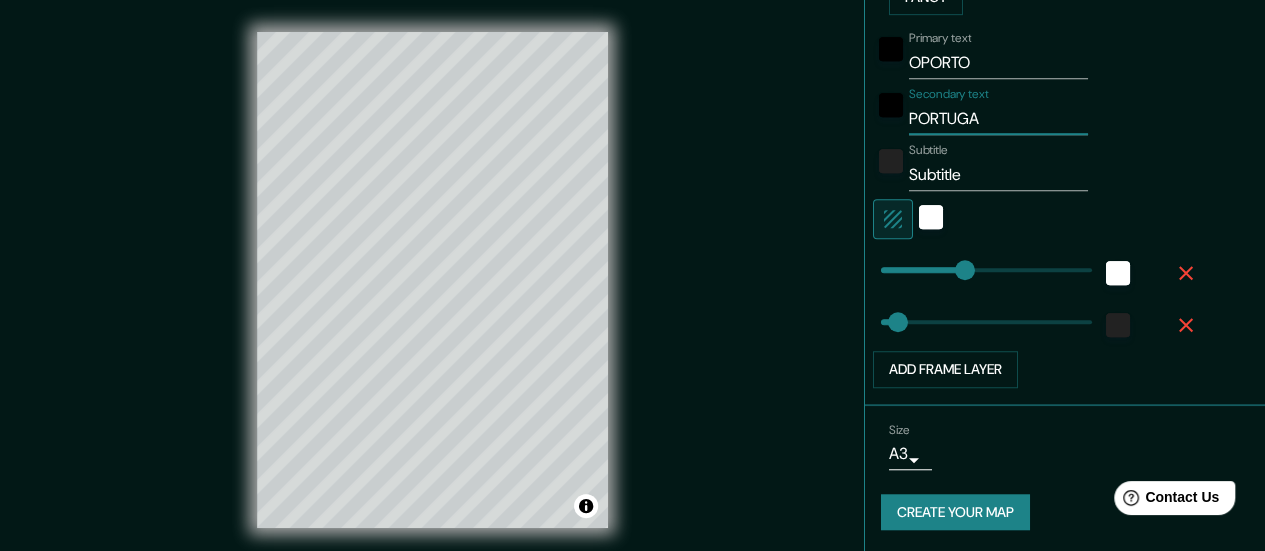 type on "140" 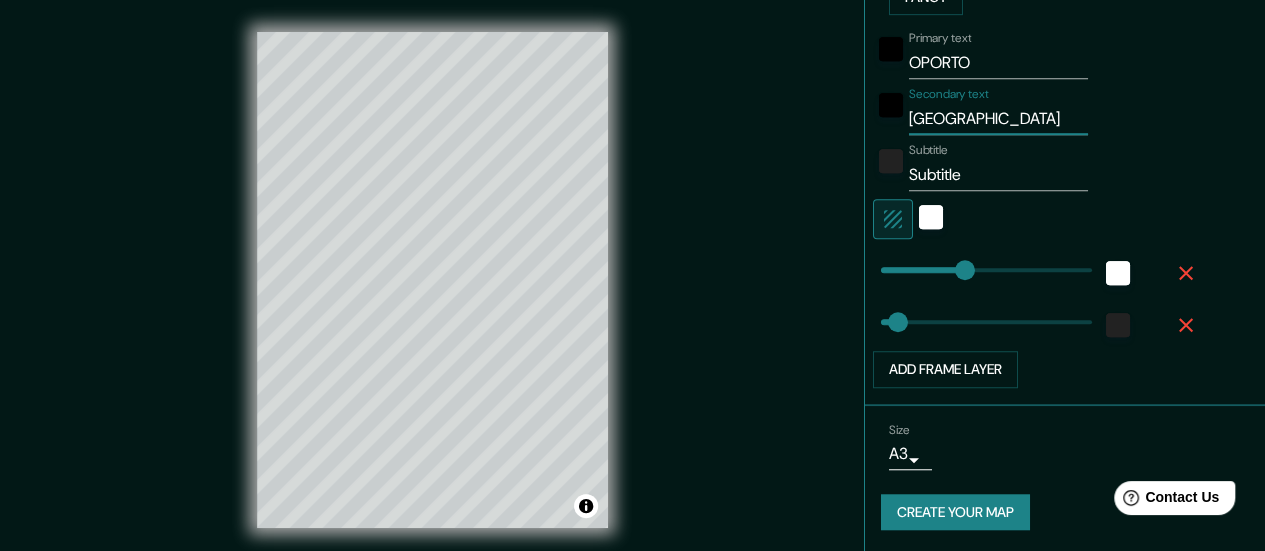 type on "140" 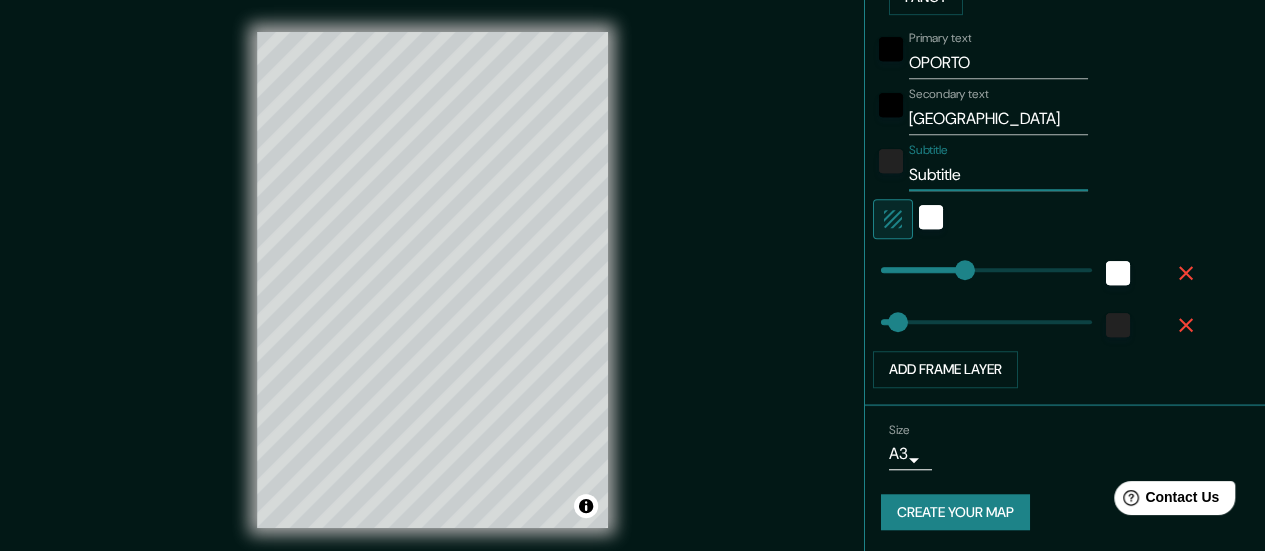 drag, startPoint x: 966, startPoint y: 167, endPoint x: 757, endPoint y: 169, distance: 209.00957 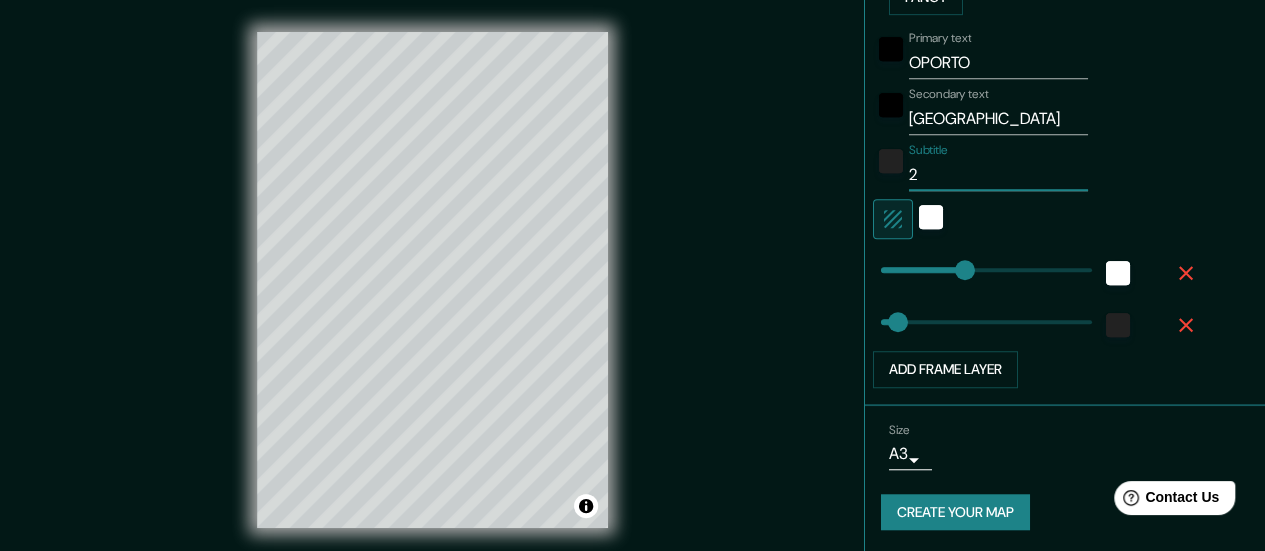 type on "140" 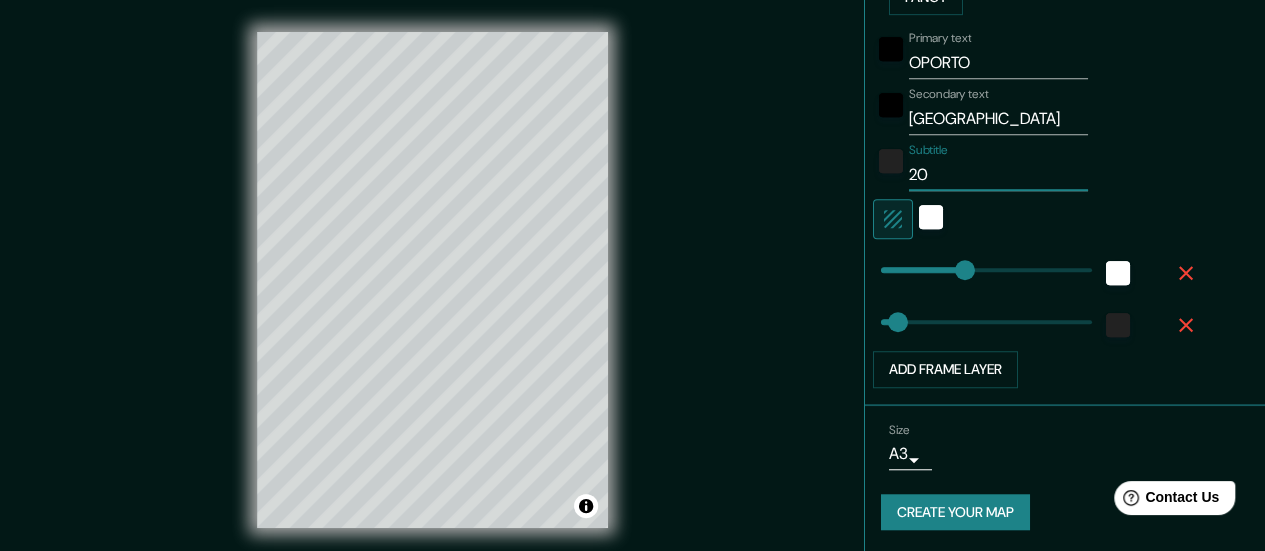 type on "140" 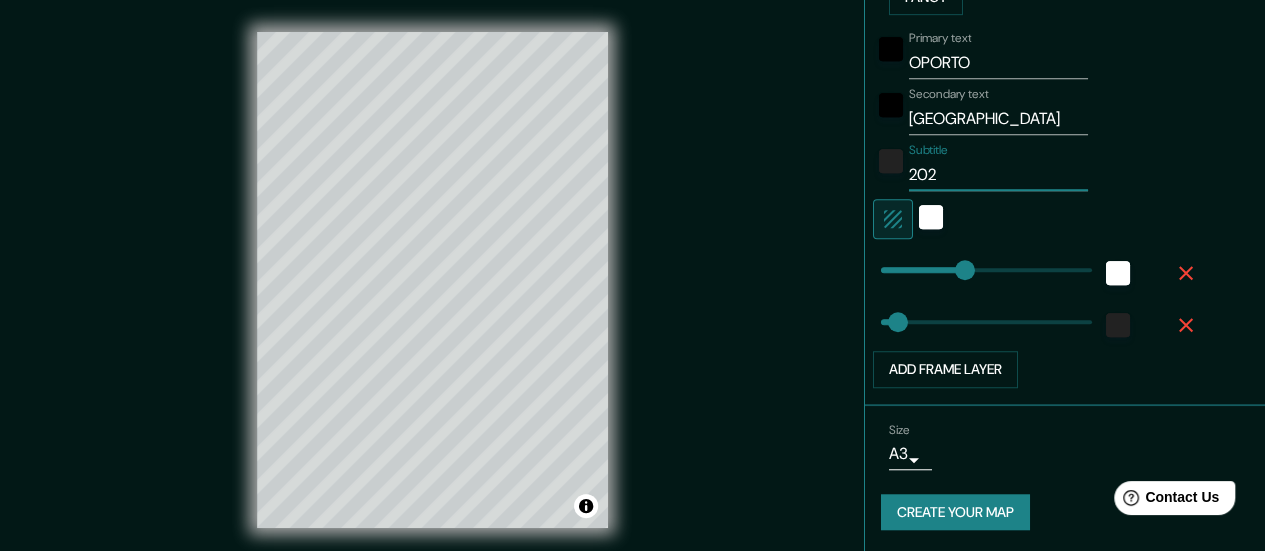 type on "2025" 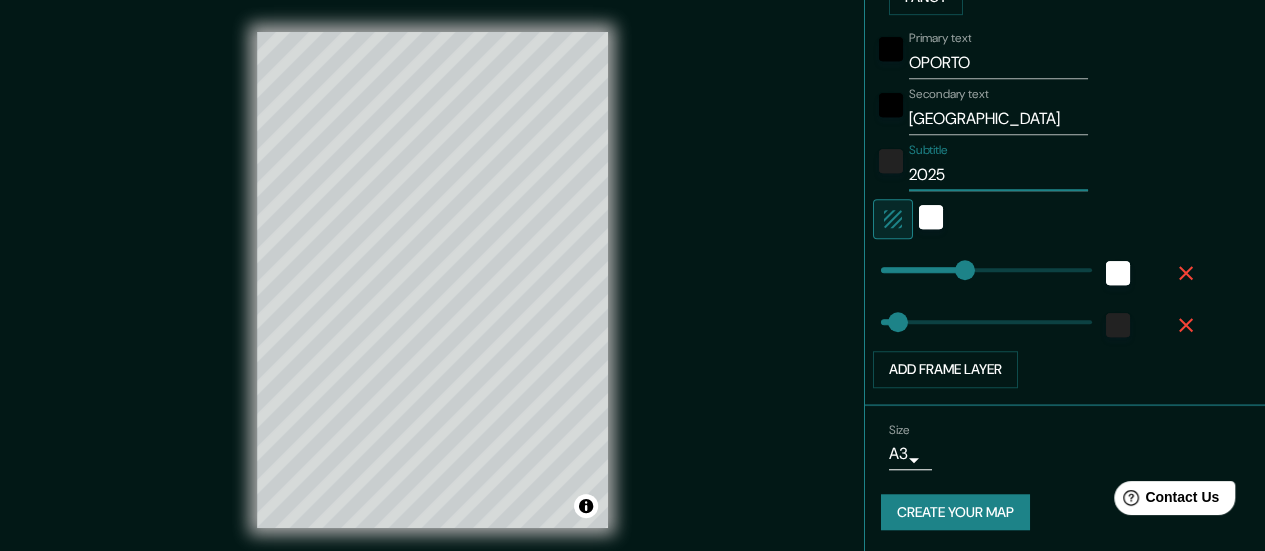 type on "2025" 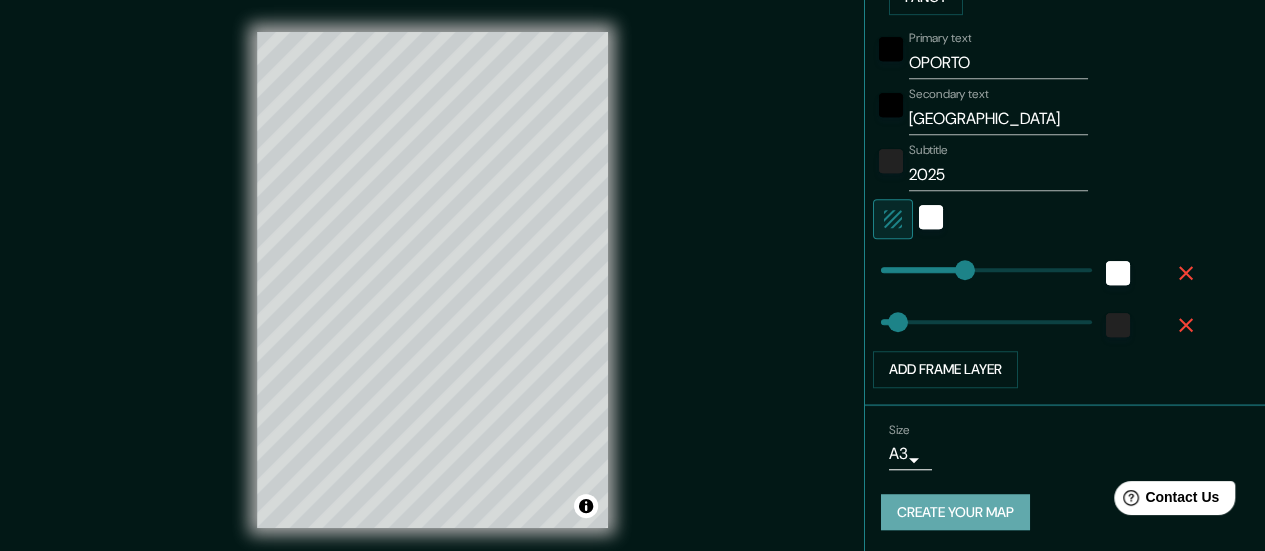 click on "Create your map" at bounding box center (955, 512) 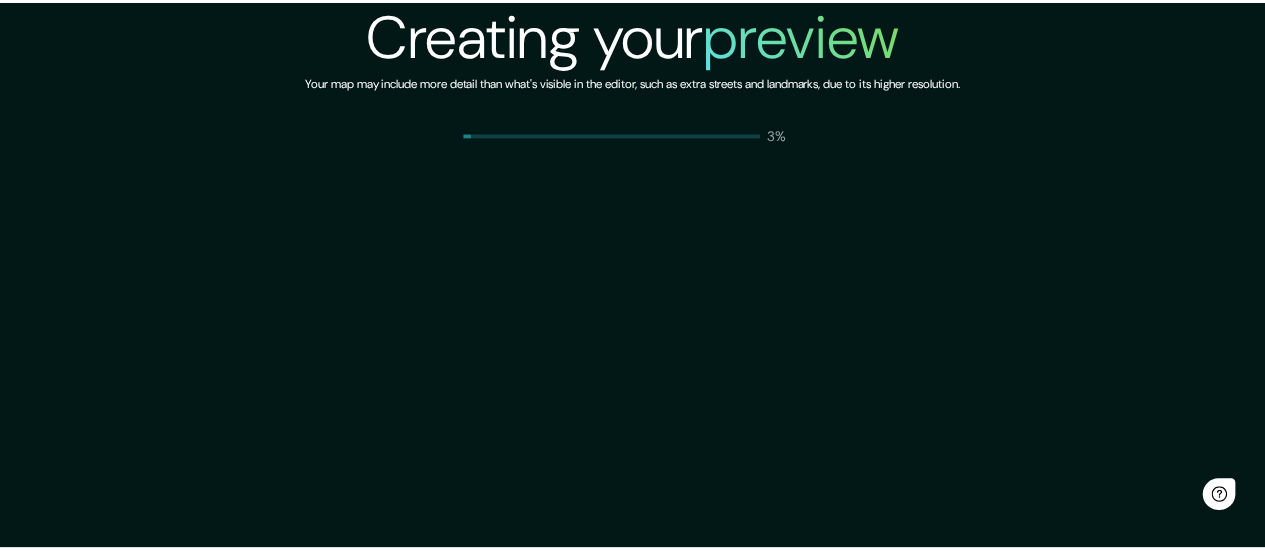 scroll, scrollTop: 0, scrollLeft: 0, axis: both 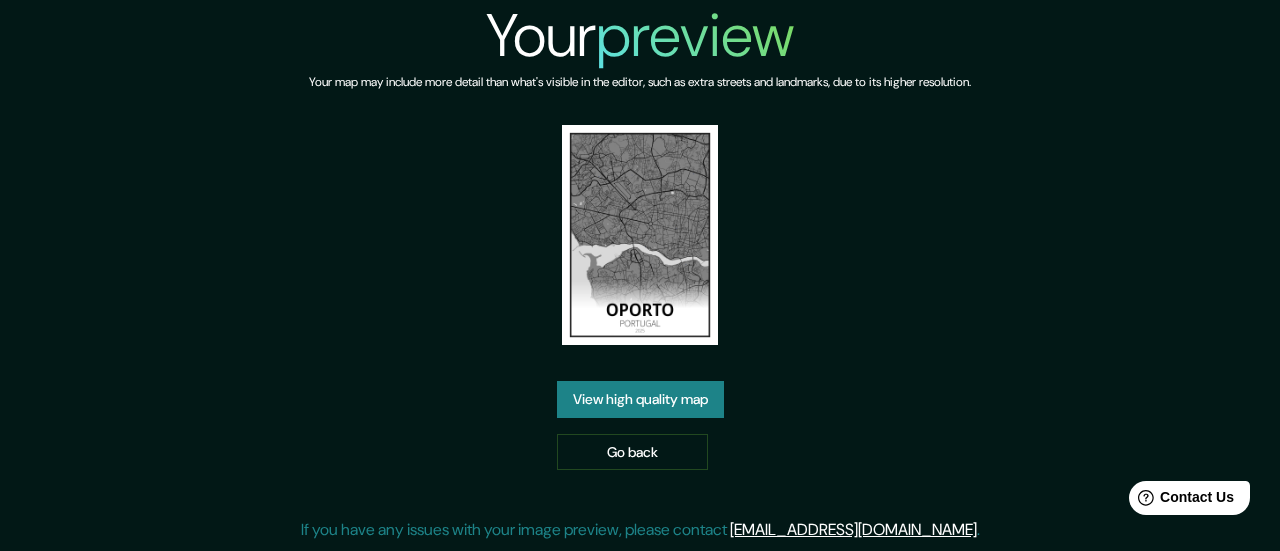 drag, startPoint x: 798, startPoint y: 154, endPoint x: 642, endPoint y: 137, distance: 156.92355 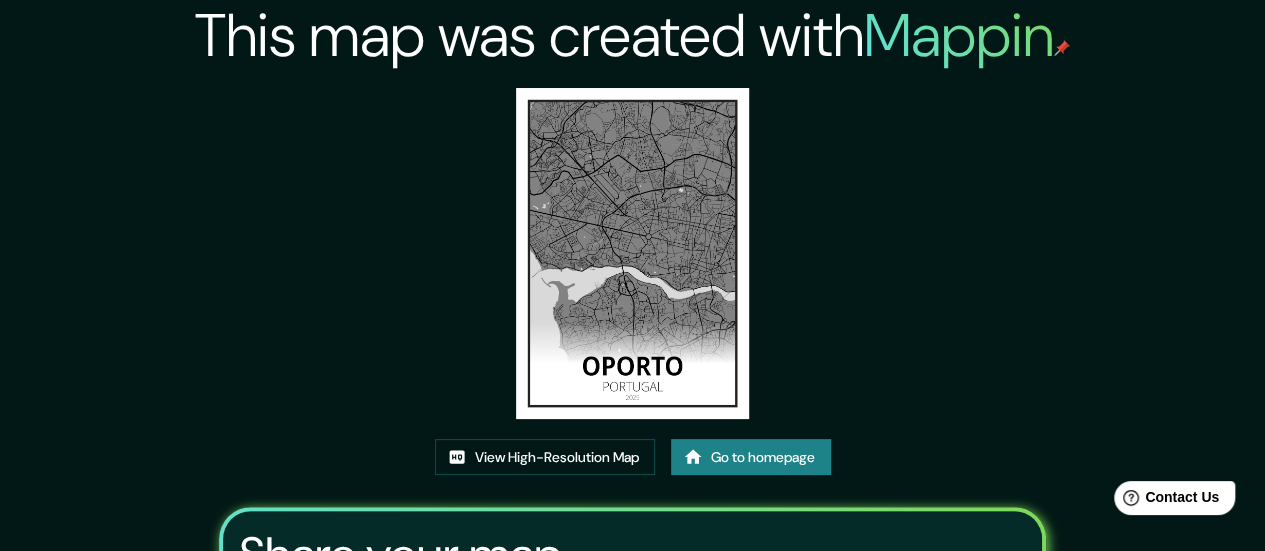 click on "Go to homepage" at bounding box center [751, 457] 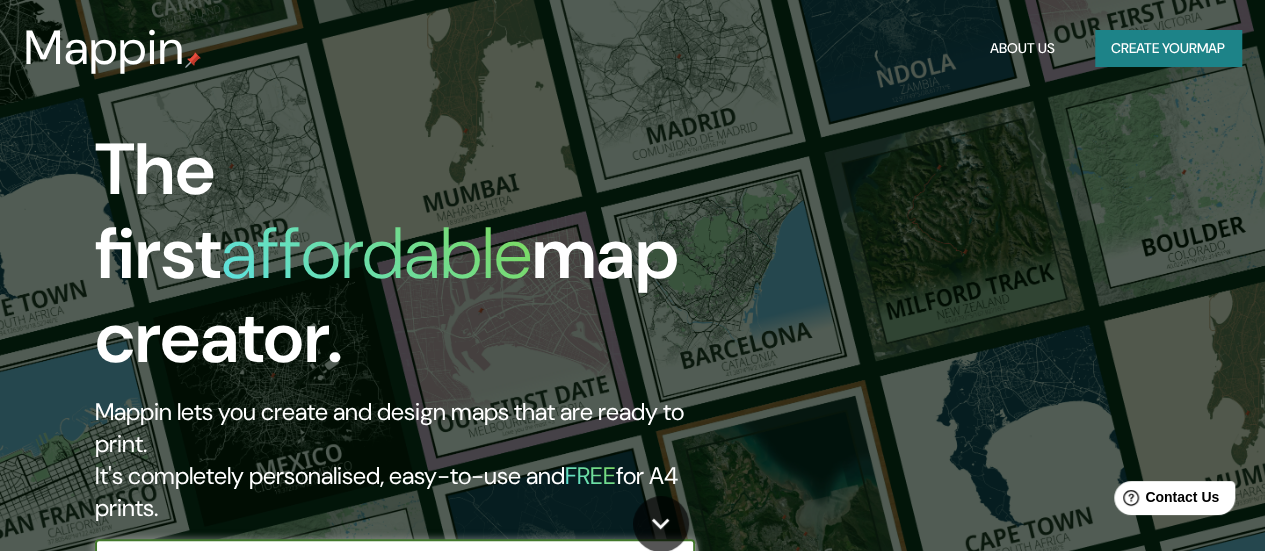 click at bounding box center (375, 559) 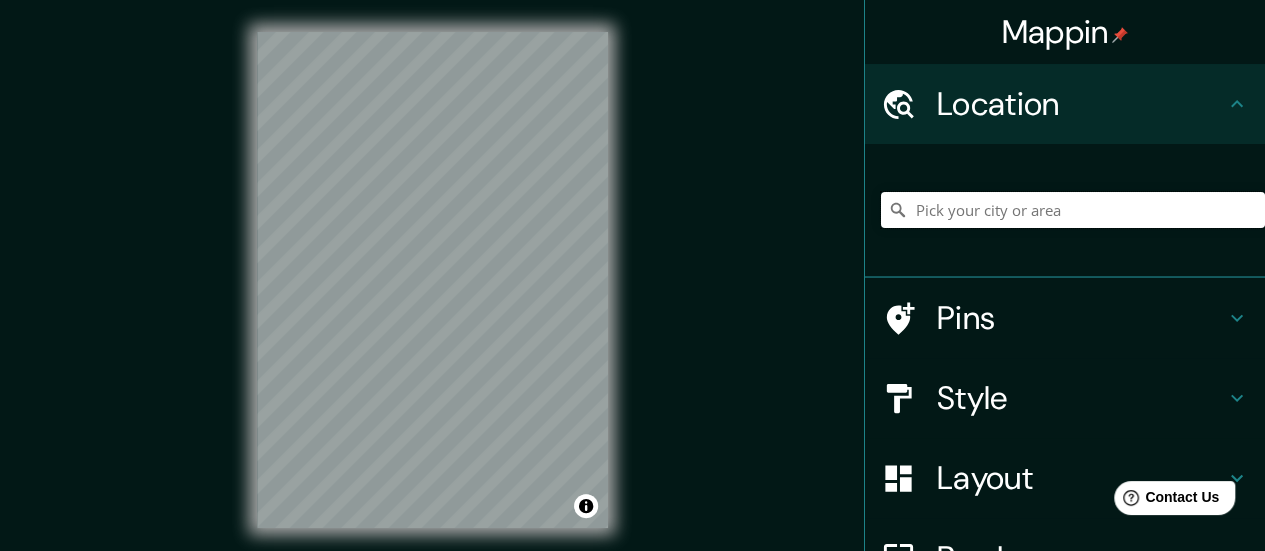 click at bounding box center (1073, 210) 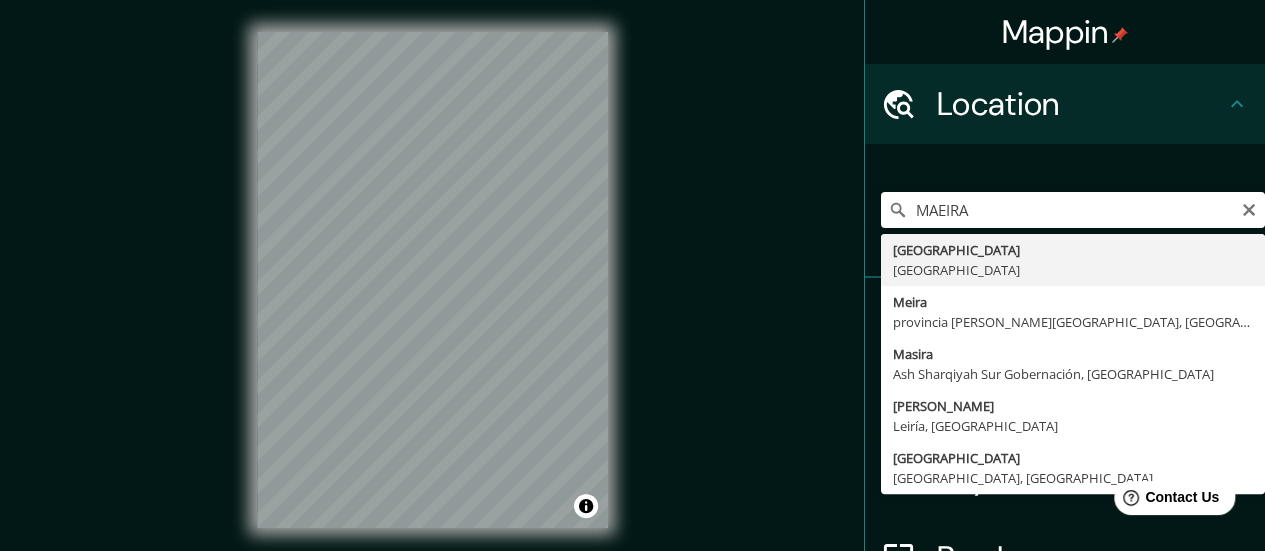 type on "Madeira, Portugal" 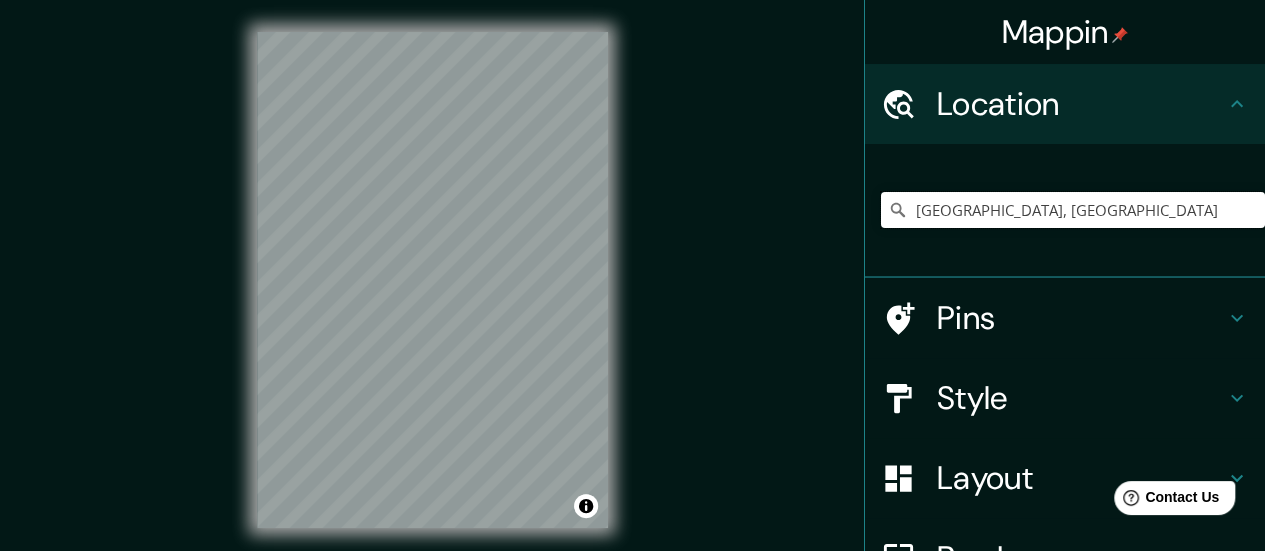 scroll, scrollTop: 100, scrollLeft: 0, axis: vertical 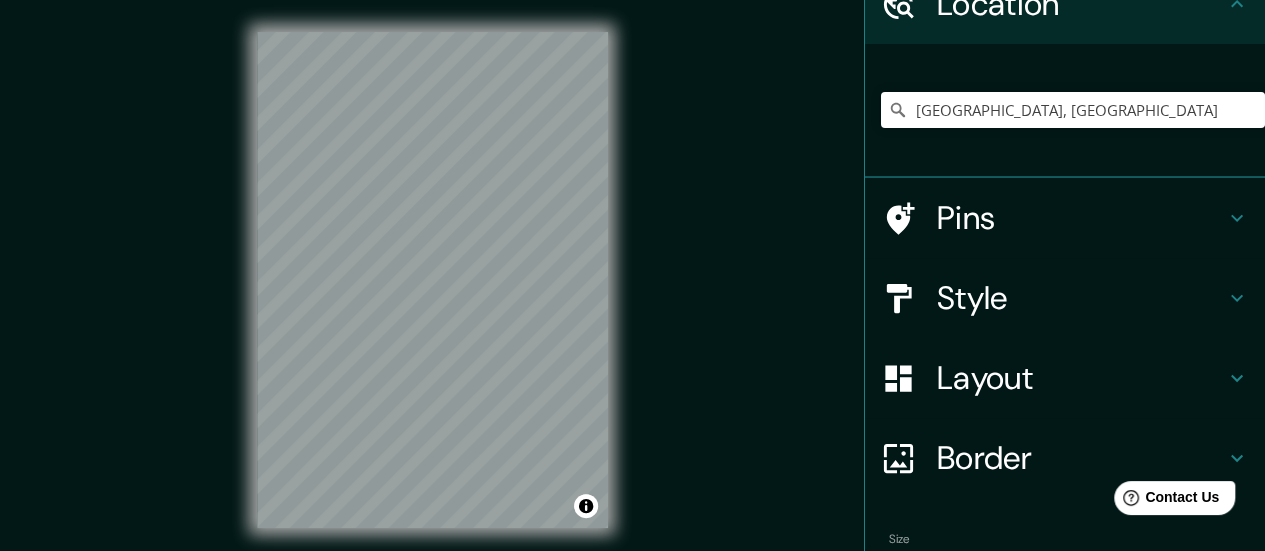 click 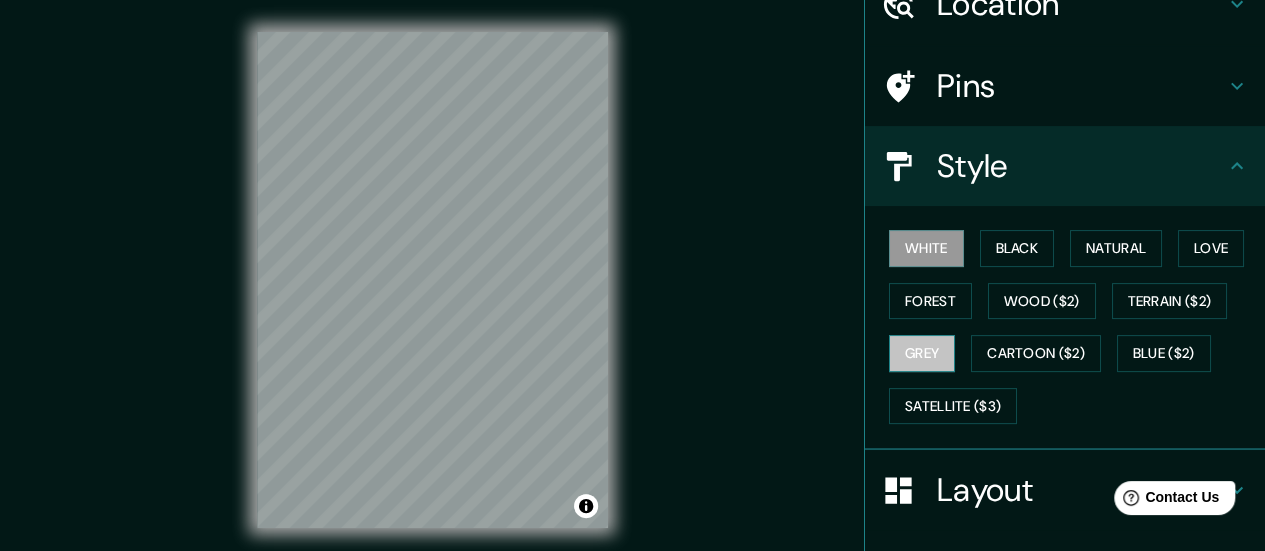 click on "Grey" at bounding box center (922, 353) 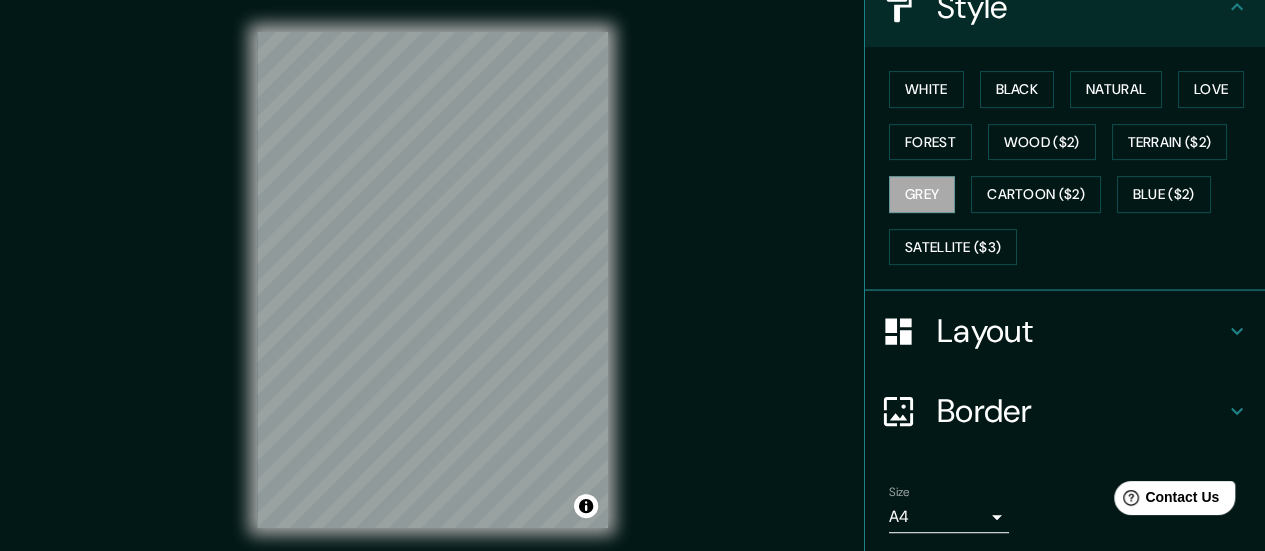 scroll, scrollTop: 284, scrollLeft: 0, axis: vertical 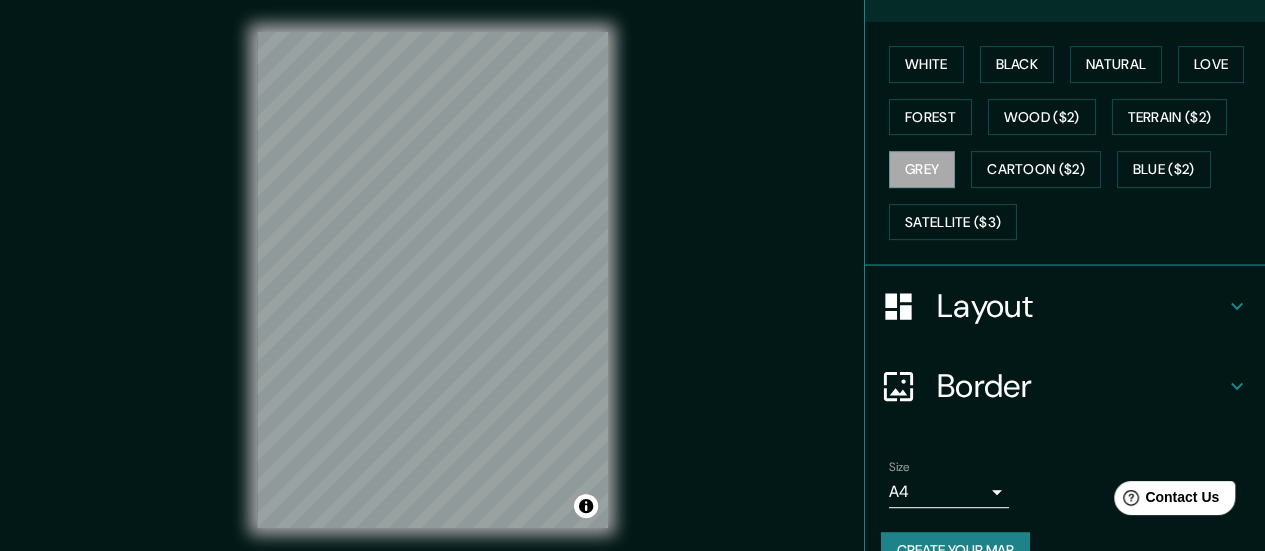 click 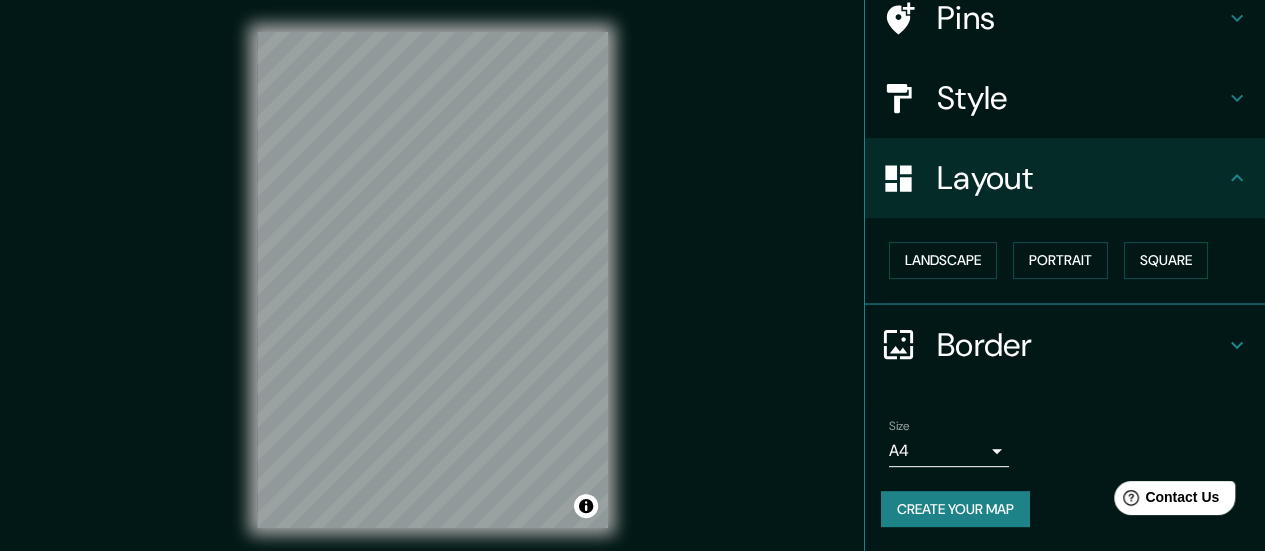 scroll, scrollTop: 166, scrollLeft: 0, axis: vertical 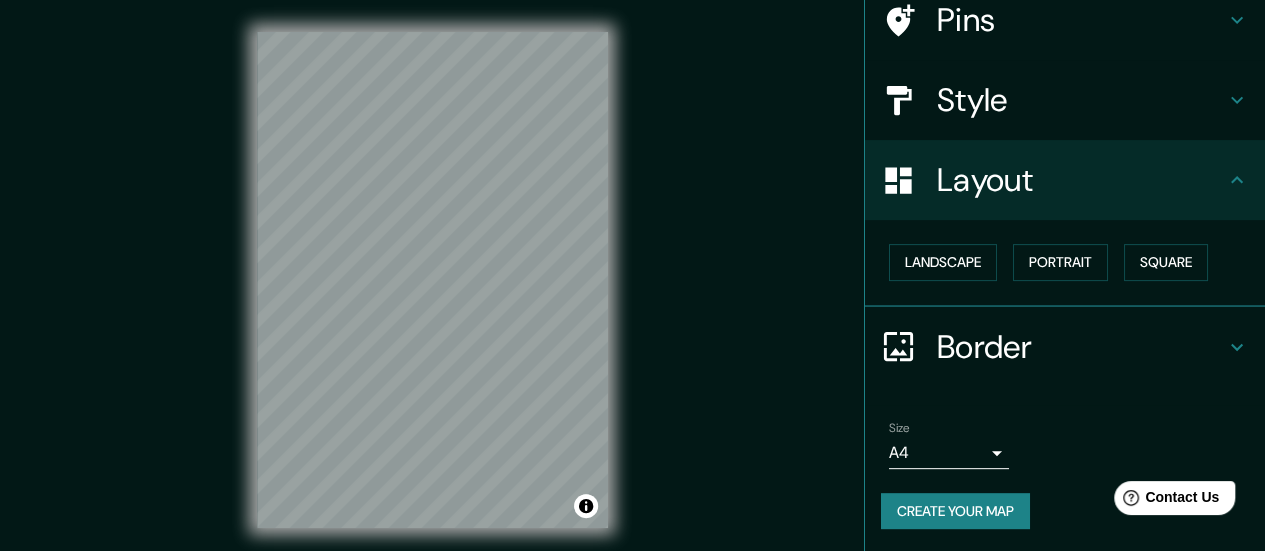 click on "Mappin Location Madeira, Portugal Pins Style Layout Landscape Portrait Square Border Choose a border.  Hint : you can make layers of the frame opaque to create some cool effects. None Simple Transparent Fancy Size A4 single Create your map © Mapbox   © OpenStreetMap   Improve this map Any problems, suggestions, or concerns please email    help@mappin.pro . . ." at bounding box center [632, 275] 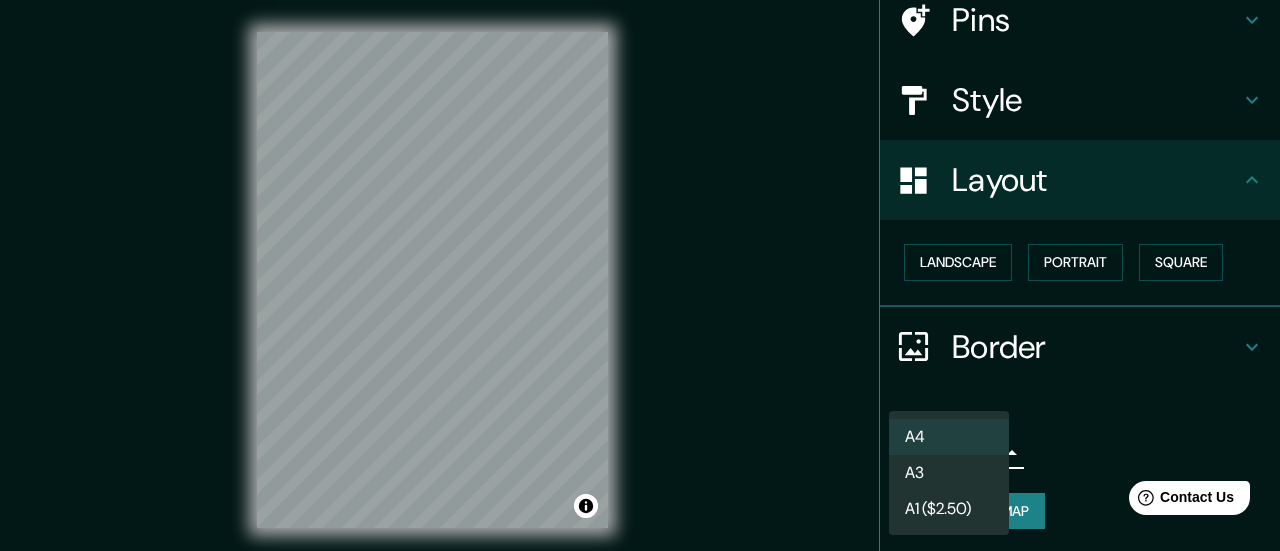 click on "A3" at bounding box center [949, 473] 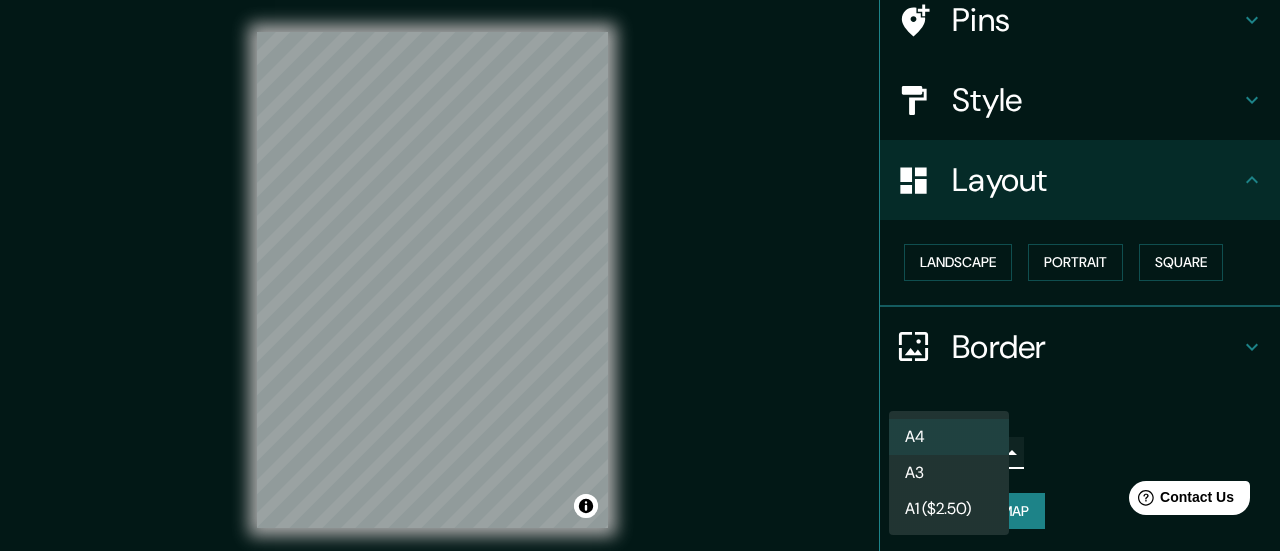 type on "a4" 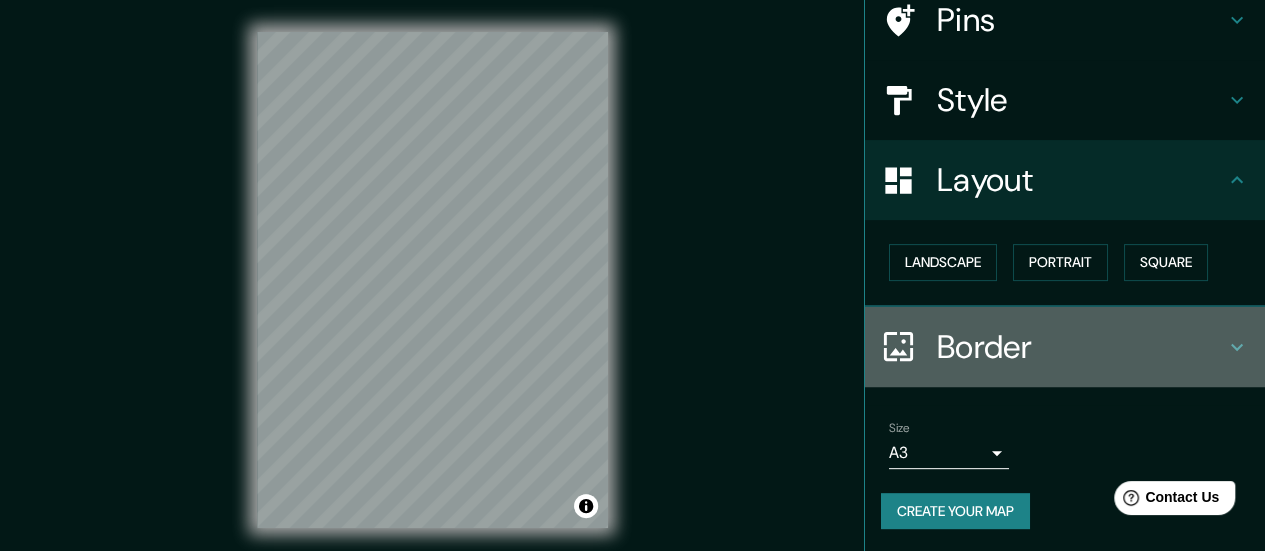 click on "Border" at bounding box center [1081, 347] 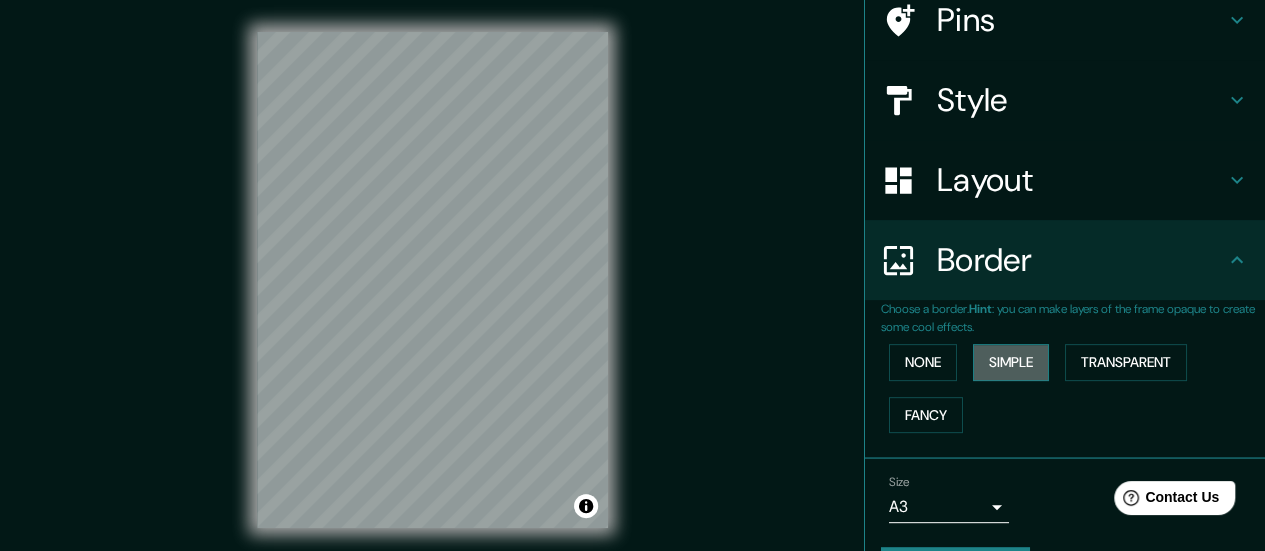 click on "Simple" at bounding box center (1011, 362) 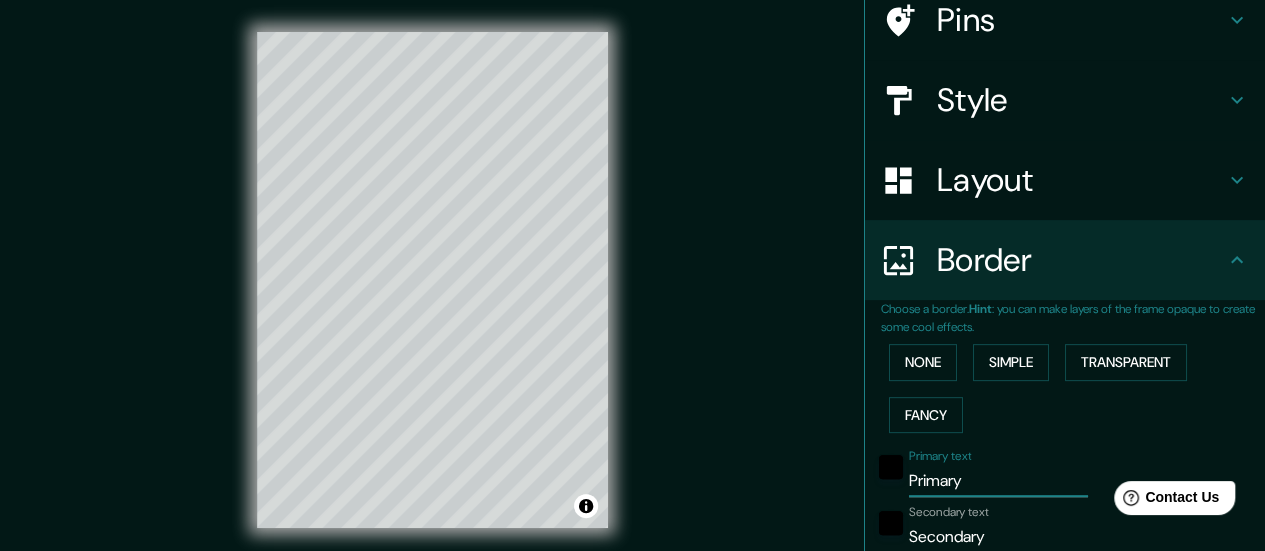 click on "Primary" at bounding box center (998, 481) 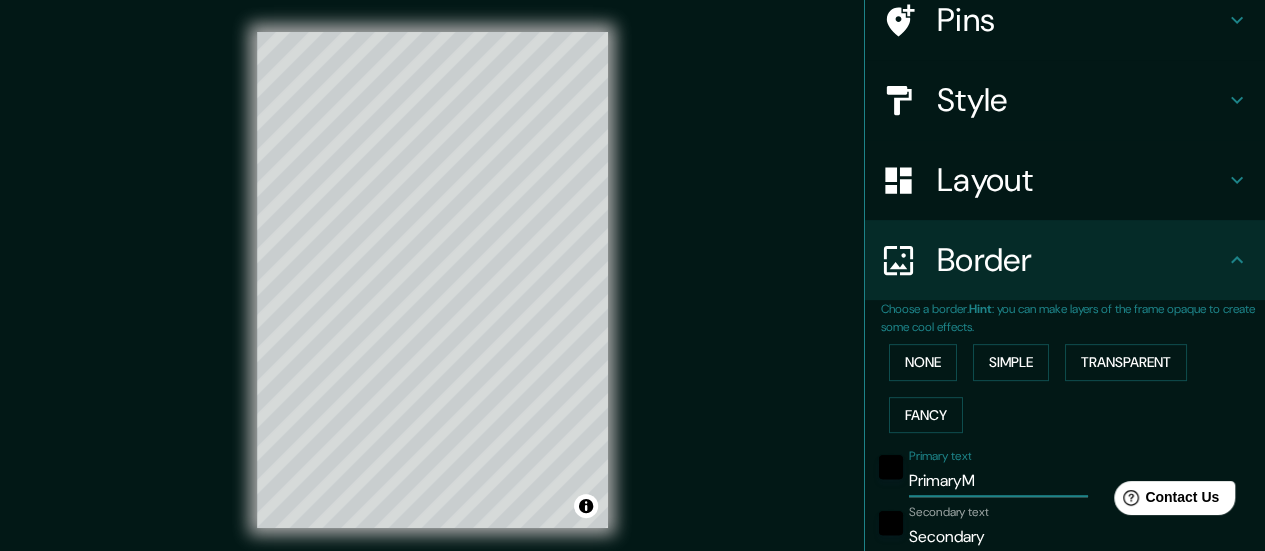 type on "PrimaryMA" 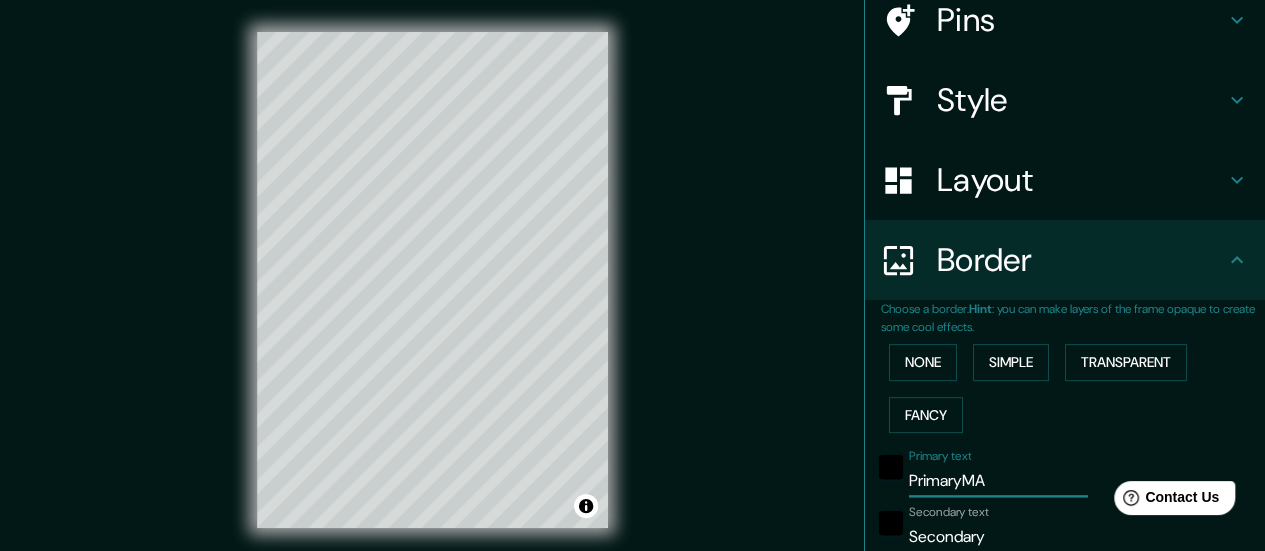 type on "PrimaryMAD" 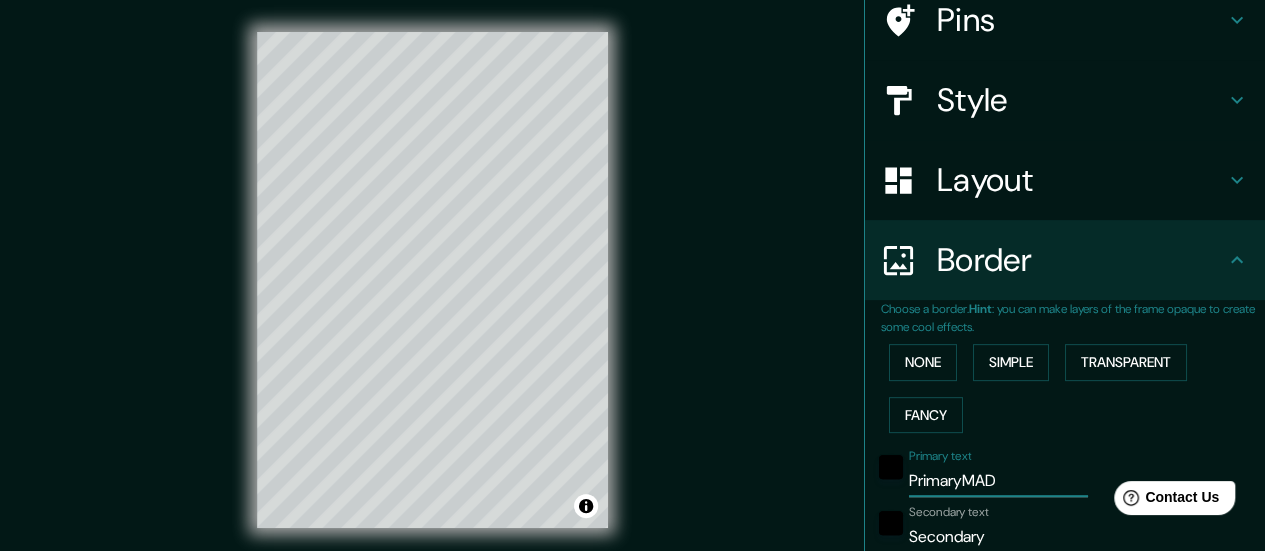 type on "PrimaryMADE" 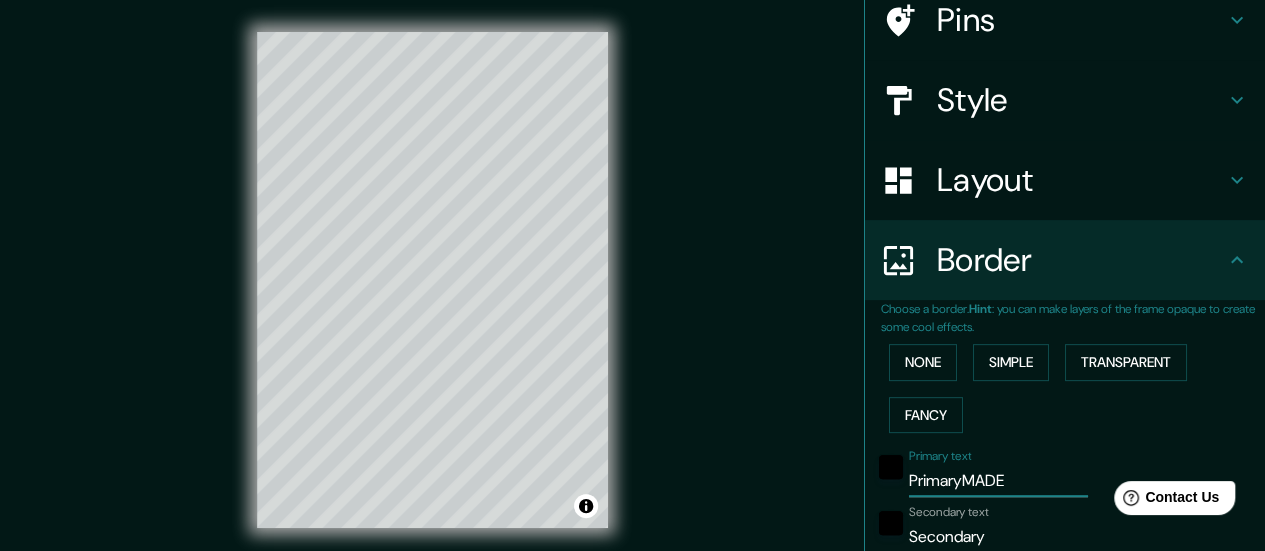 type on "PrimaryMADEI" 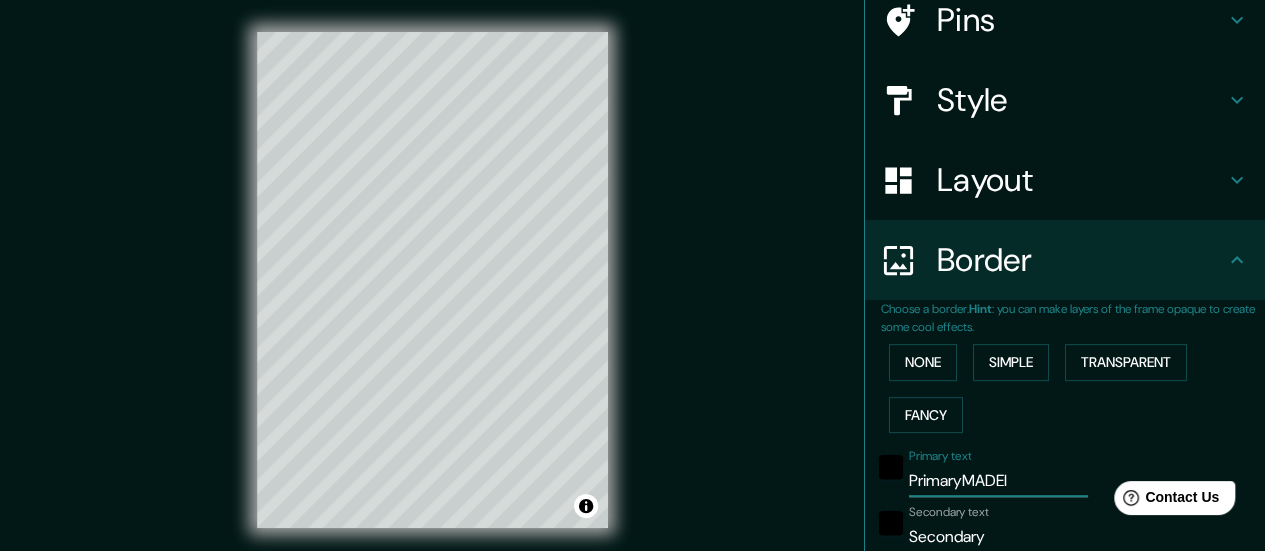 type on "140" 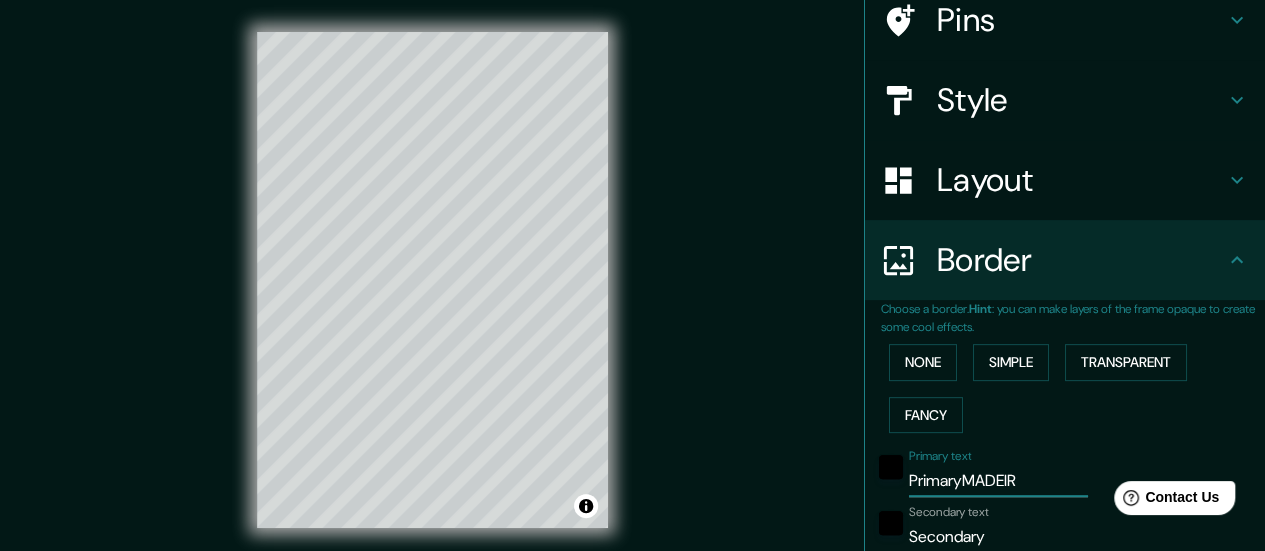 type on "PrimaryMADEI" 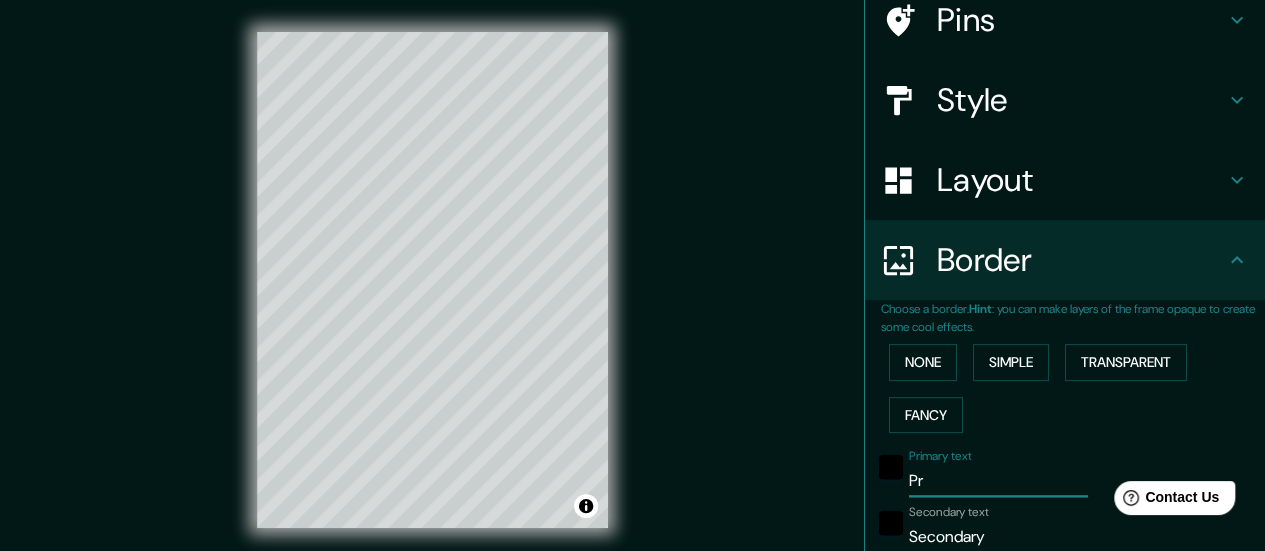 type on "P" 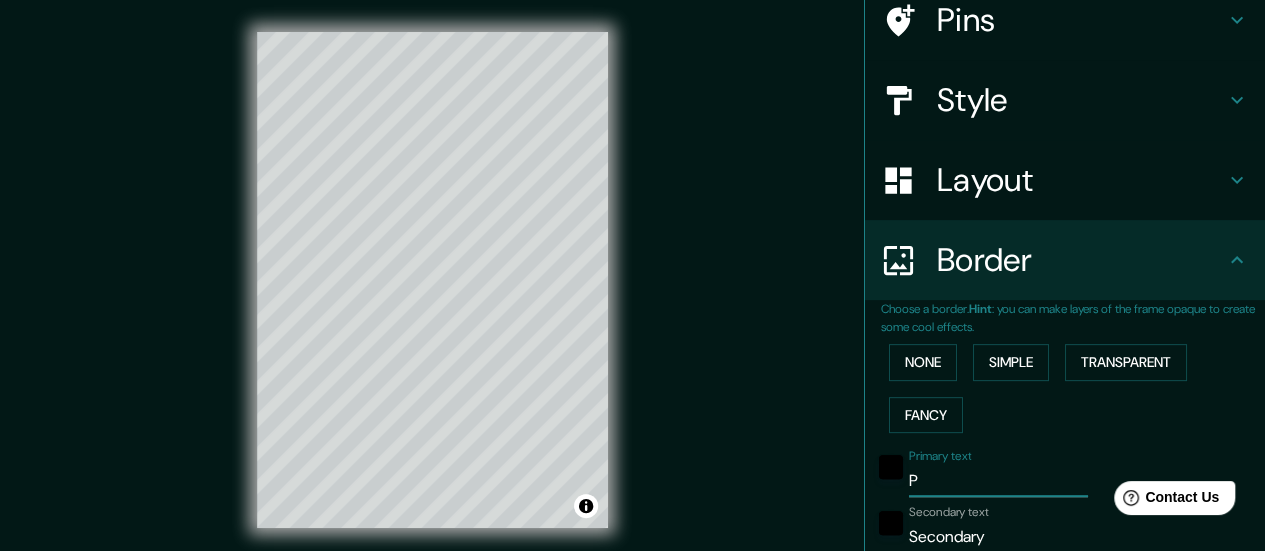 type 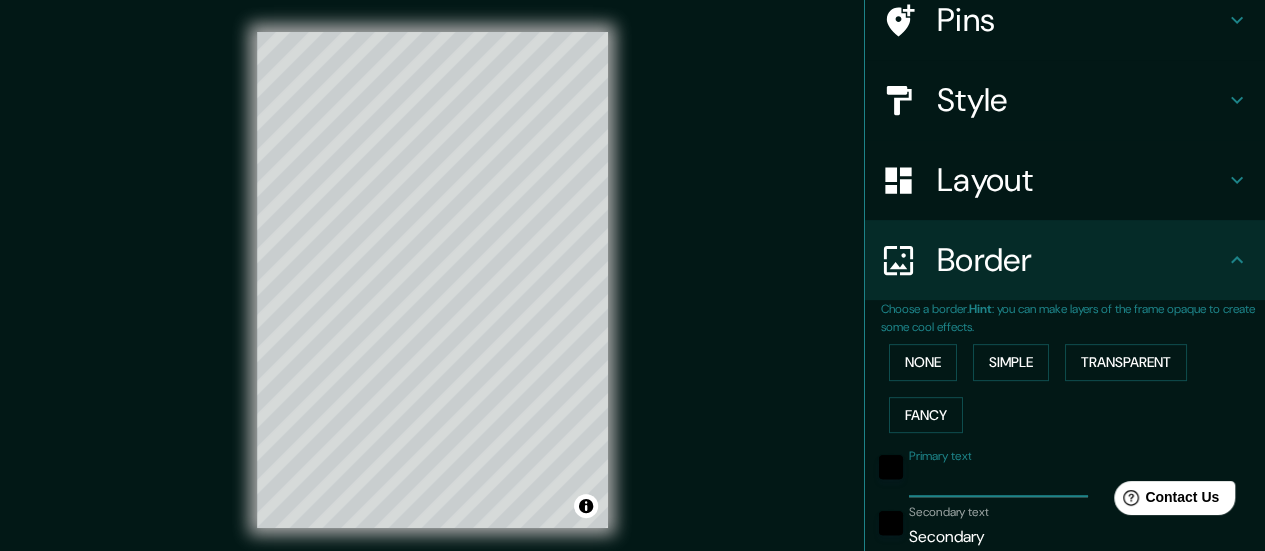 type on "140" 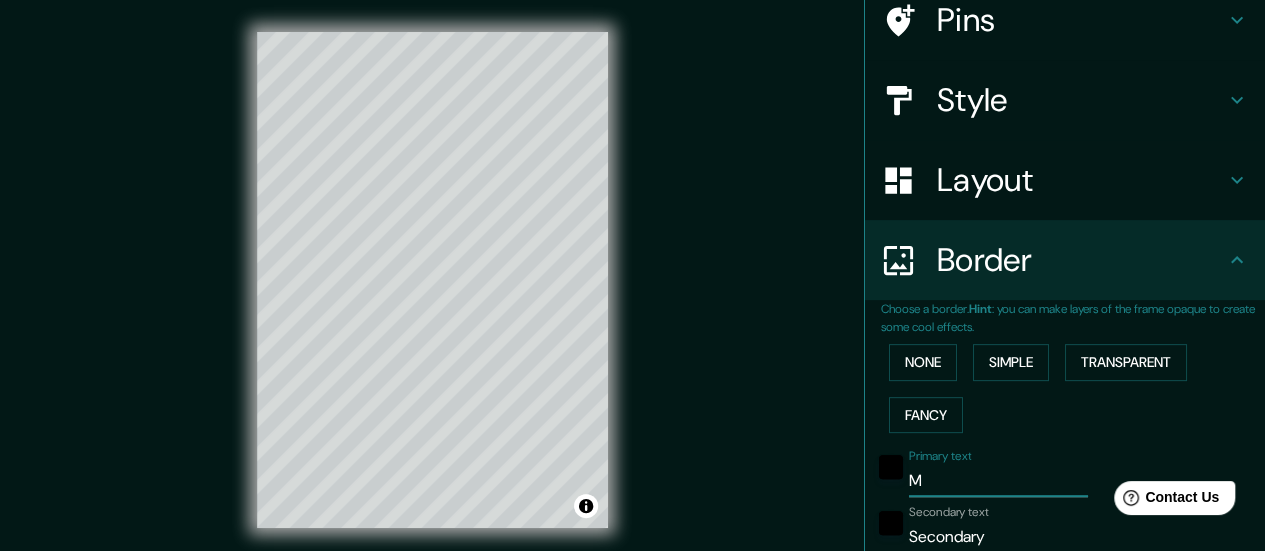 type on "MA" 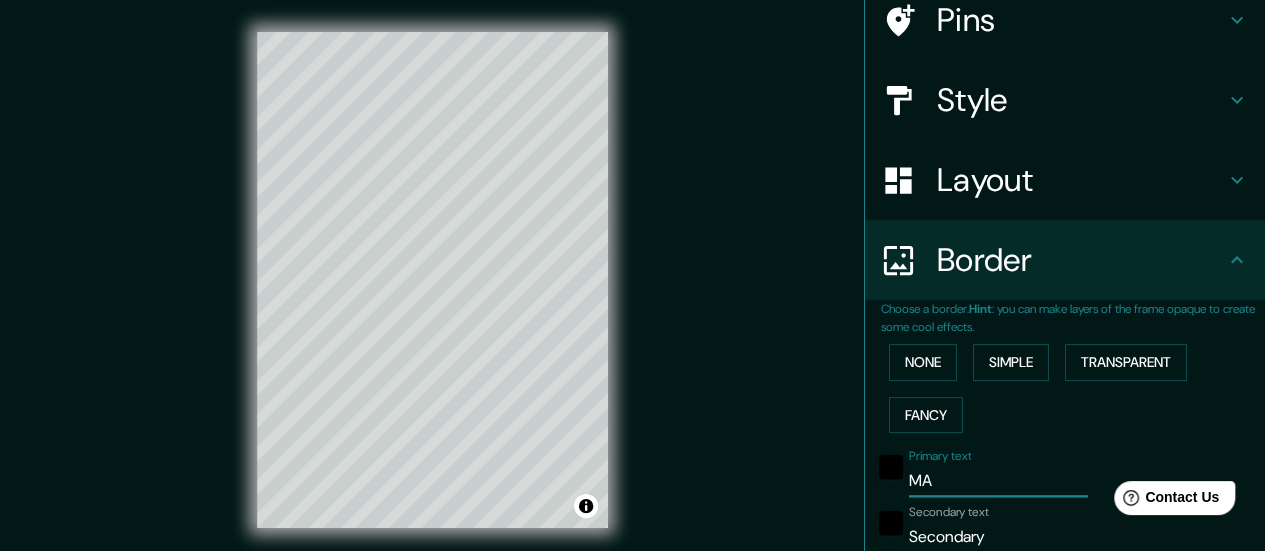 type on "140" 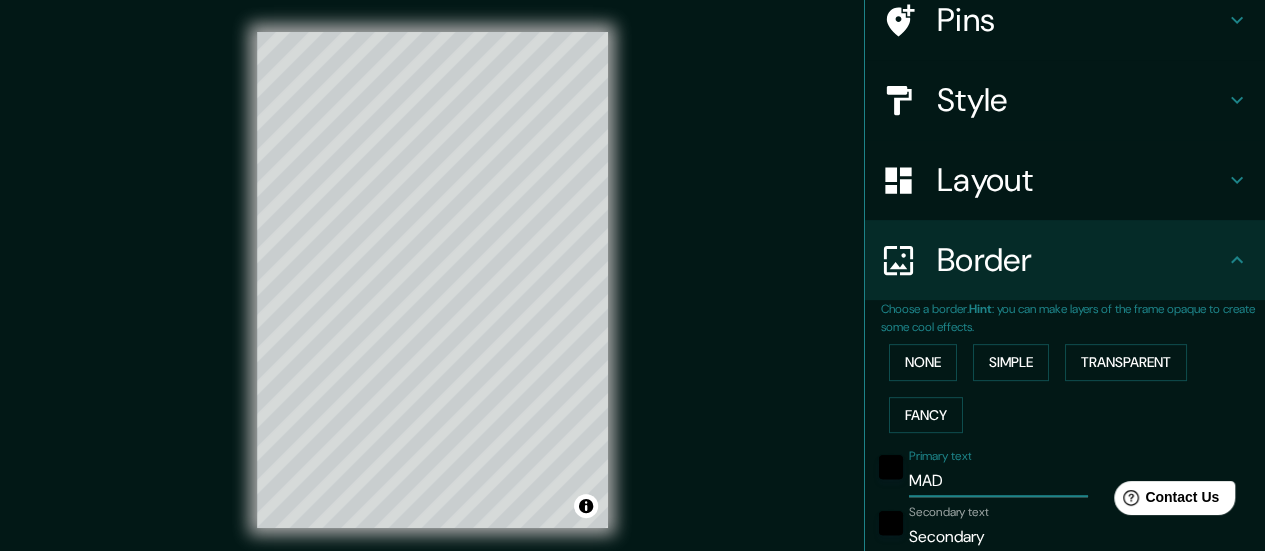 type on "MADE" 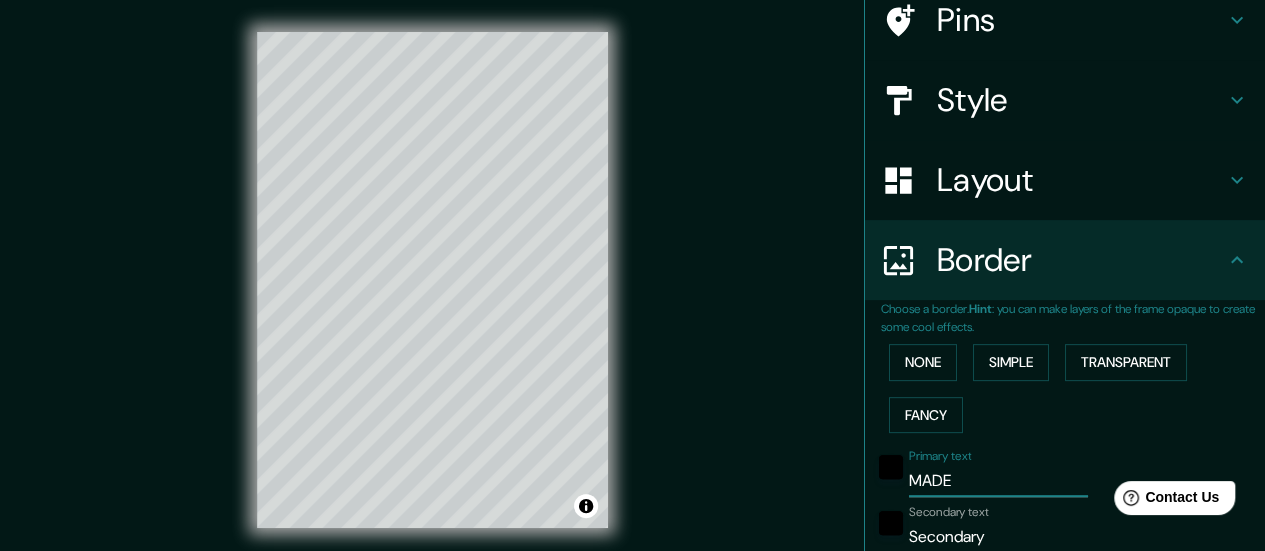type on "MADEI" 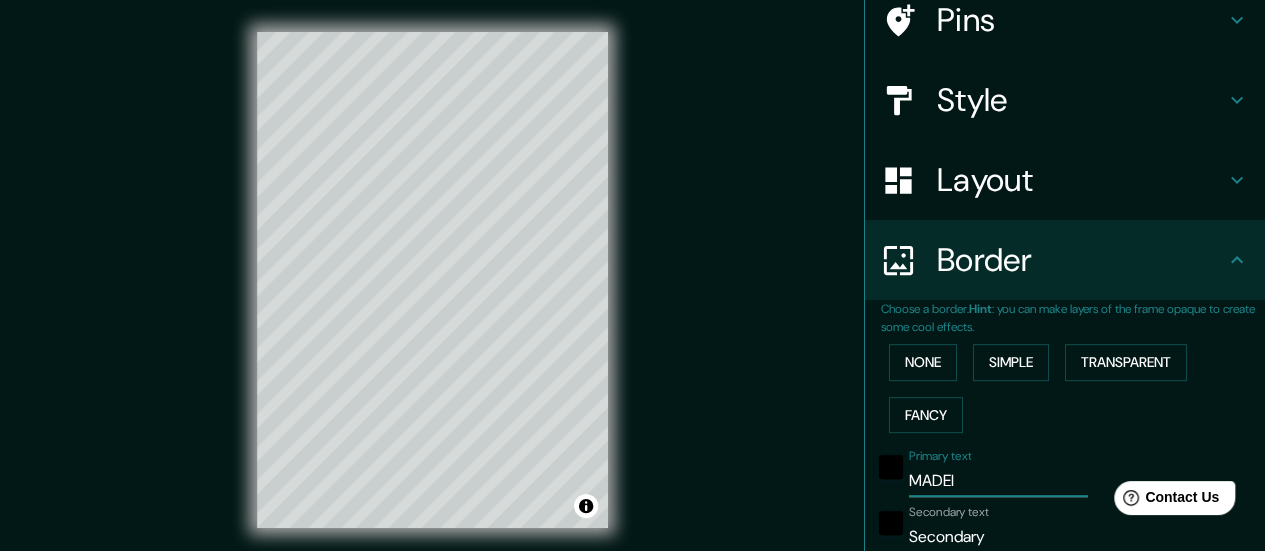 type on "140" 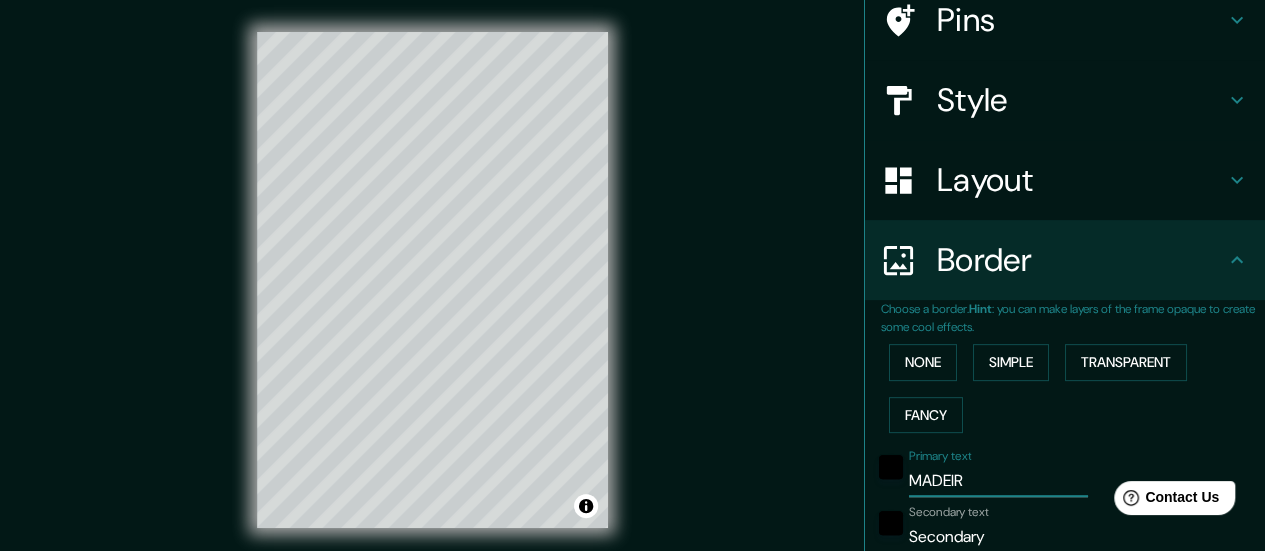 type on "MADEIRA" 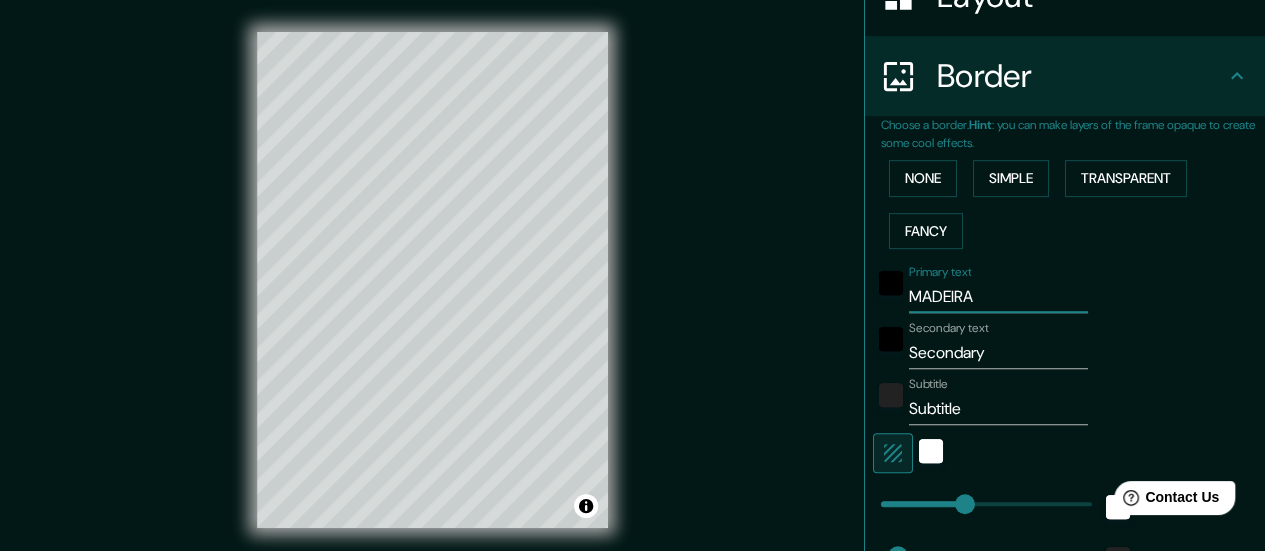 scroll, scrollTop: 366, scrollLeft: 0, axis: vertical 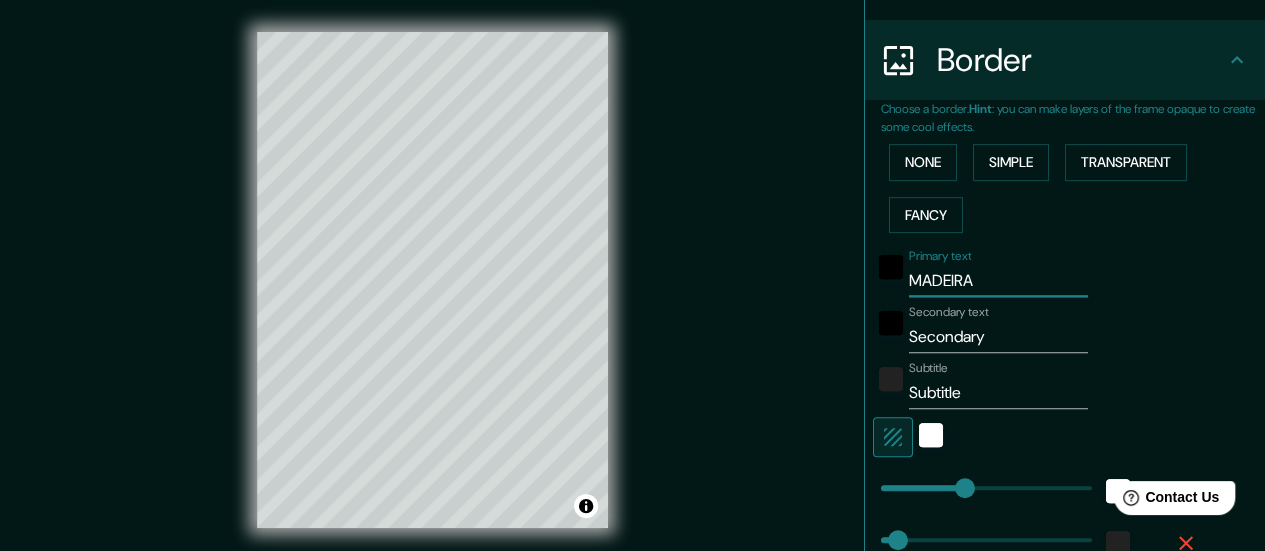type on "MADEIRA" 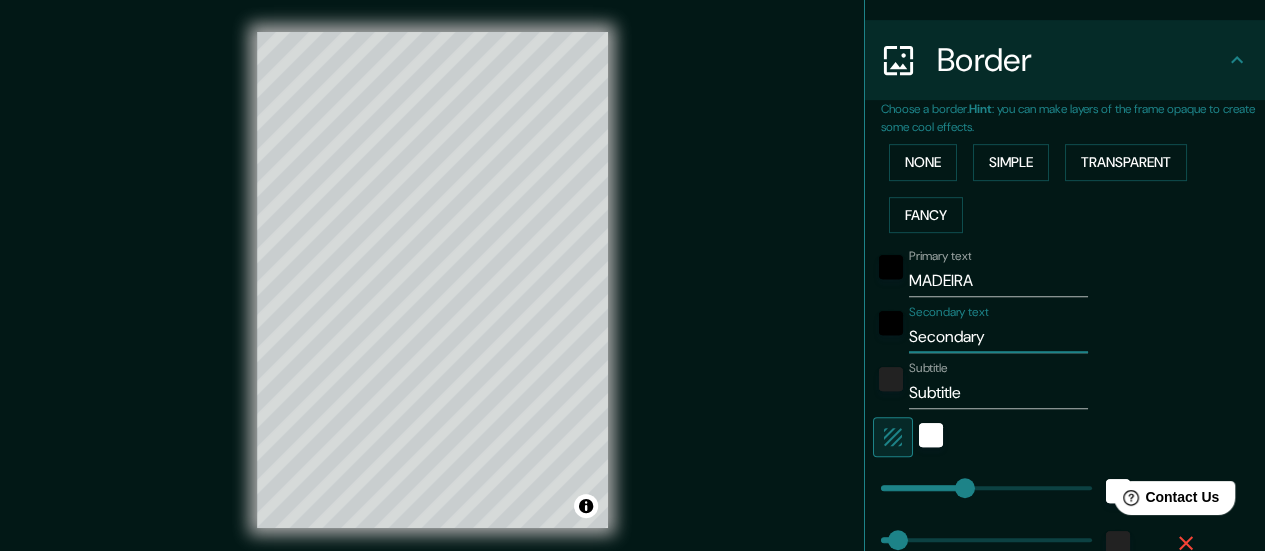 click on "Secondary" at bounding box center (998, 337) 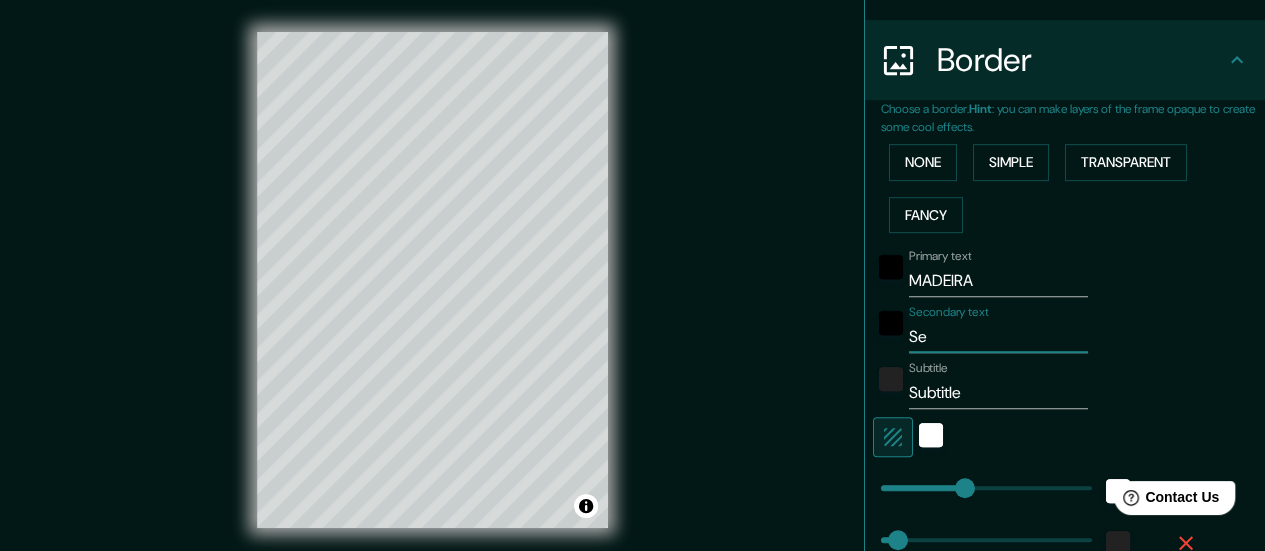 type on "S" 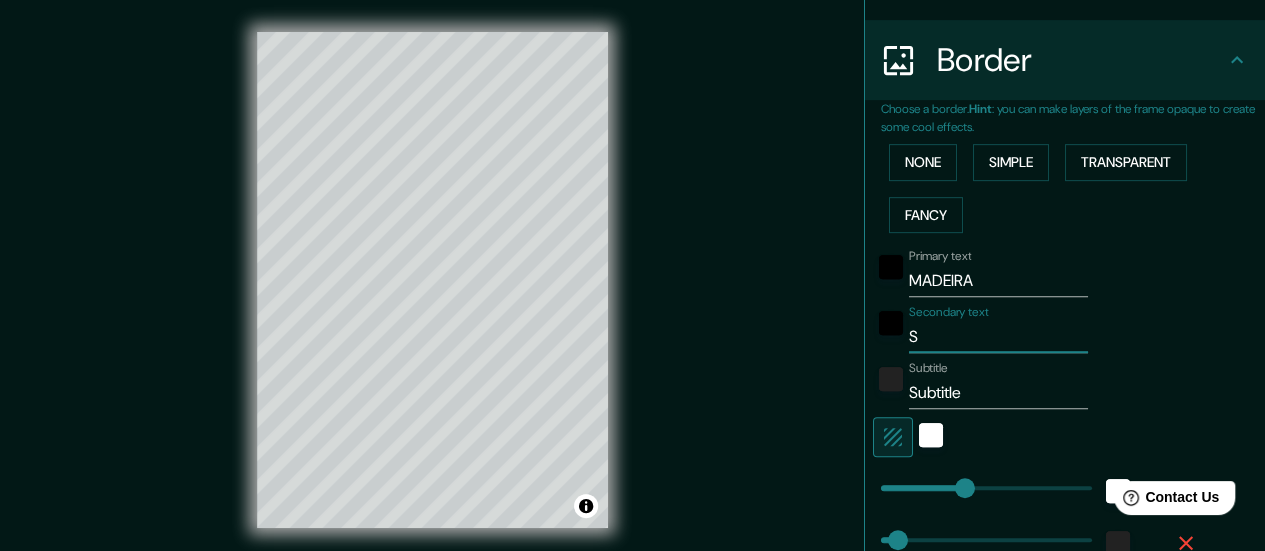 type 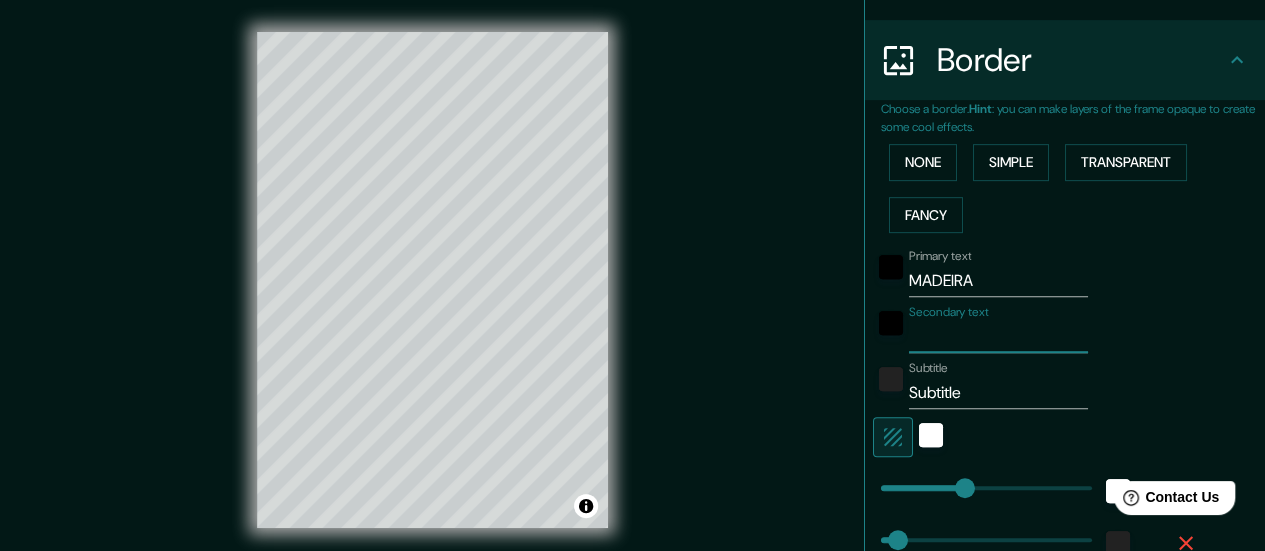 type on "140" 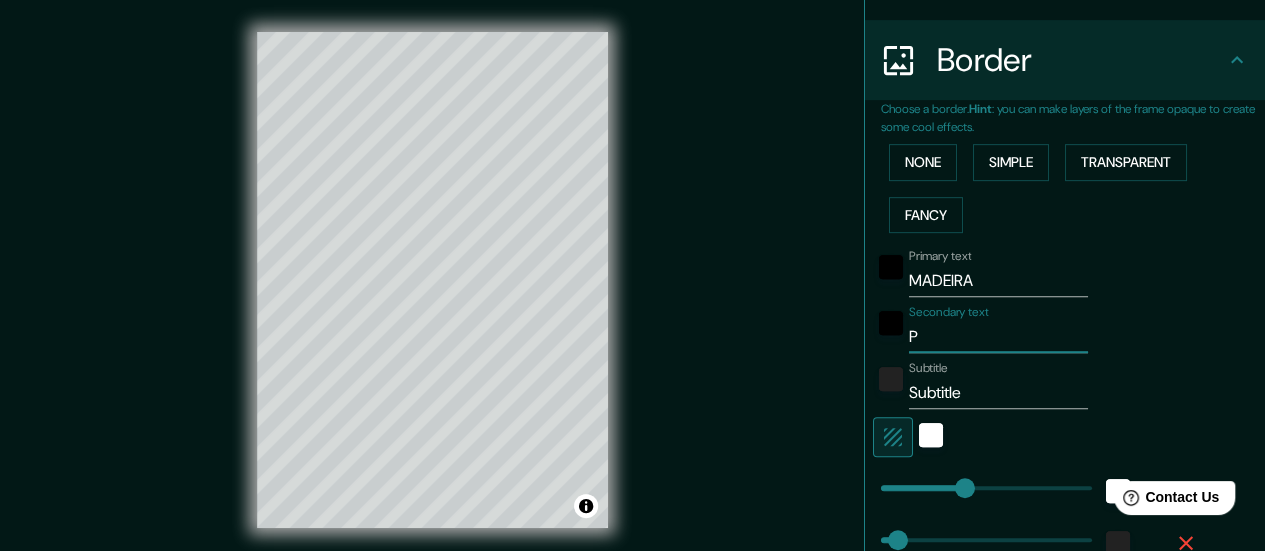 type on "PO" 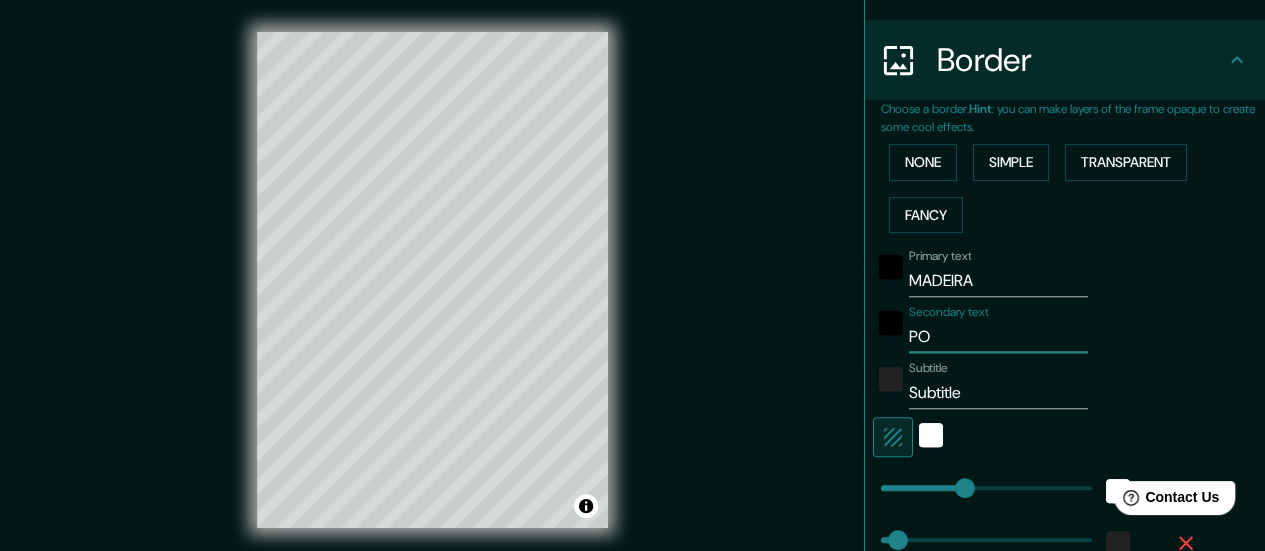 type on "POR" 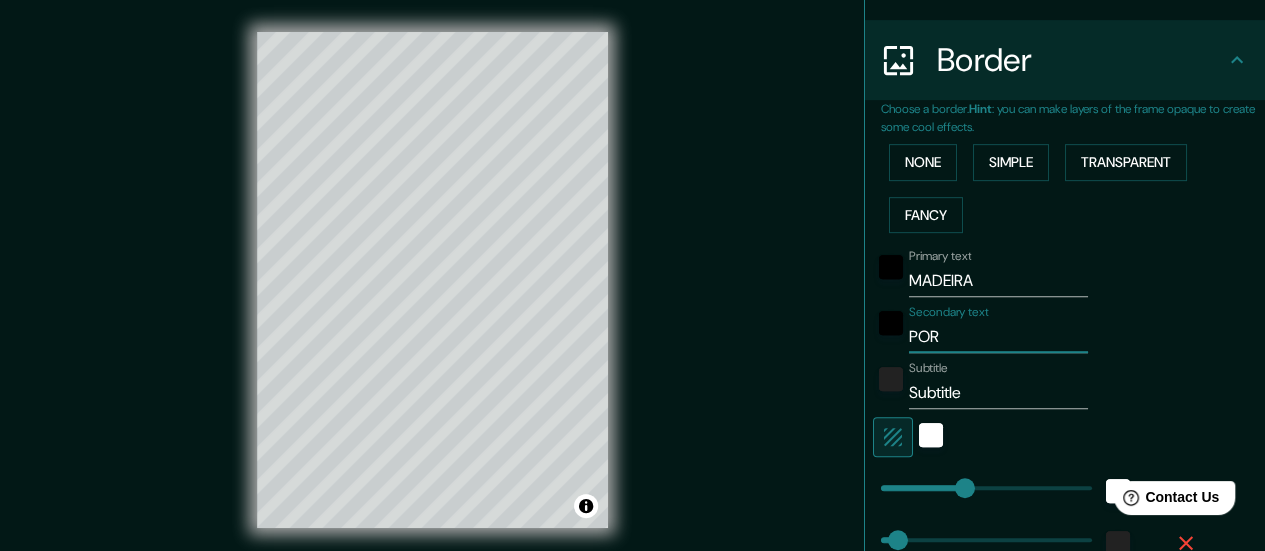type on "PORT" 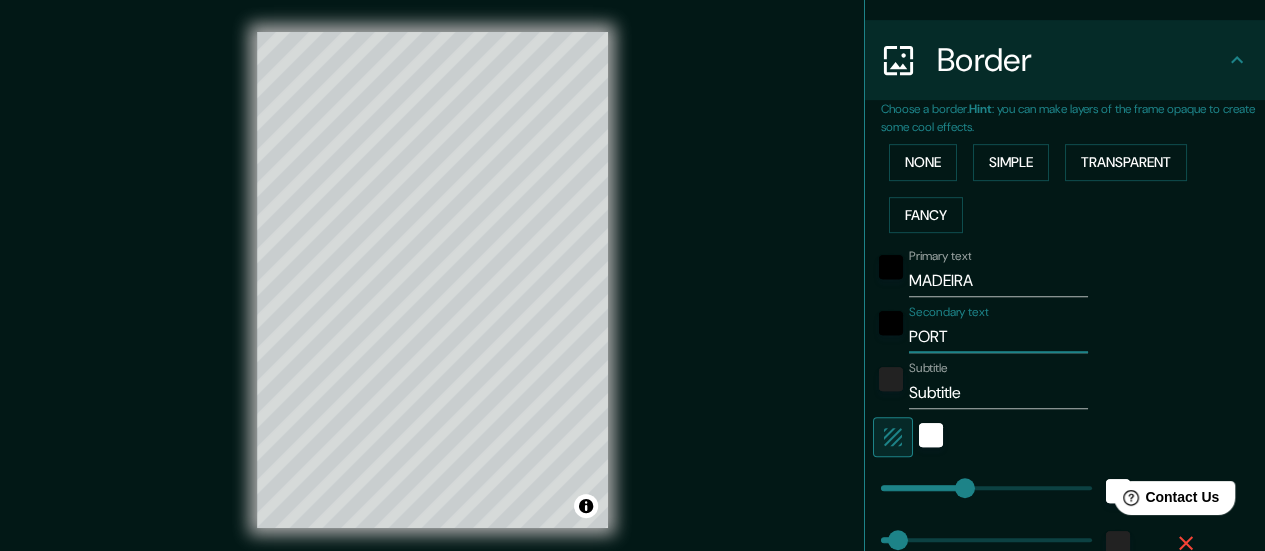 type on "PORTU" 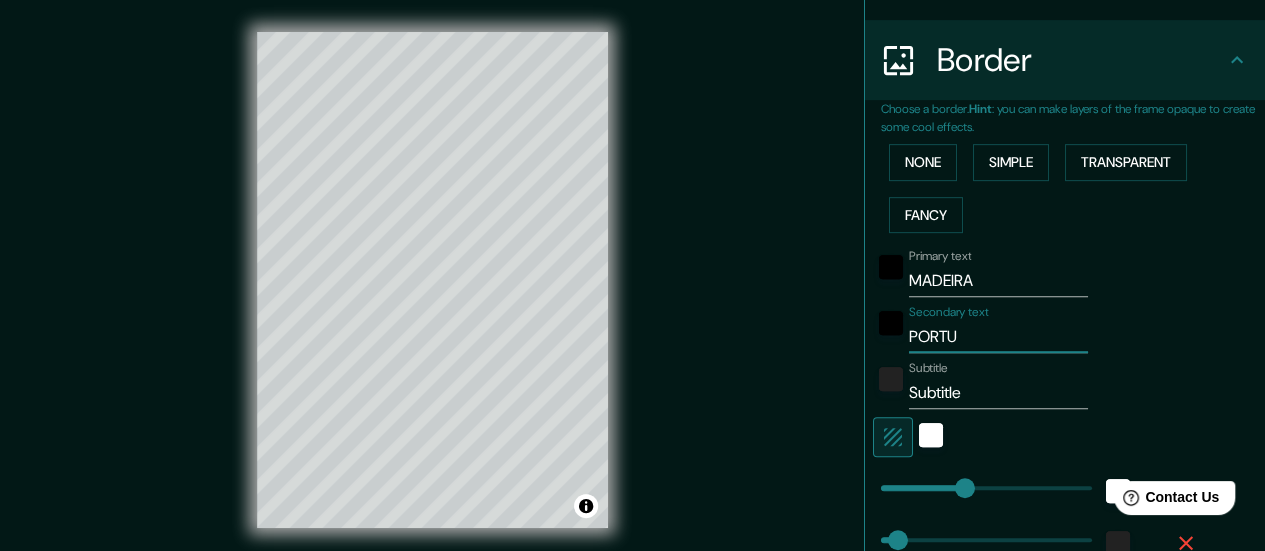 type on "140" 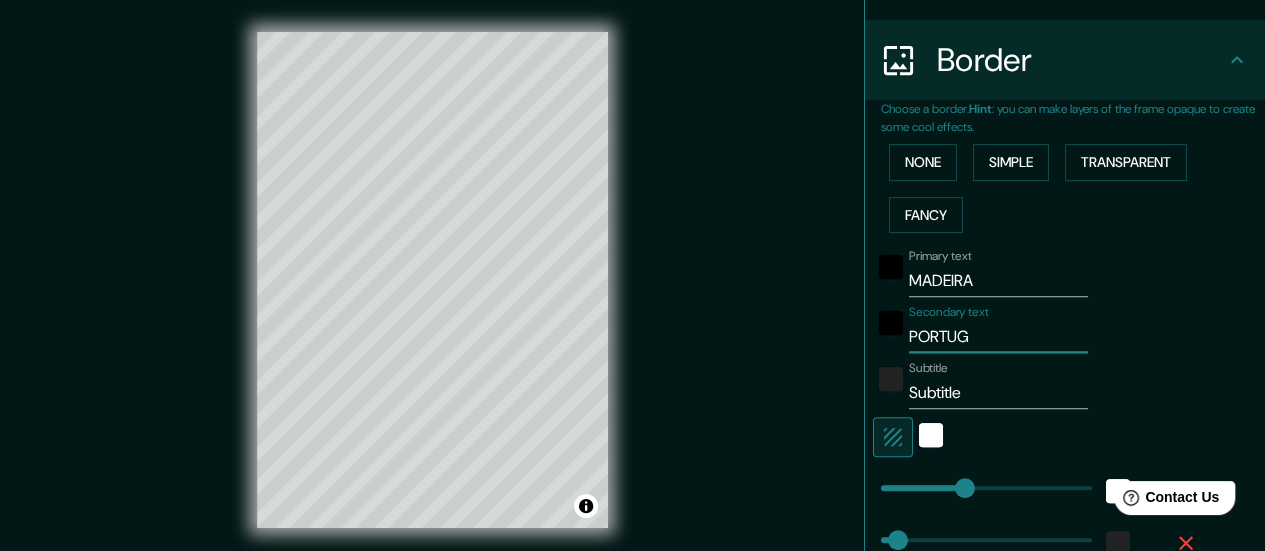 type on "PORTUGA" 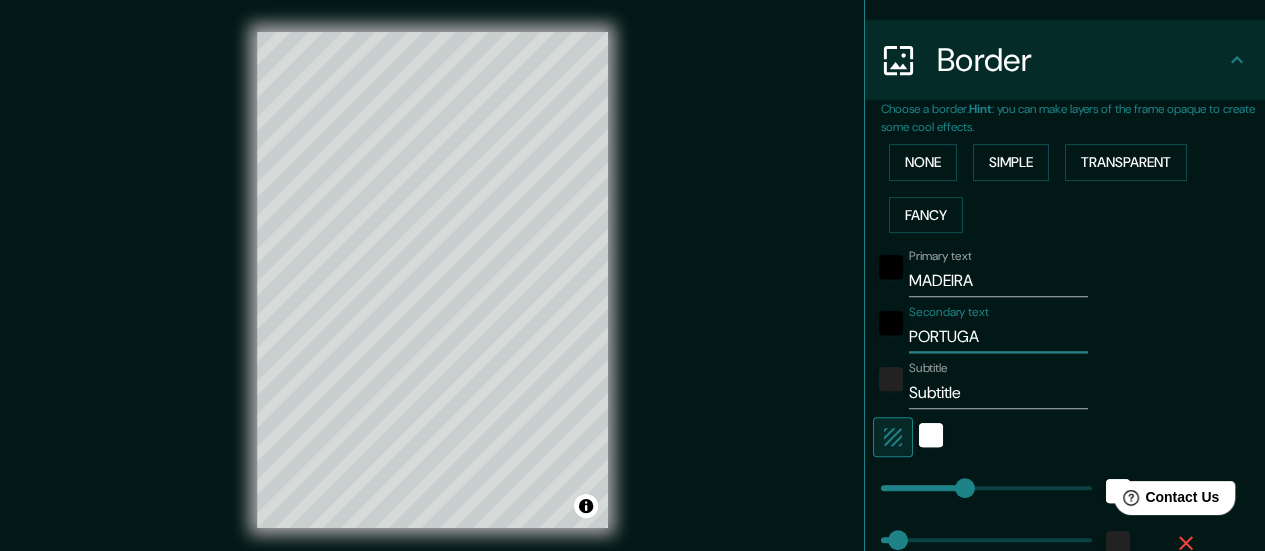 type on "PORTUGAL" 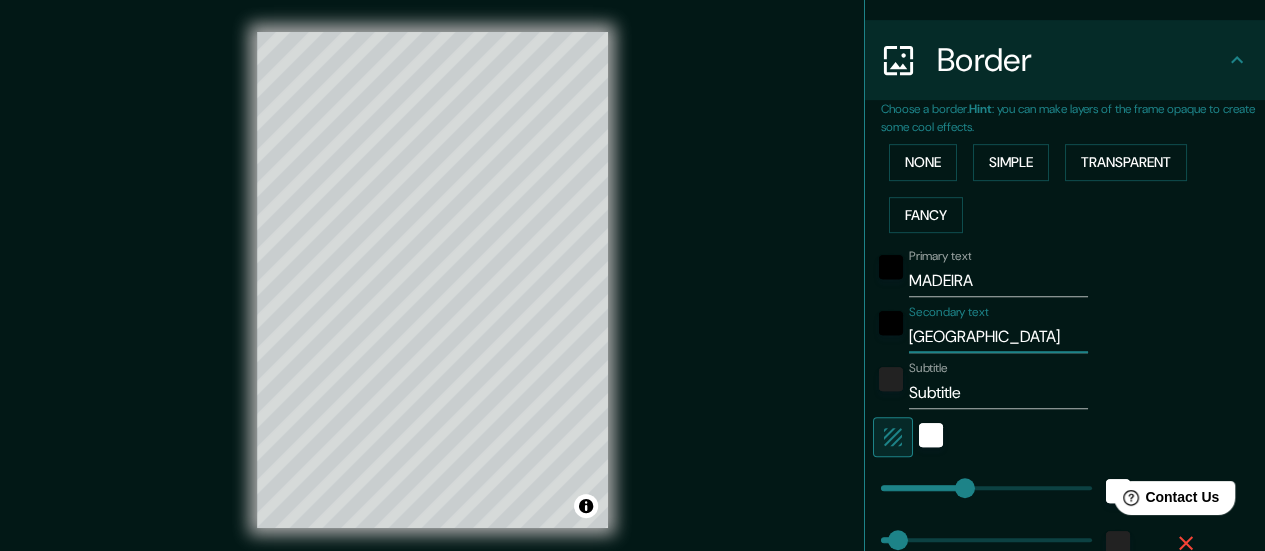 type on "140" 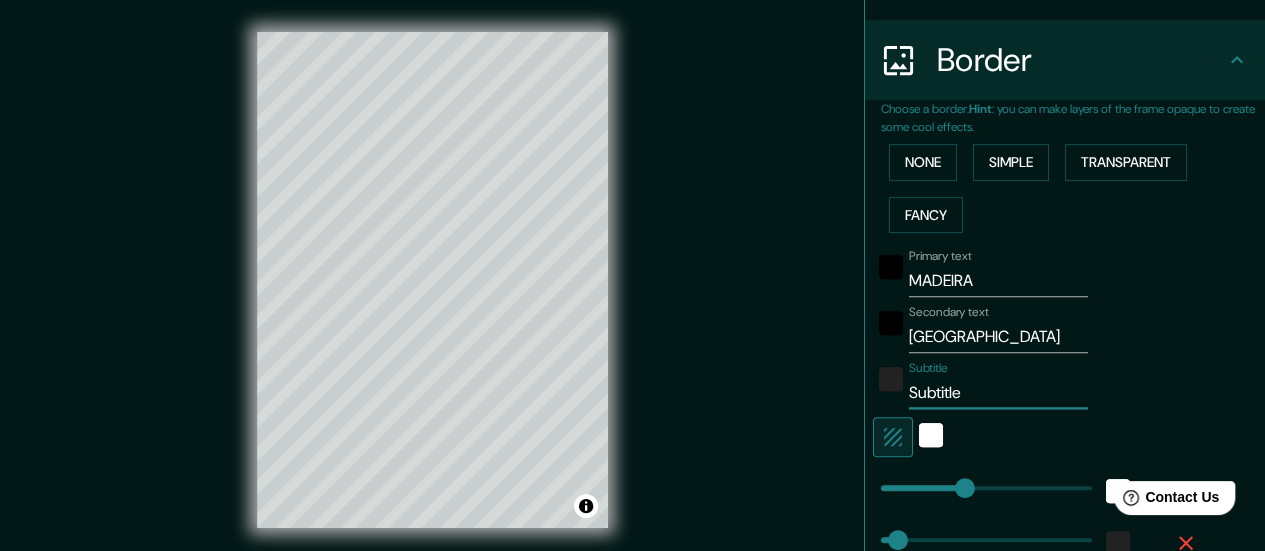 drag, startPoint x: 964, startPoint y: 395, endPoint x: 867, endPoint y: 394, distance: 97.00516 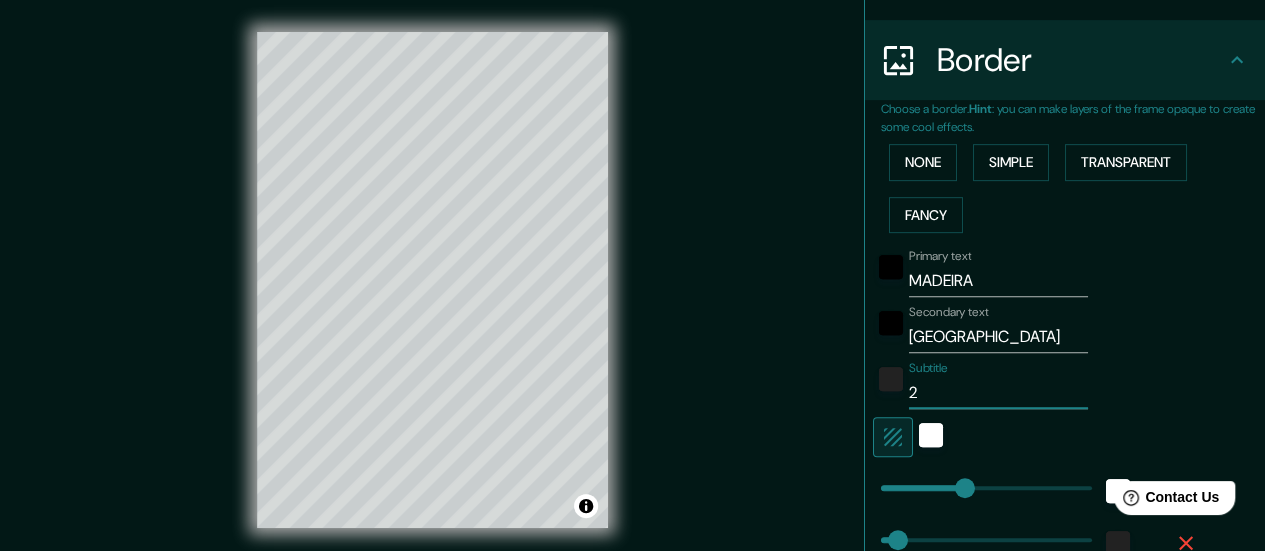 type on "20" 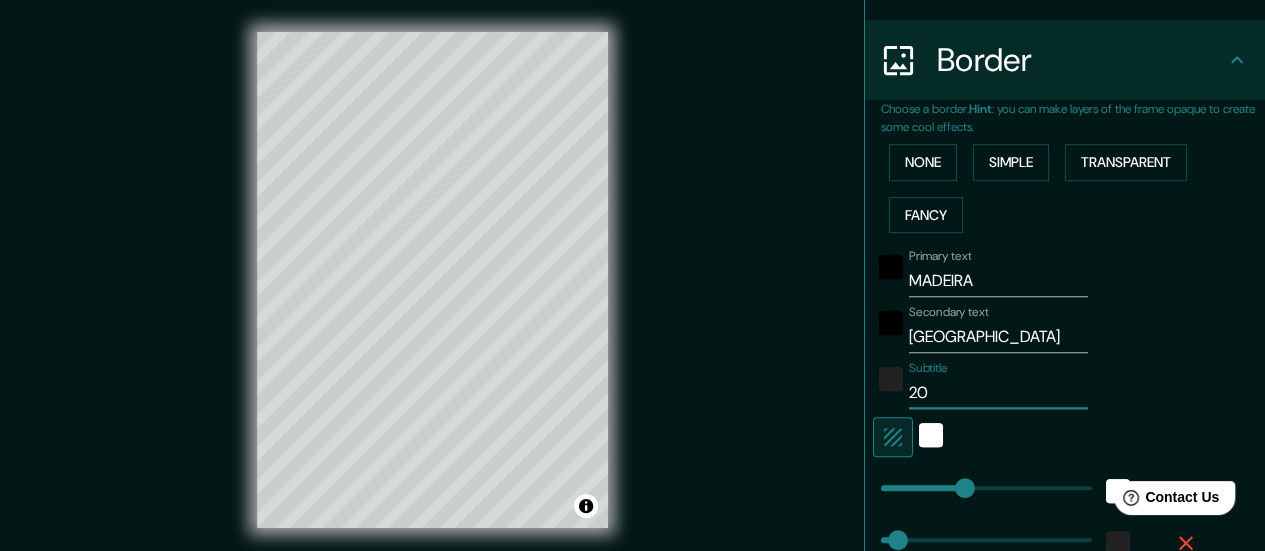type on "140" 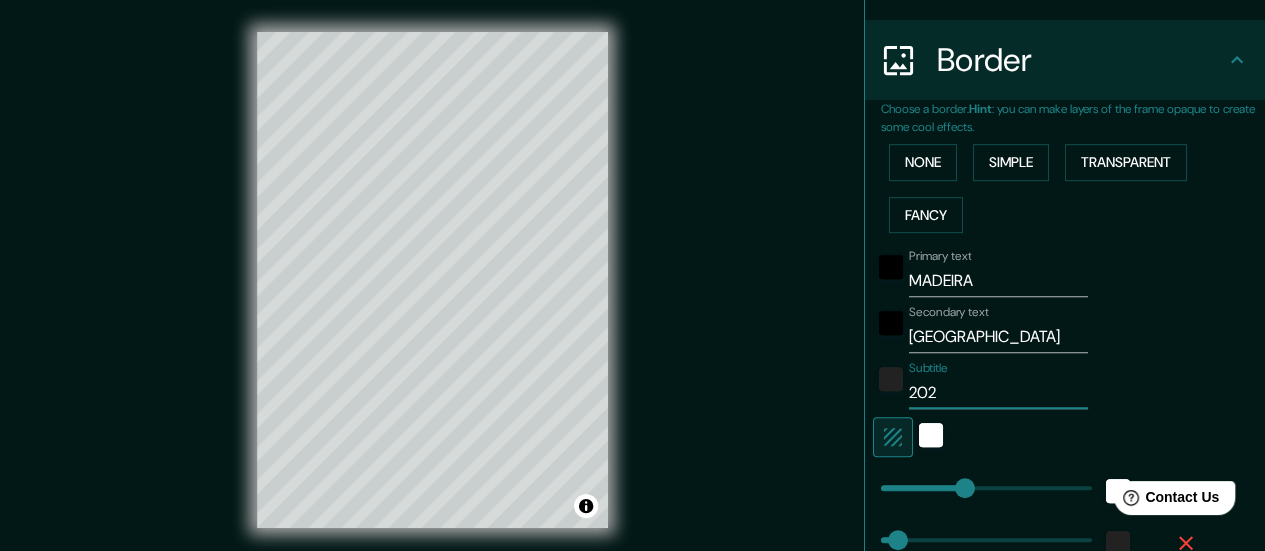 type on "2025" 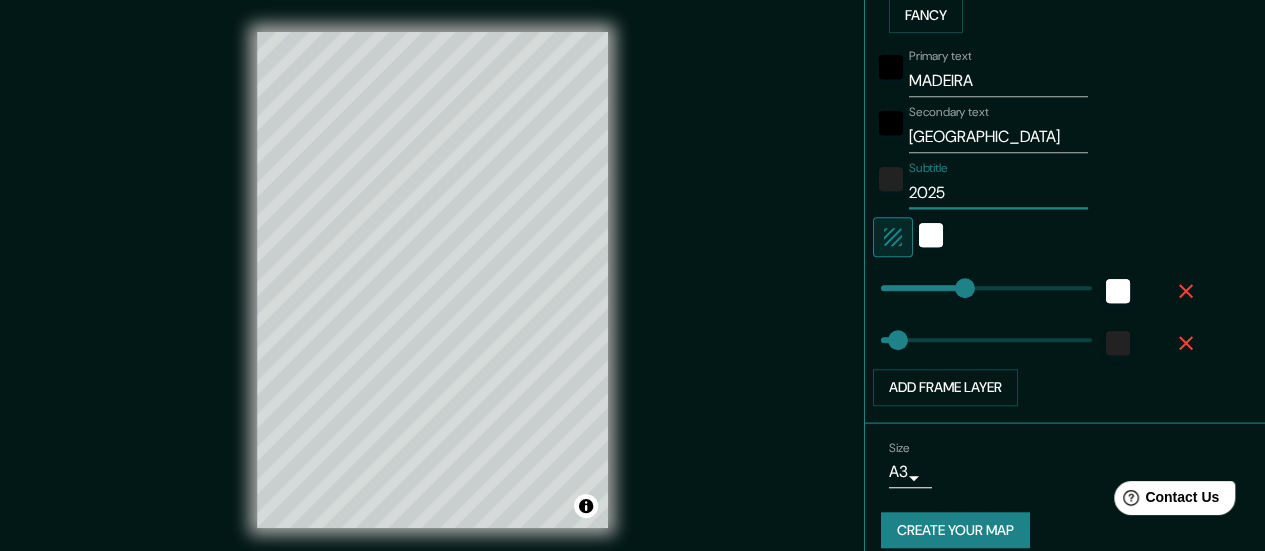 scroll, scrollTop: 584, scrollLeft: 0, axis: vertical 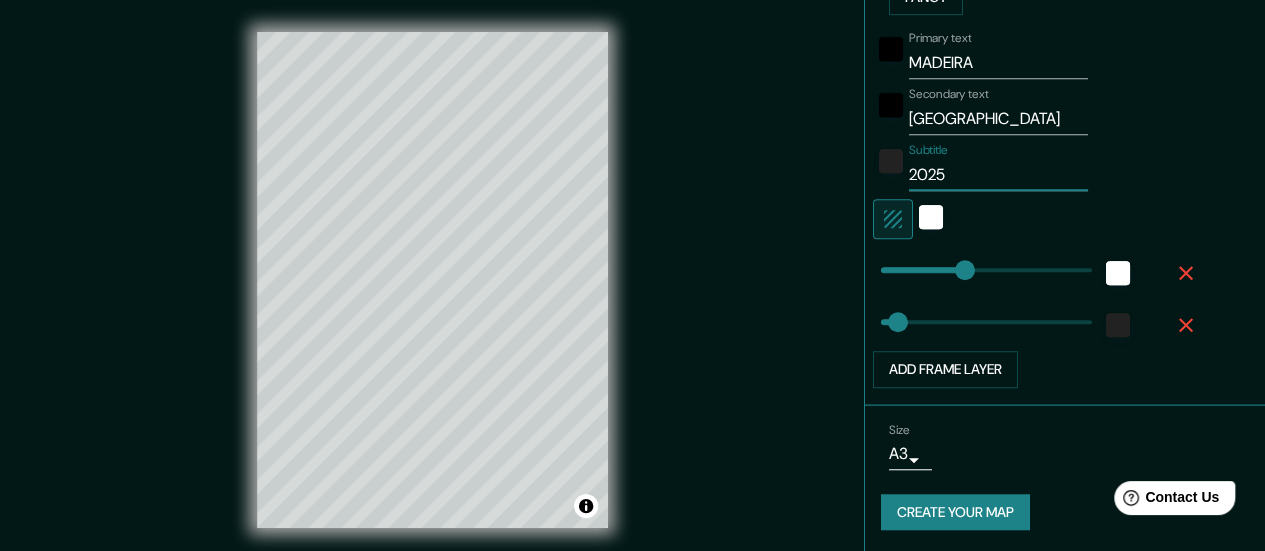 type on "2025" 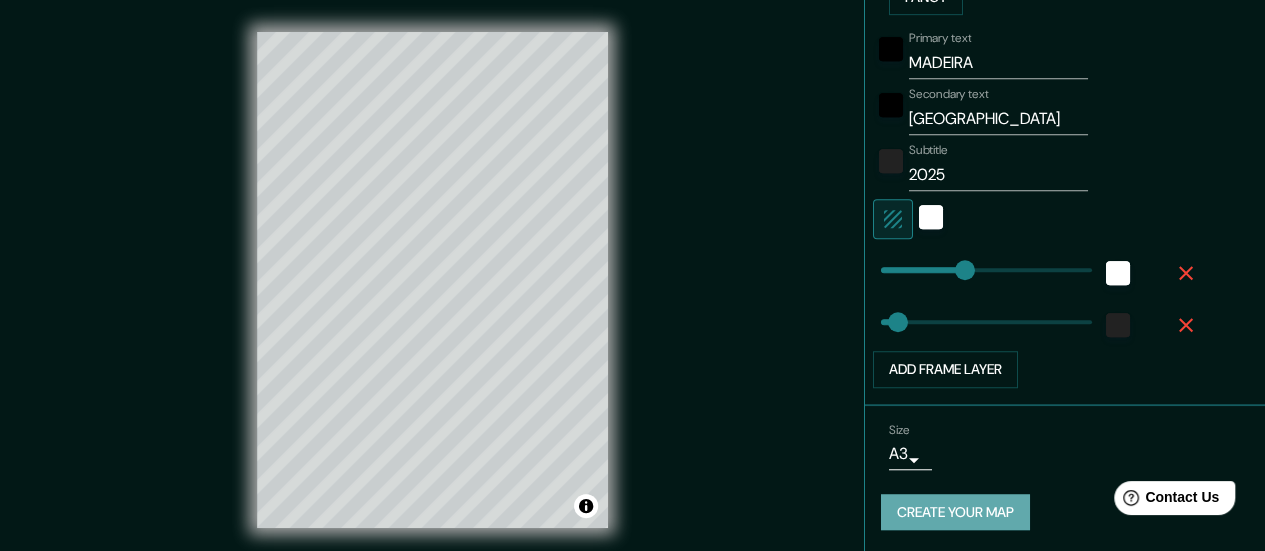 click on "Create your map" at bounding box center [955, 512] 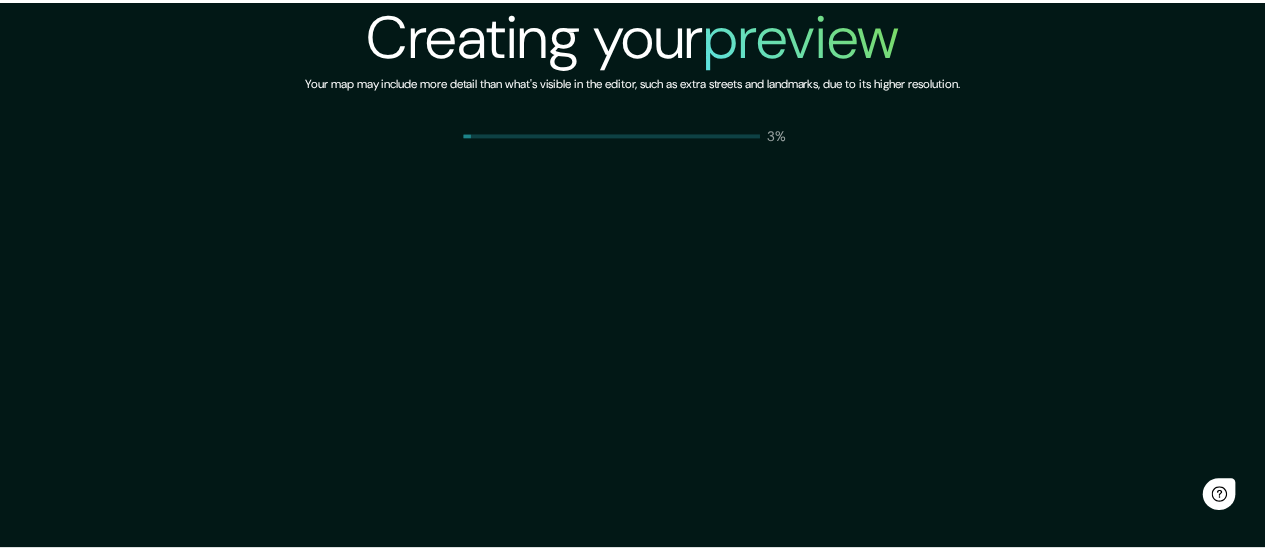 scroll, scrollTop: 0, scrollLeft: 0, axis: both 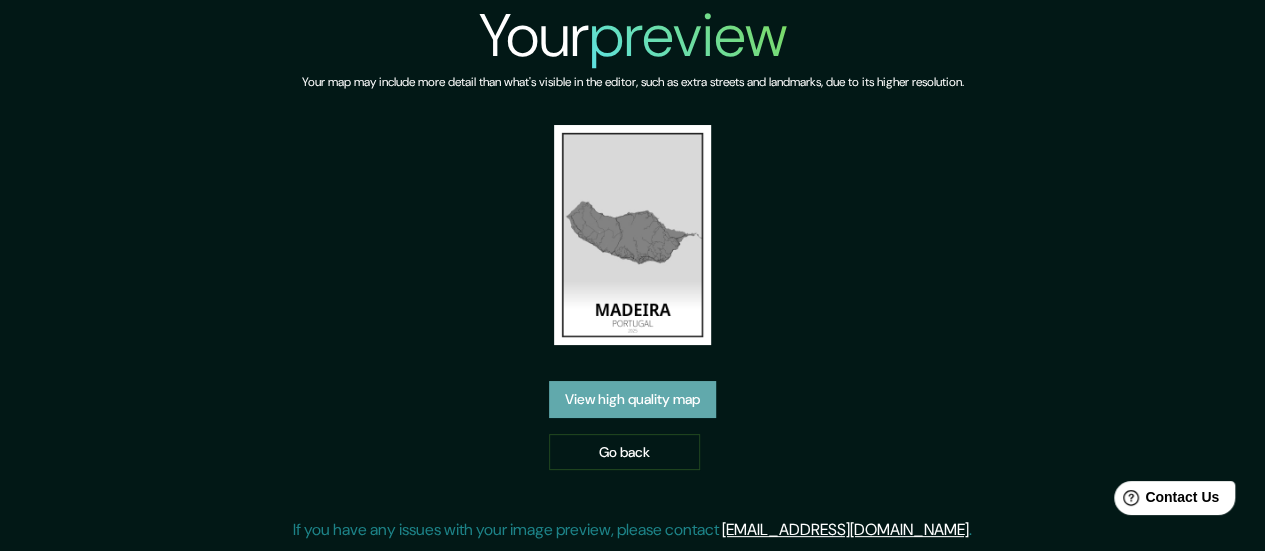 click on "View high quality map" at bounding box center (632, 399) 